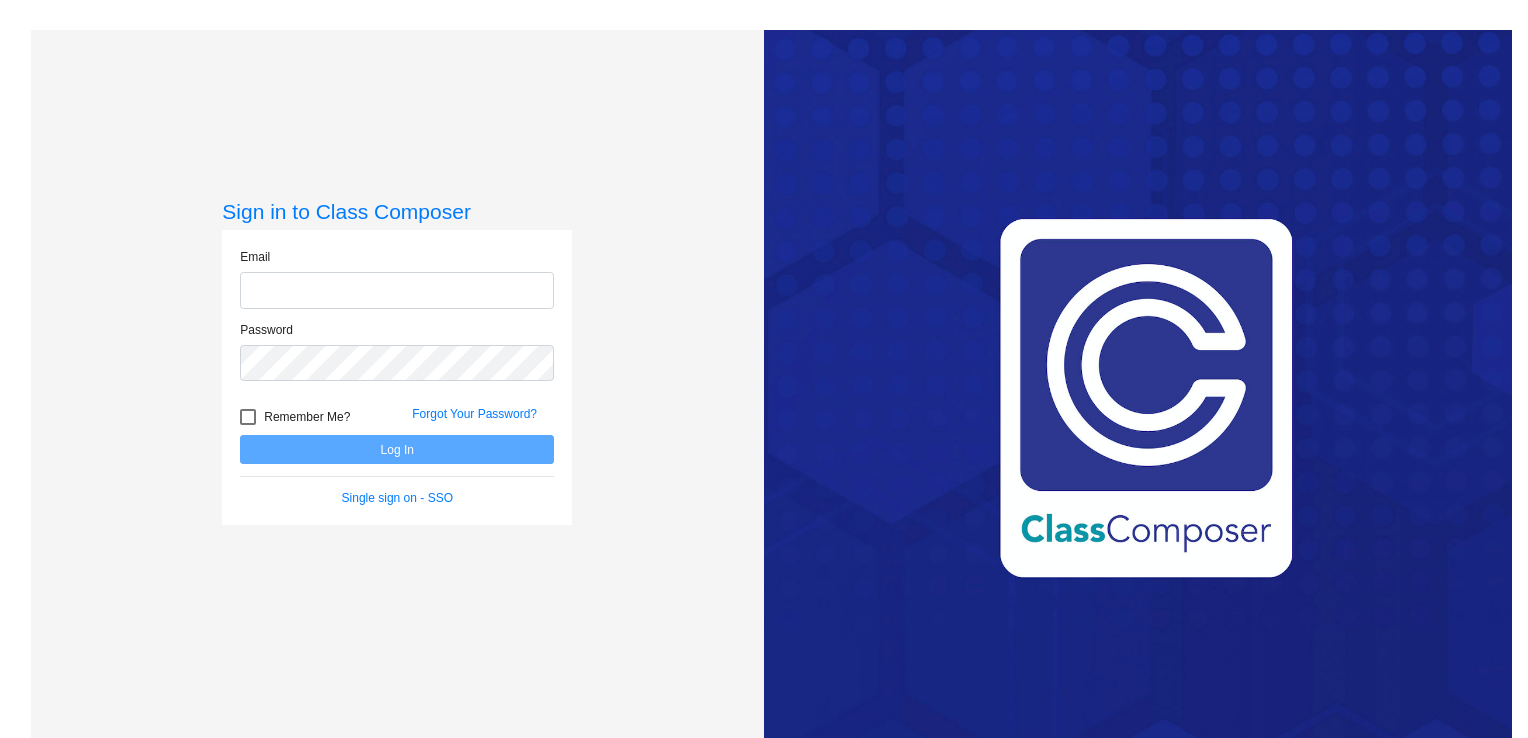scroll, scrollTop: 0, scrollLeft: 0, axis: both 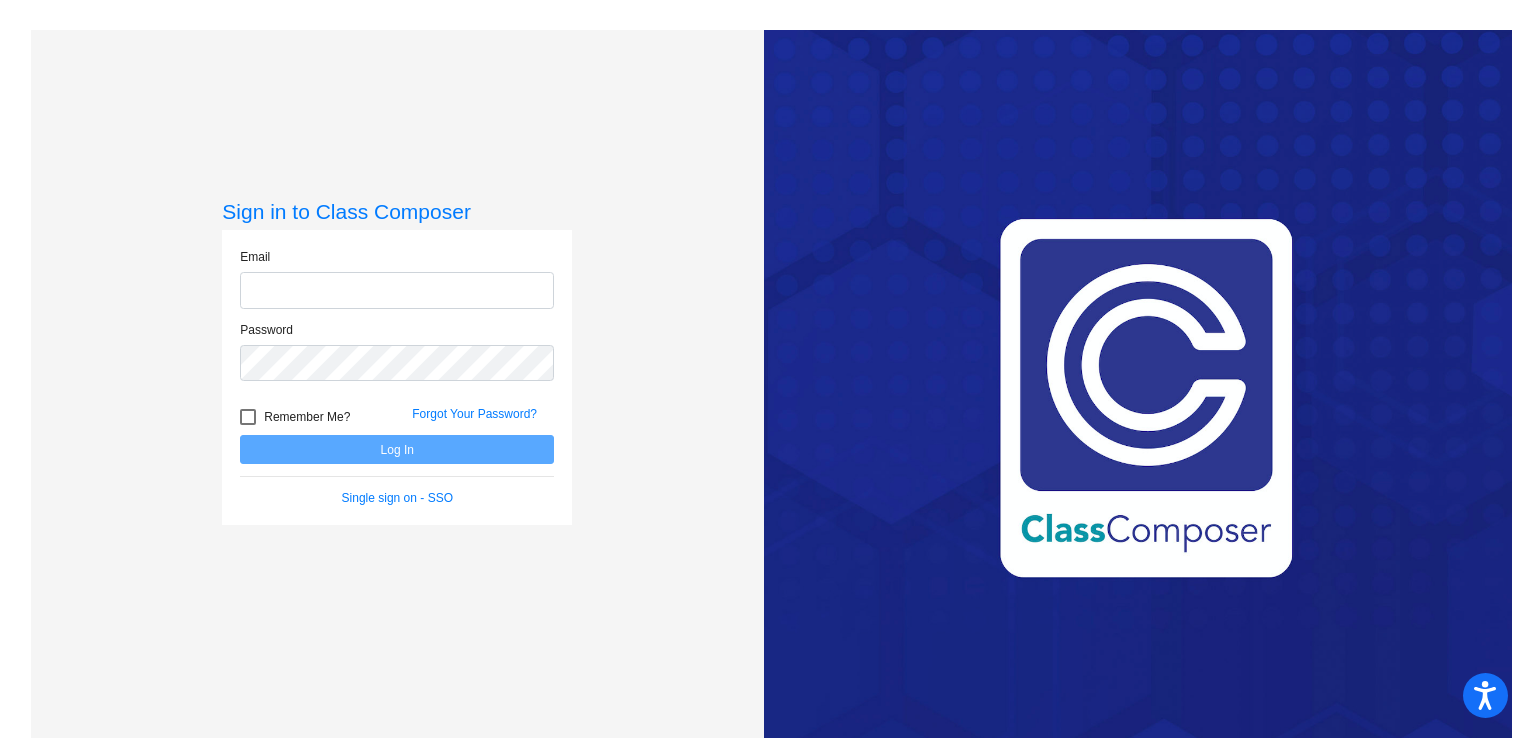 type on "[EMAIL]" 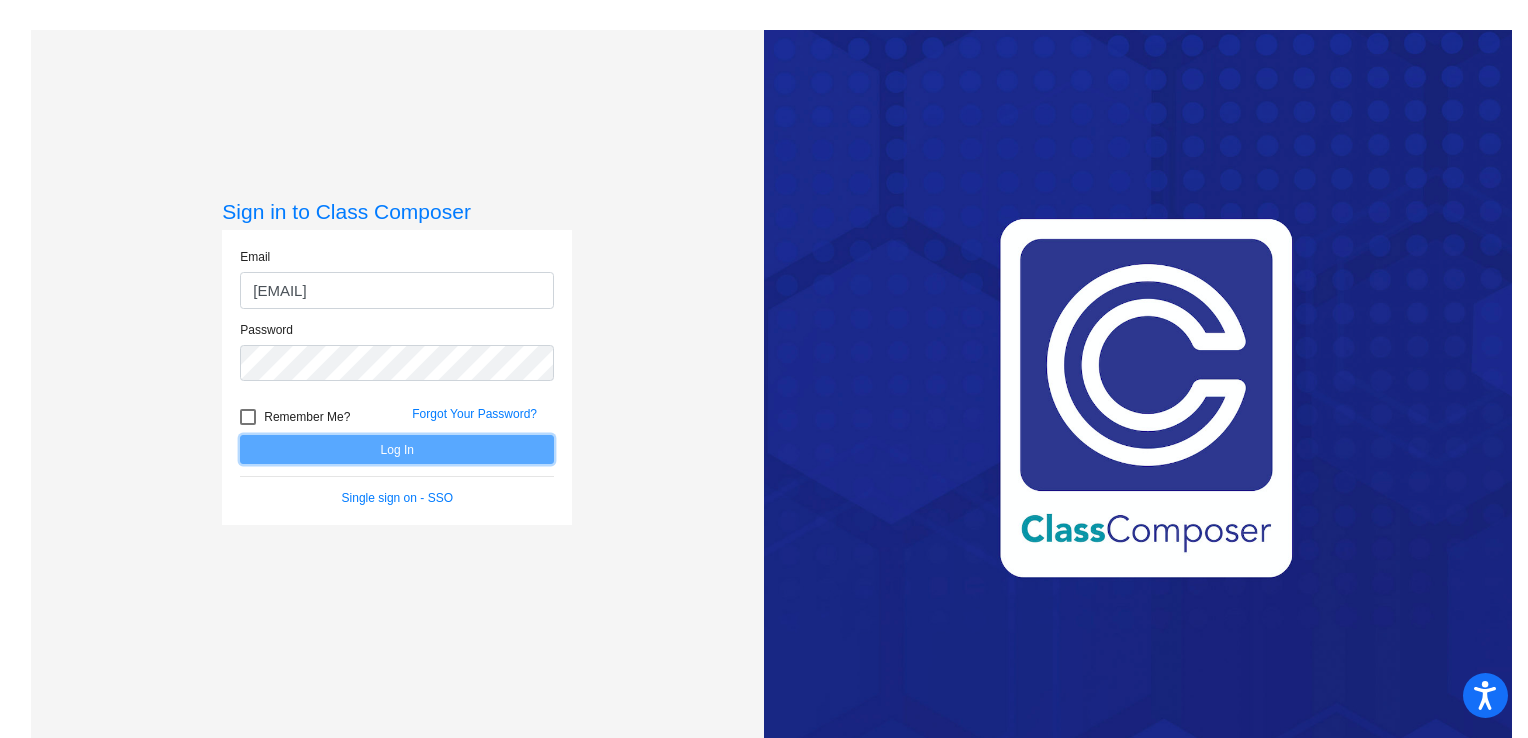 click on "Log In" 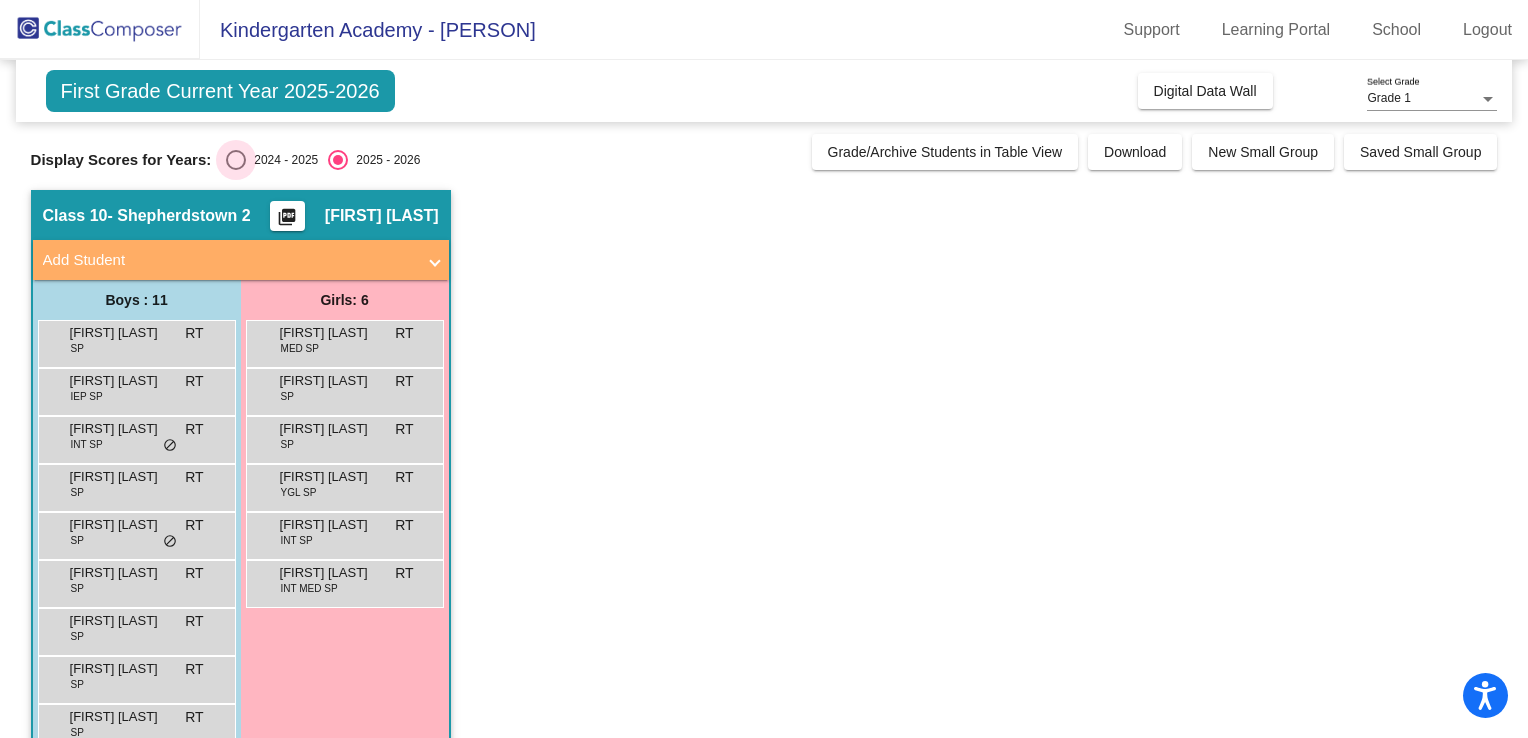 click at bounding box center (236, 160) 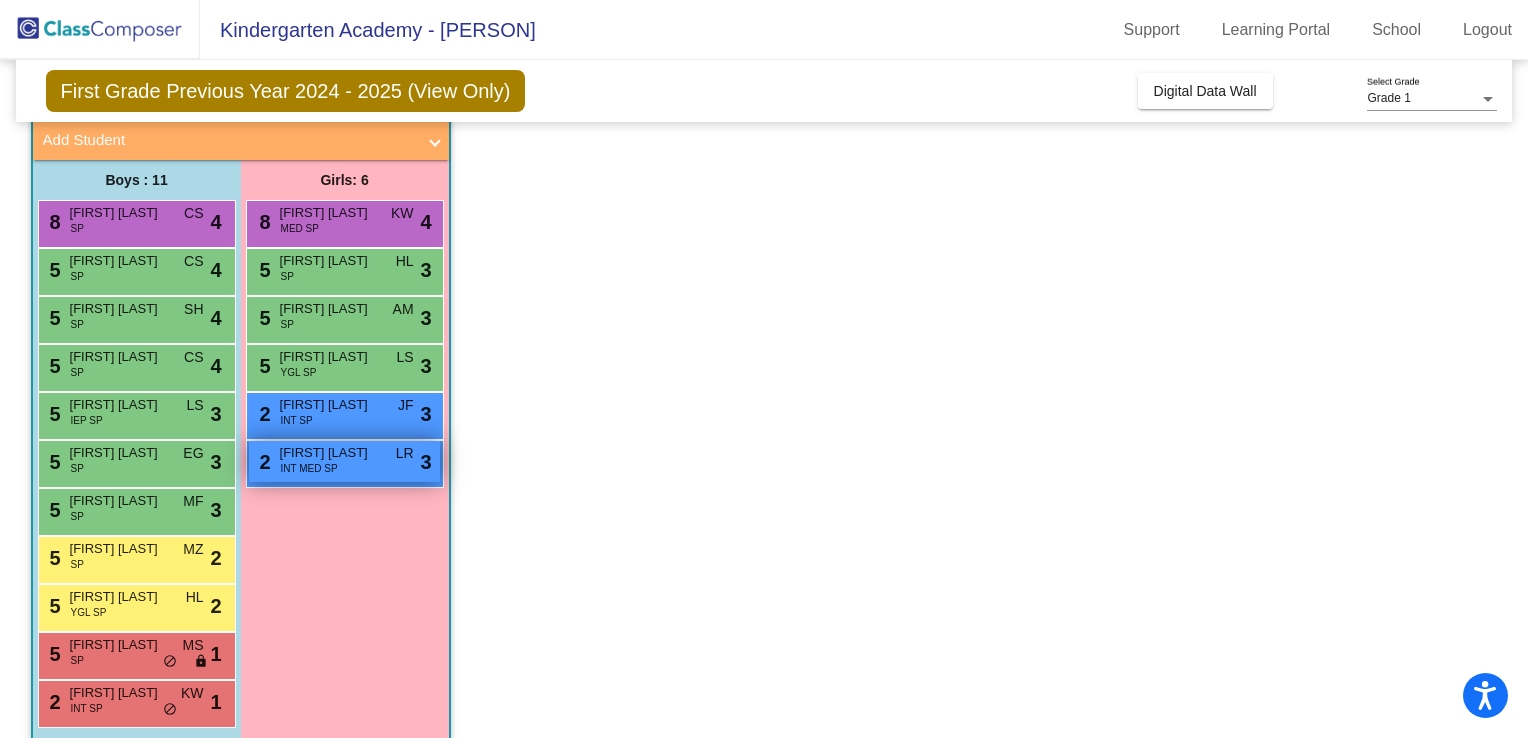 scroll, scrollTop: 140, scrollLeft: 0, axis: vertical 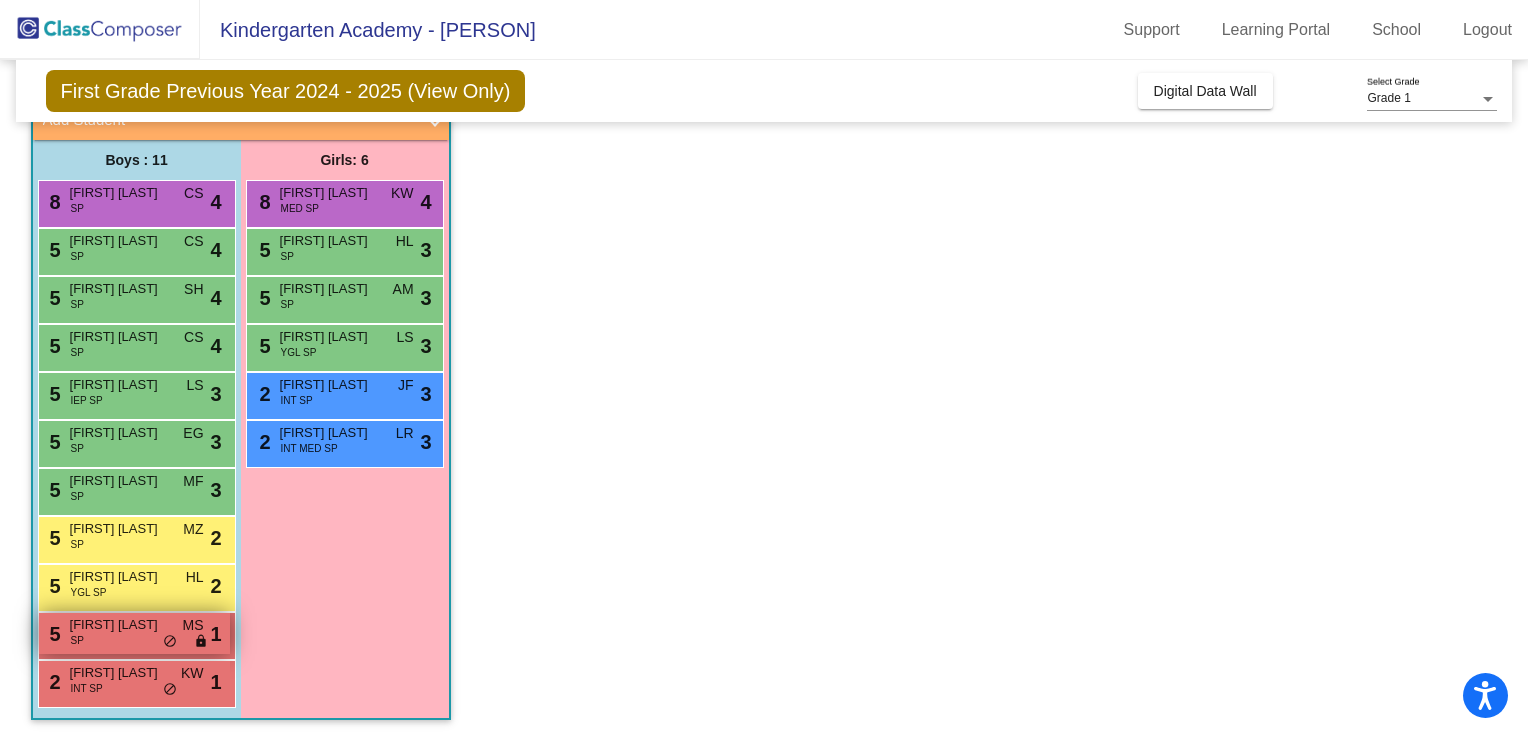 click on "[NUMBER] [FIRST] [LAST] SP MS lock do_not_disturb_alt 1" at bounding box center (134, 633) 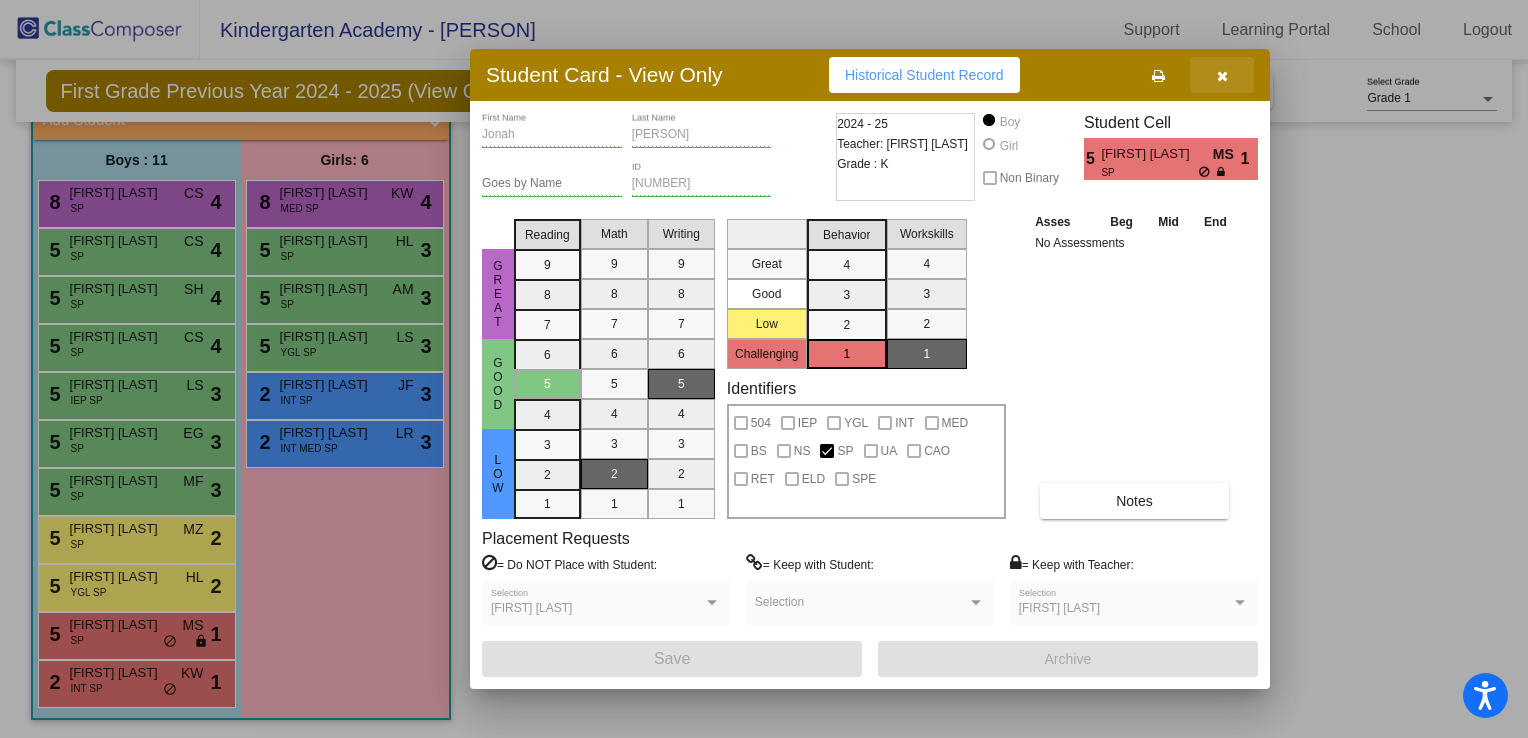 click at bounding box center [1222, 76] 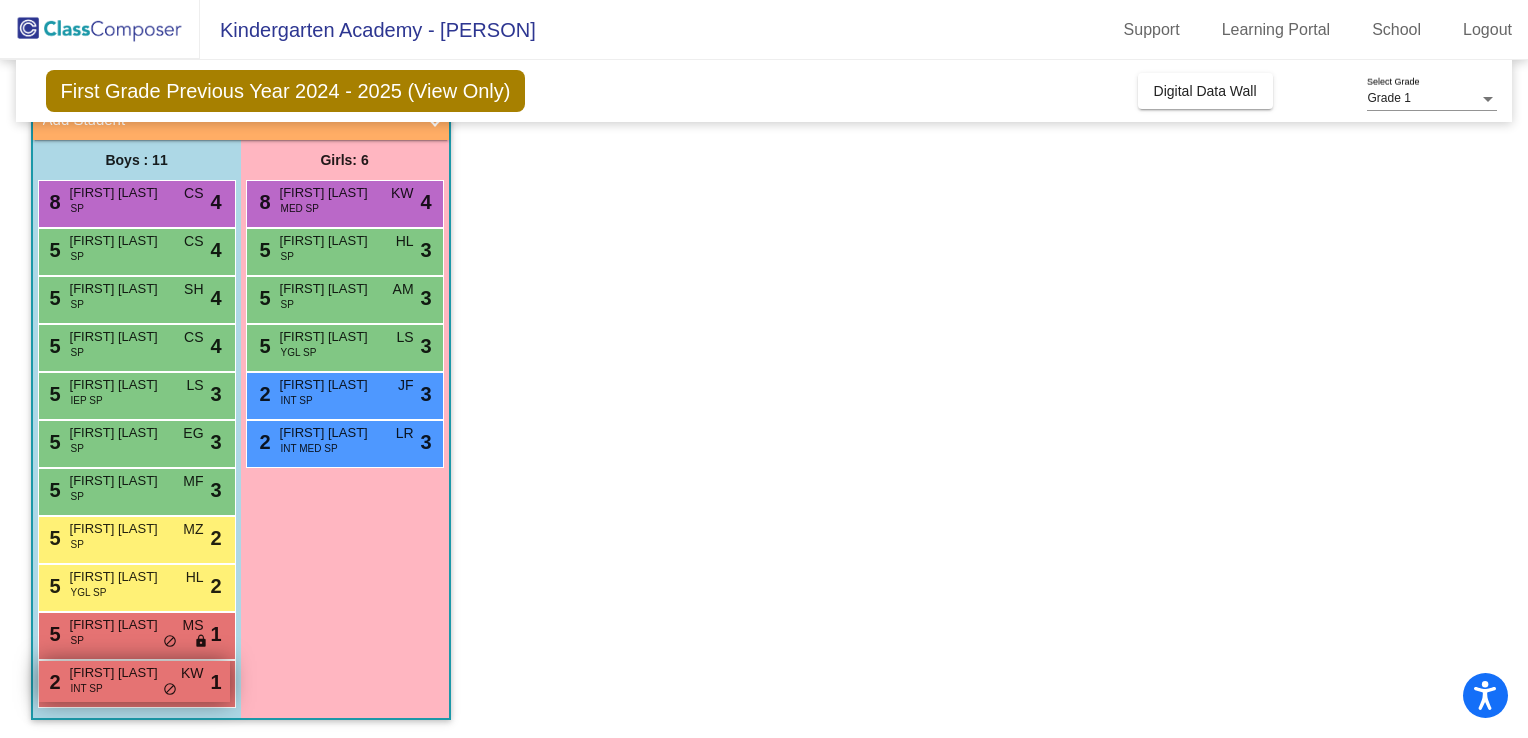 click on "[NUMBER] [PERSON] [ROLE] SP KW lock do_not_disturb_alt 1" at bounding box center (134, 681) 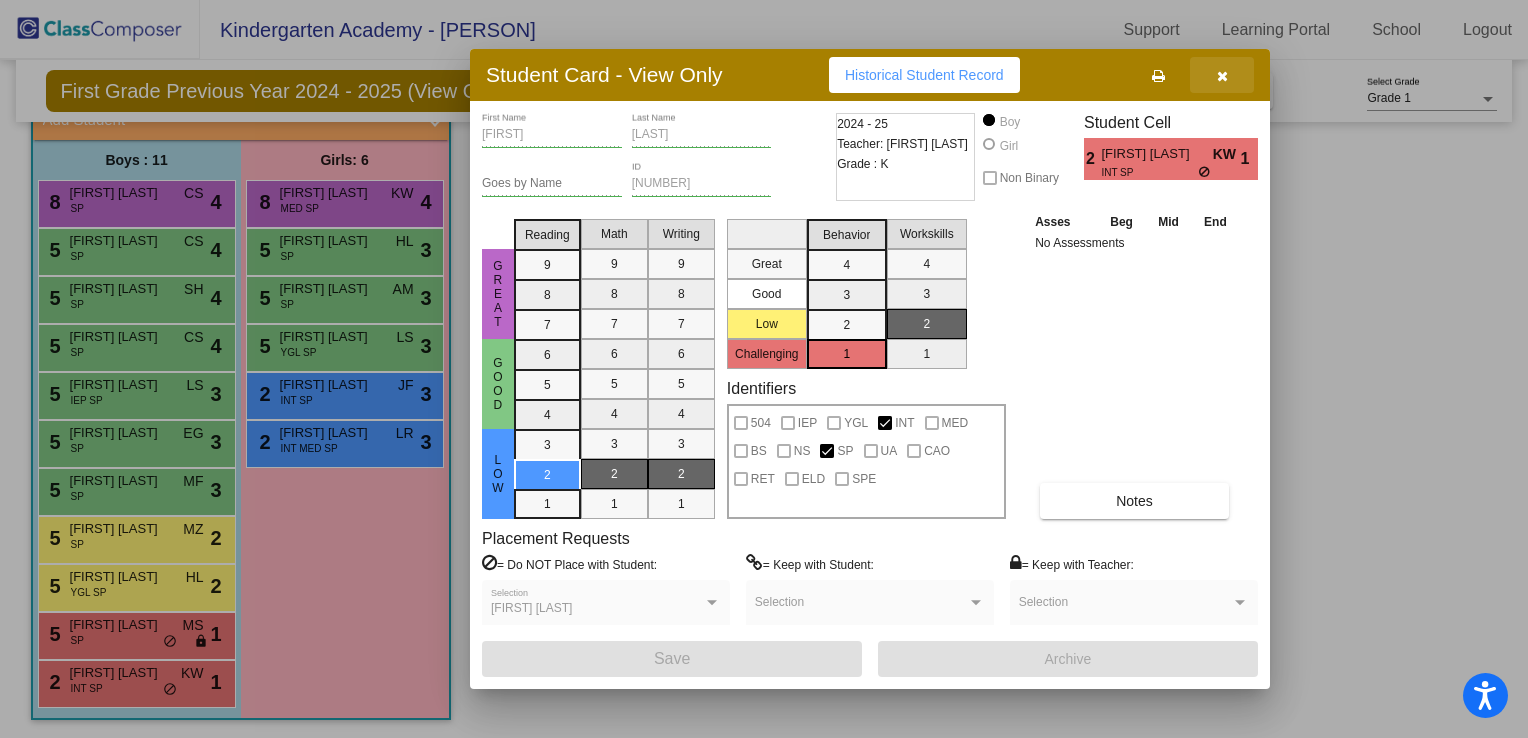 click at bounding box center [1222, 76] 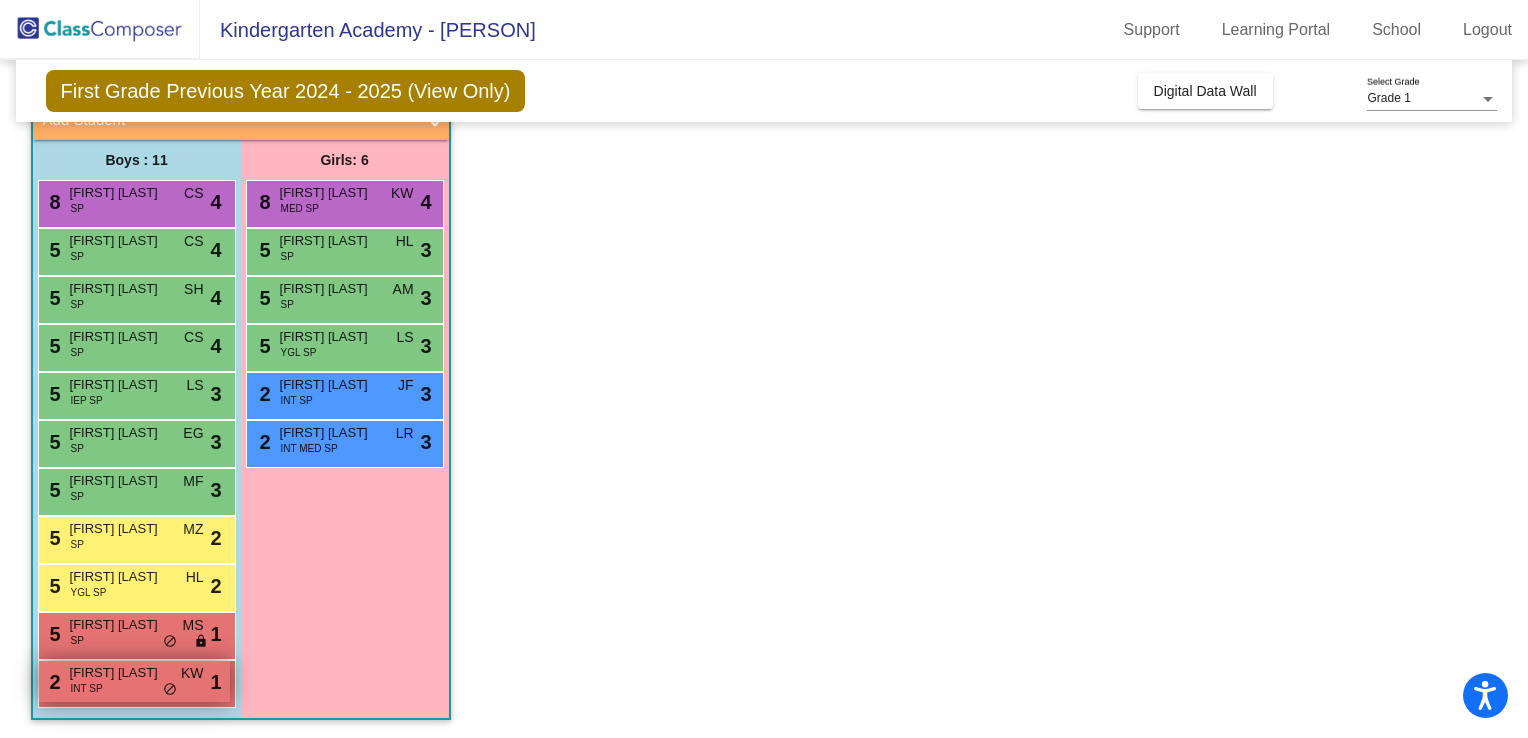 click on "[NUMBER] [PERSON] [ROLE] SP KW lock do_not_disturb_alt 1" at bounding box center [134, 681] 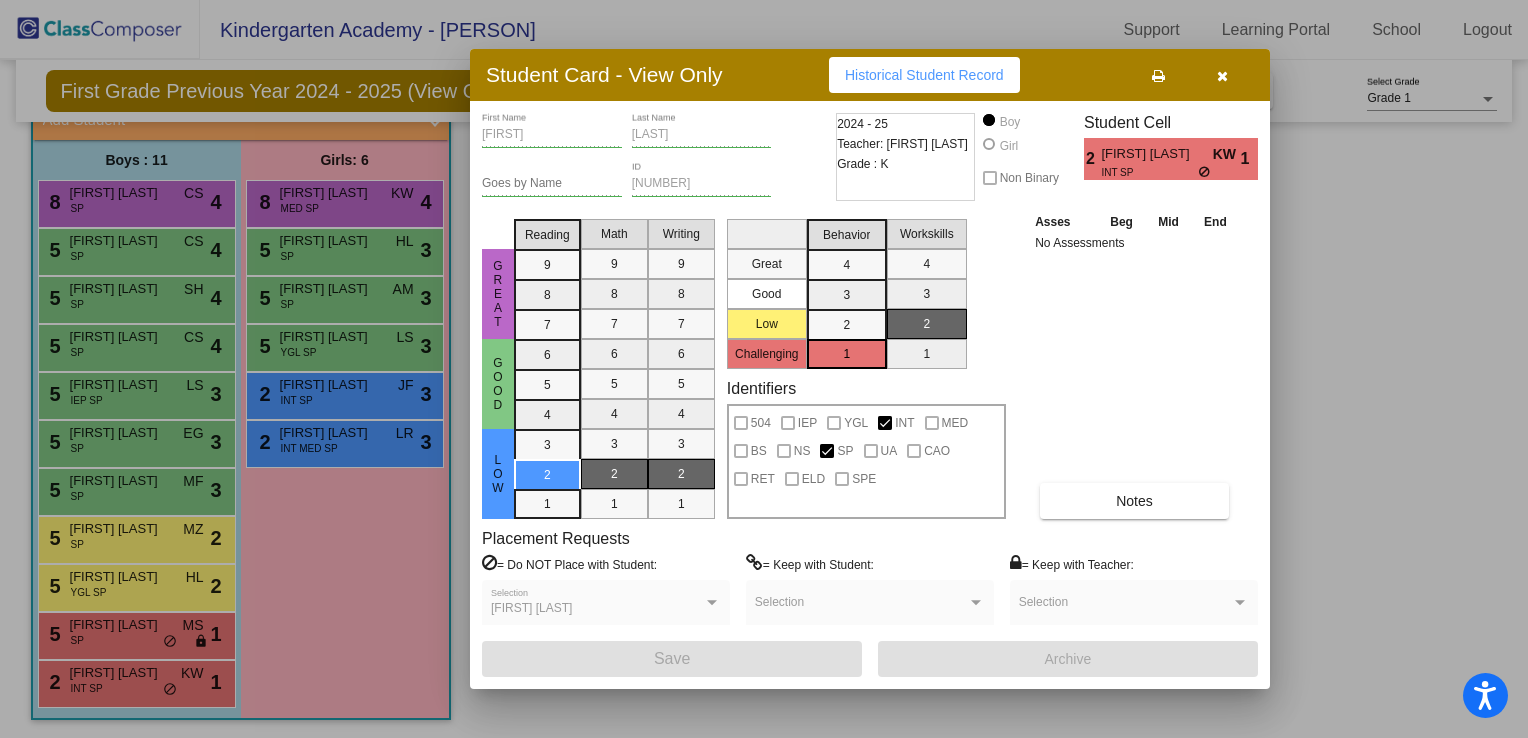 click at bounding box center [1222, 75] 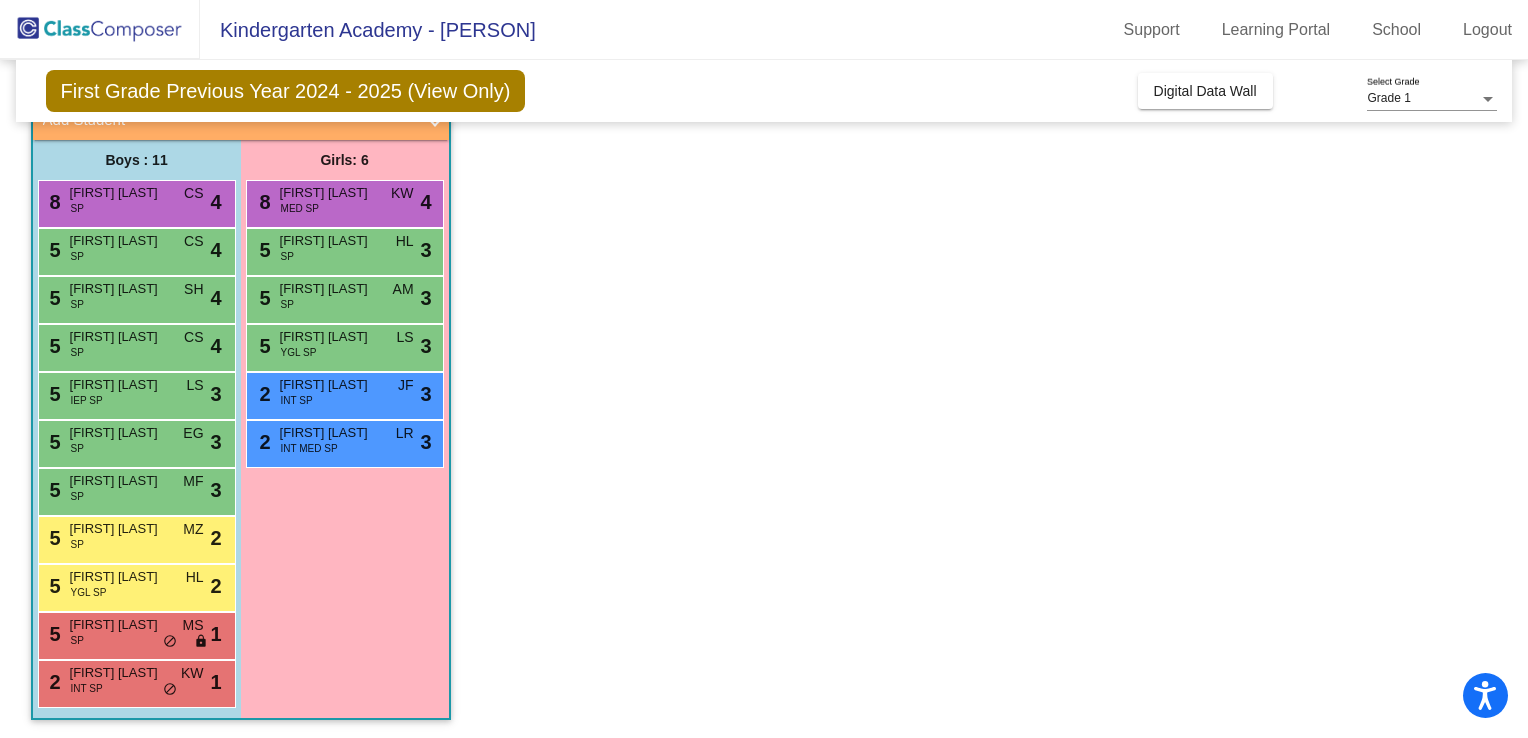 click on "[NUMBER] [FIRST] [LAST] YGL SP HL lock do_not_disturb_alt 2" at bounding box center [137, 588] 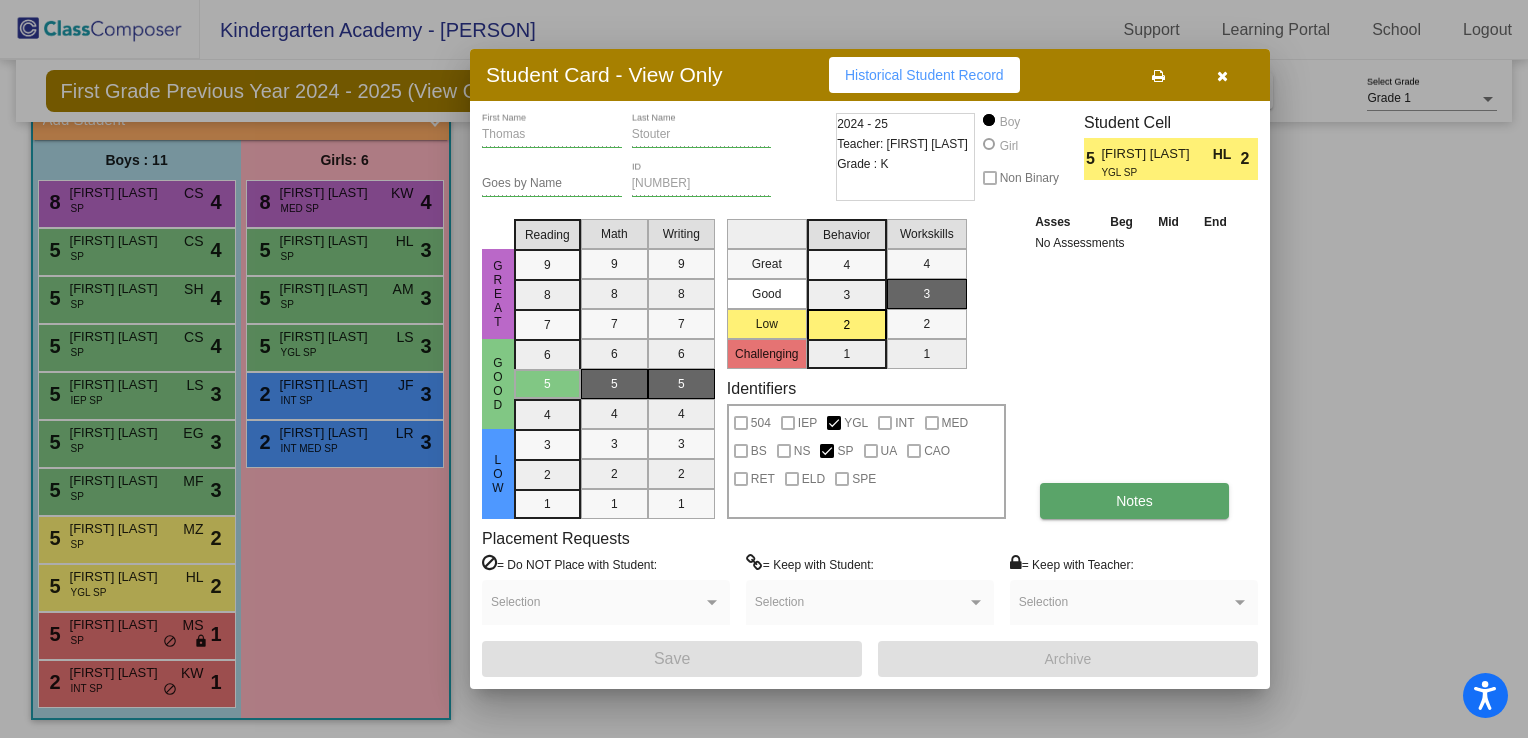 click on "Notes" at bounding box center [1134, 501] 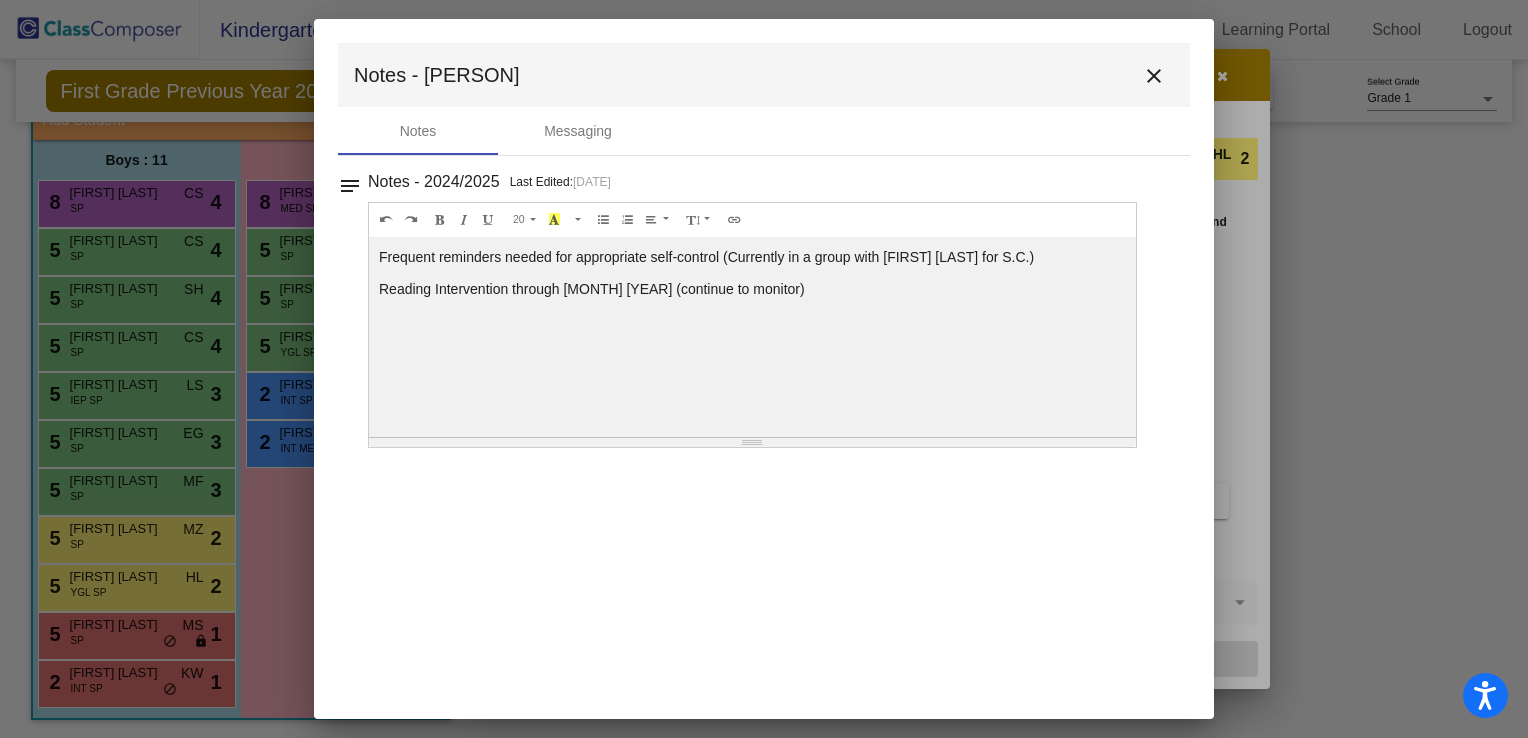 click on "close" at bounding box center [1154, 76] 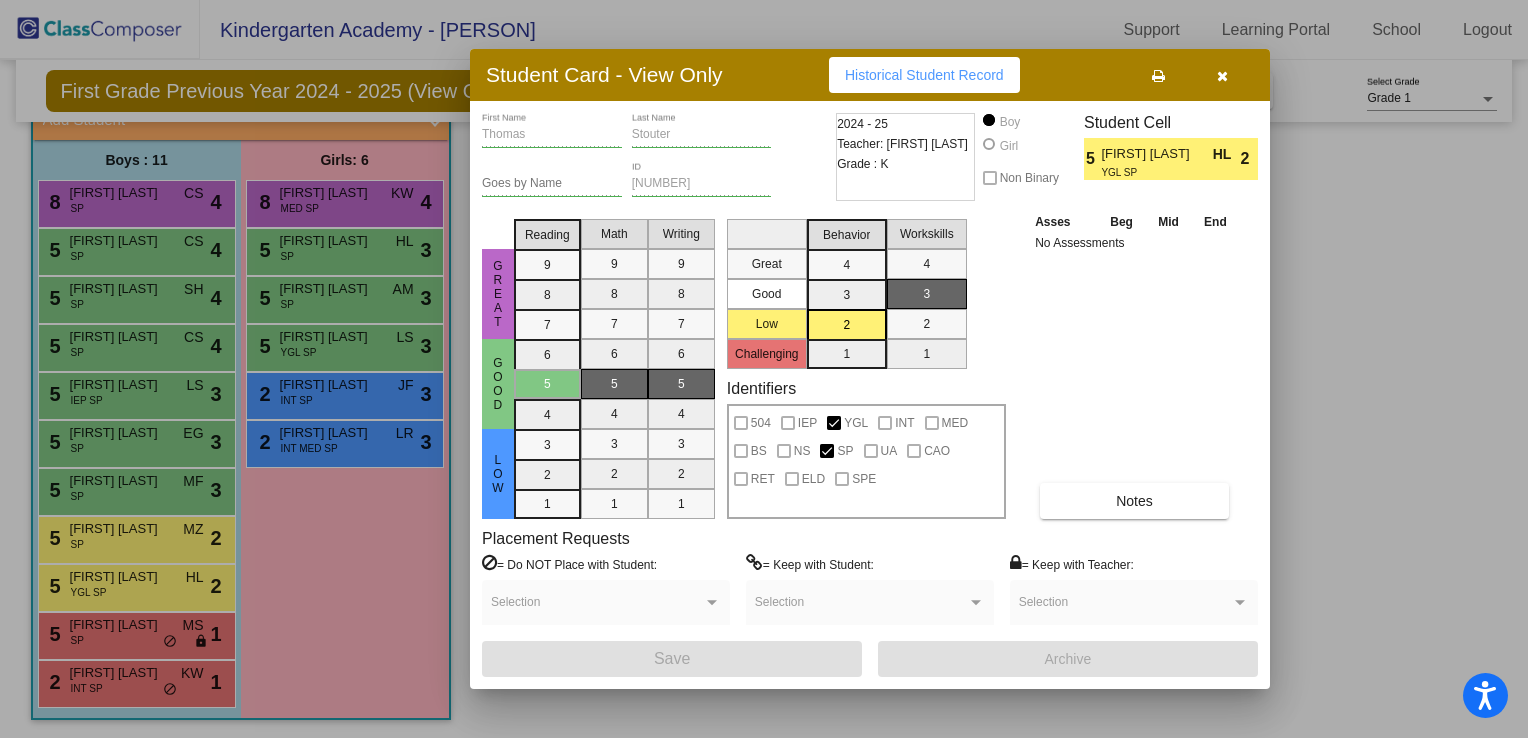 click at bounding box center [764, 369] 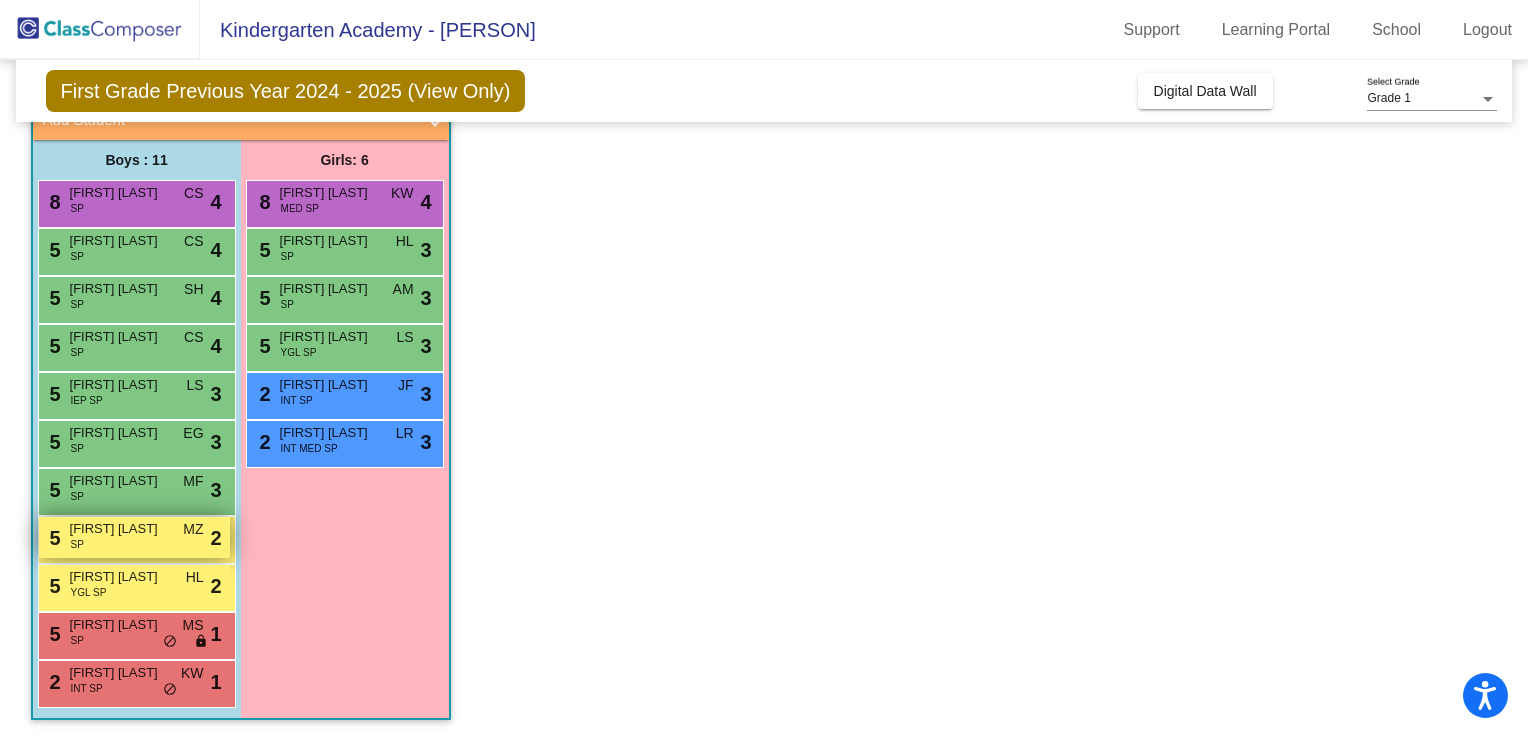 click on "[FIRST] [LAST]" at bounding box center [120, 529] 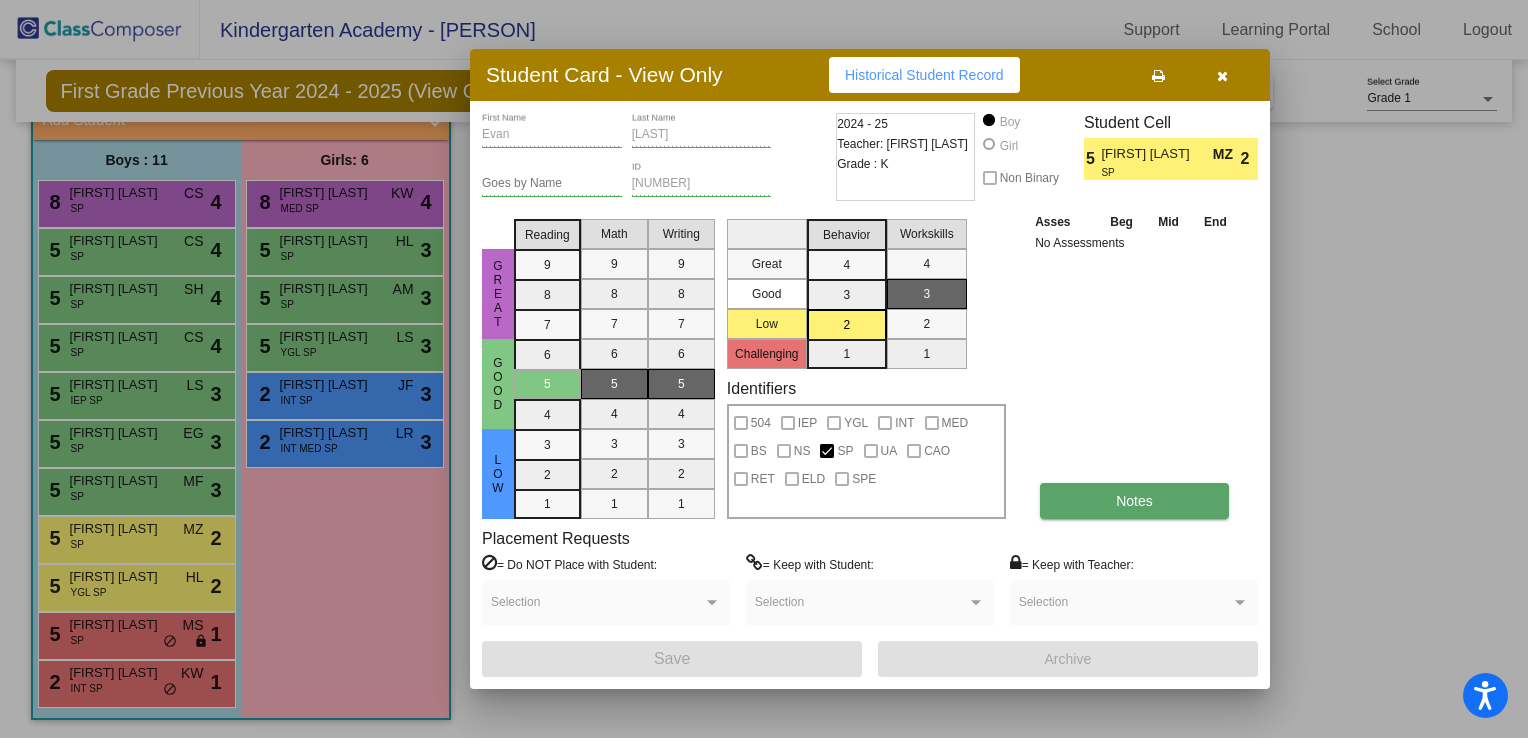 click on "Notes" at bounding box center [1134, 501] 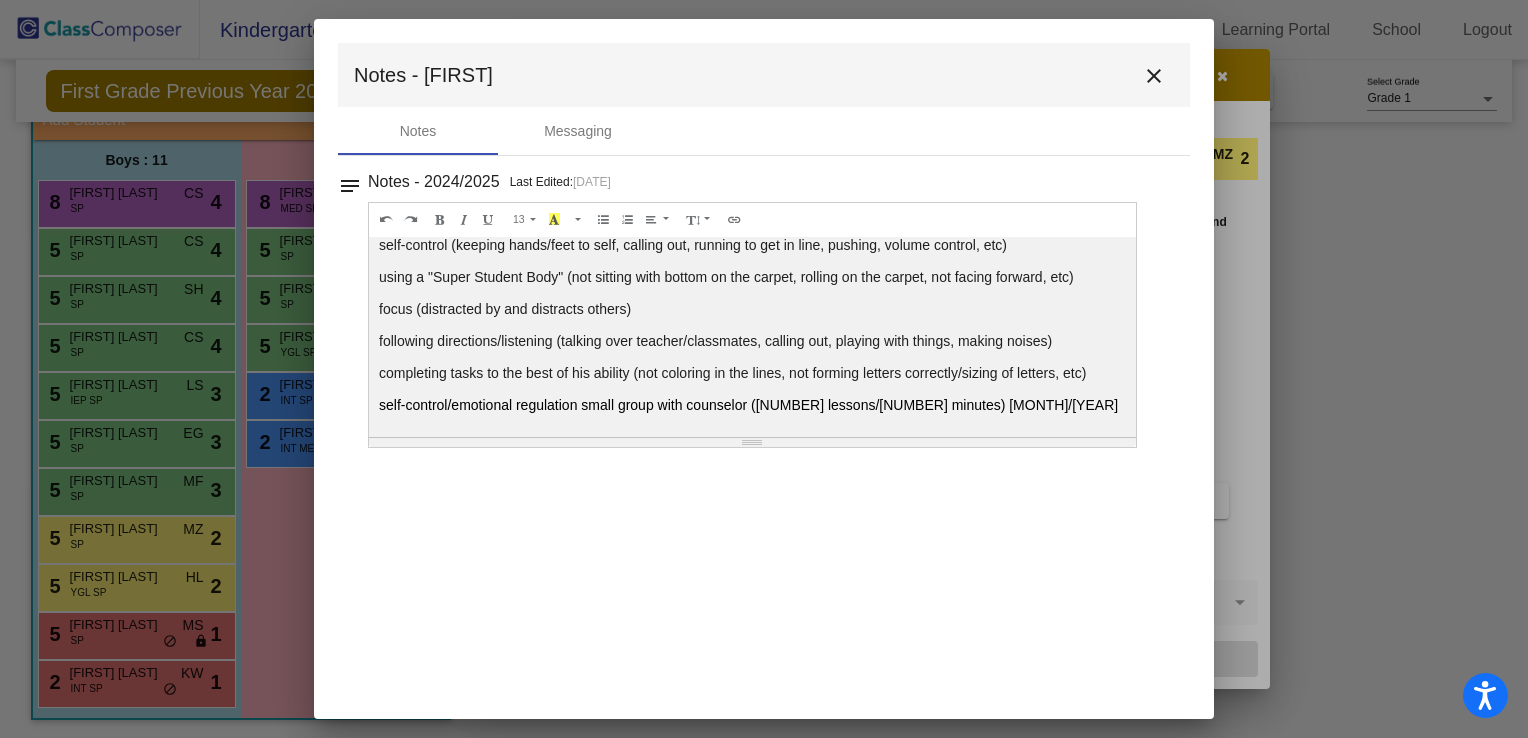 scroll, scrollTop: 0, scrollLeft: 0, axis: both 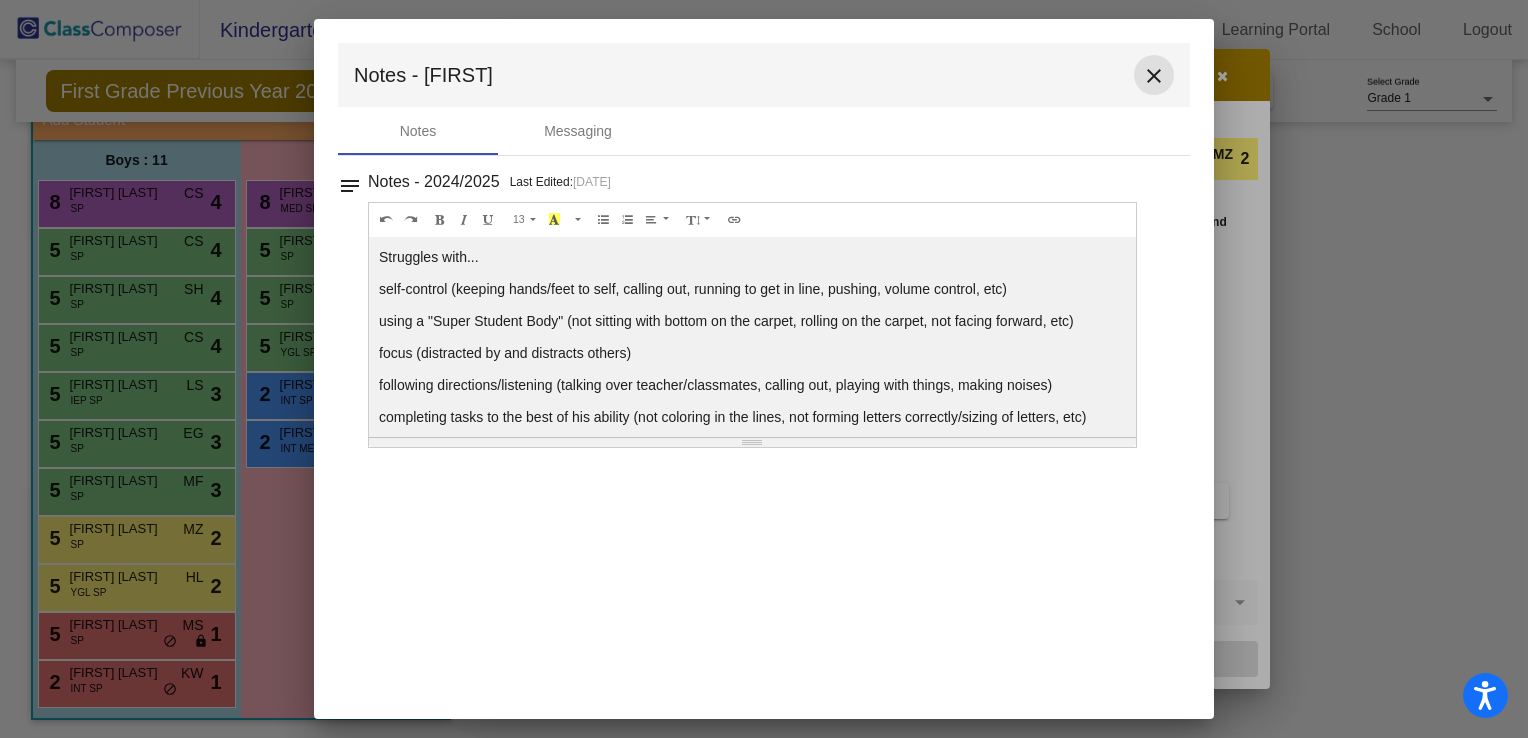 click on "close" at bounding box center (1154, 76) 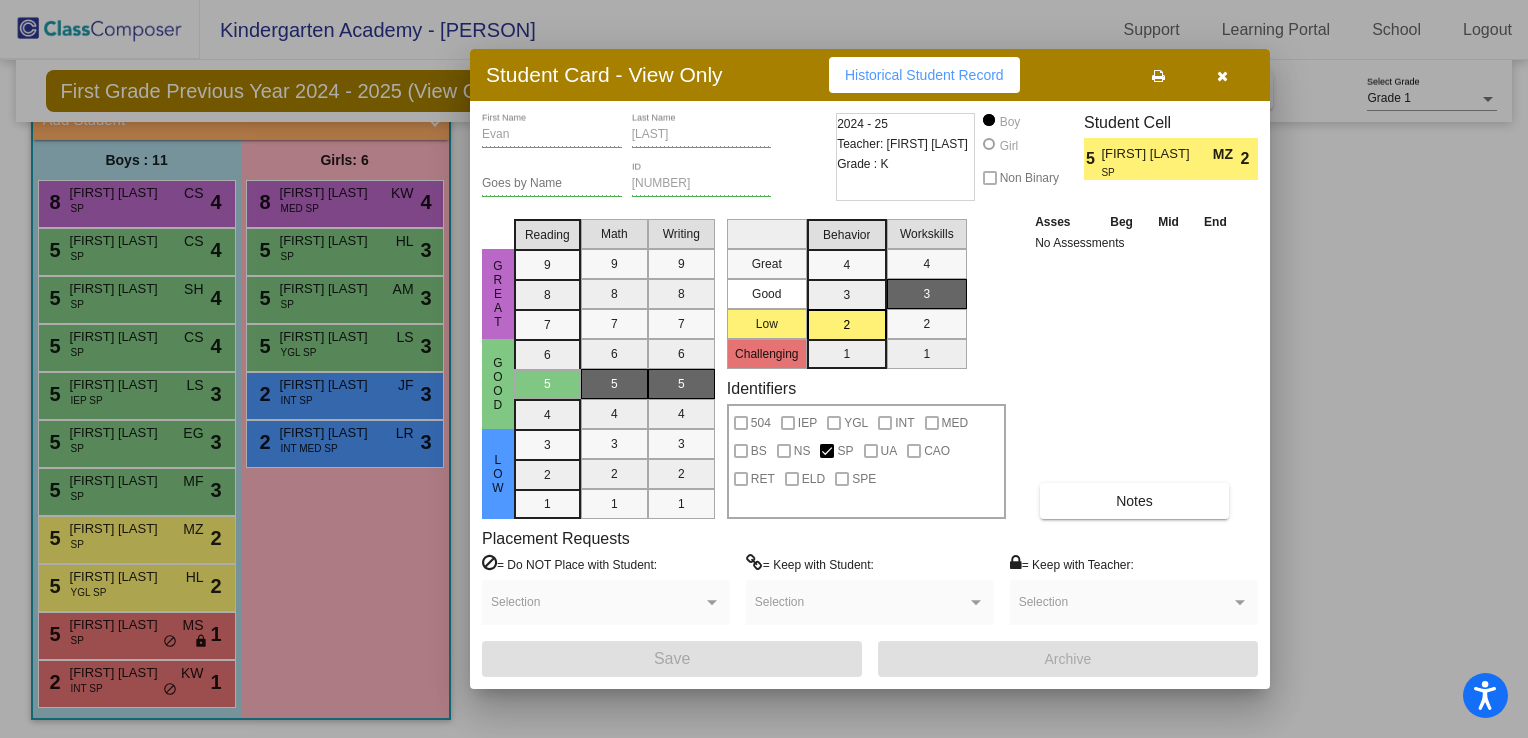 click at bounding box center (764, 369) 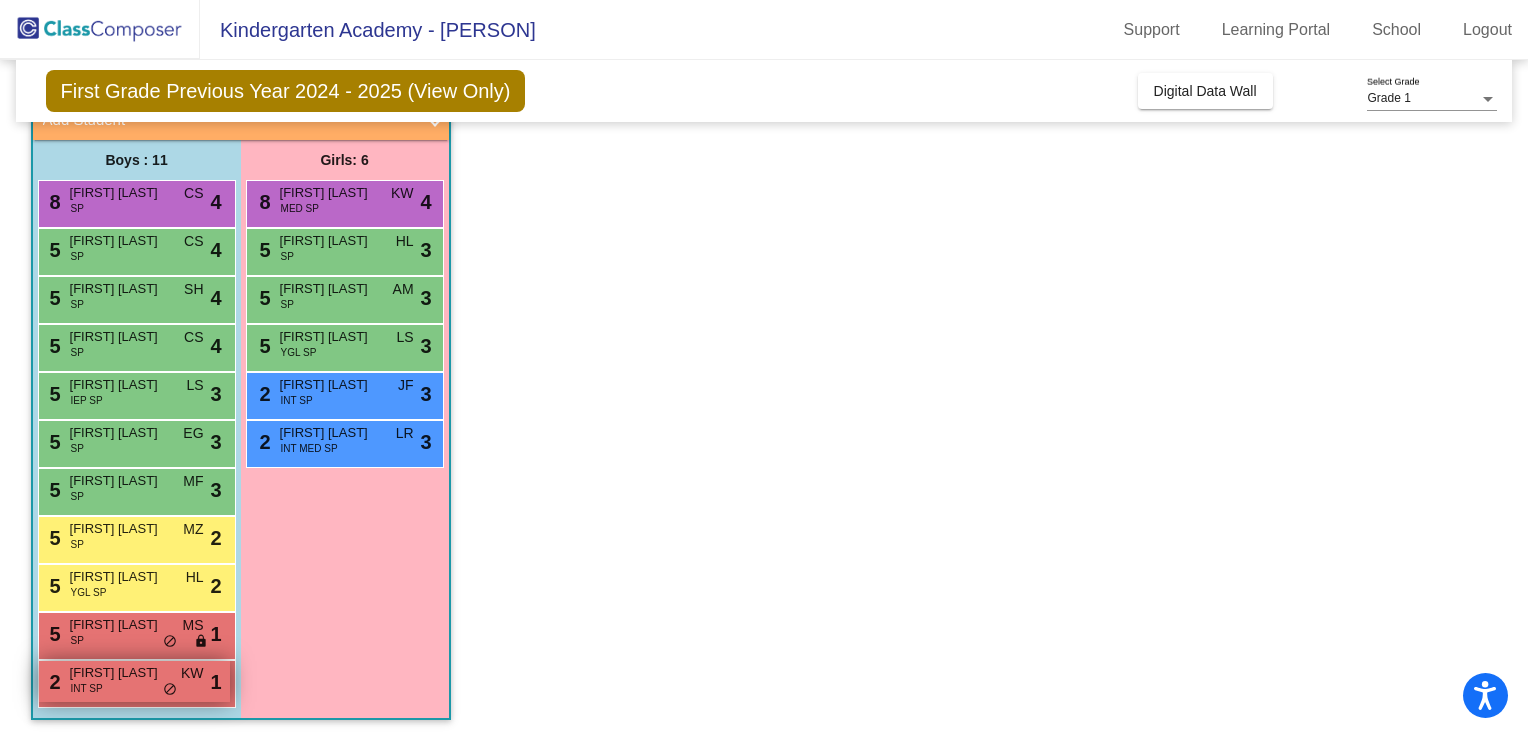 click on "[NUMBER] [PERSON] [ROLE] SP KW lock do_not_disturb_alt 1" at bounding box center (134, 681) 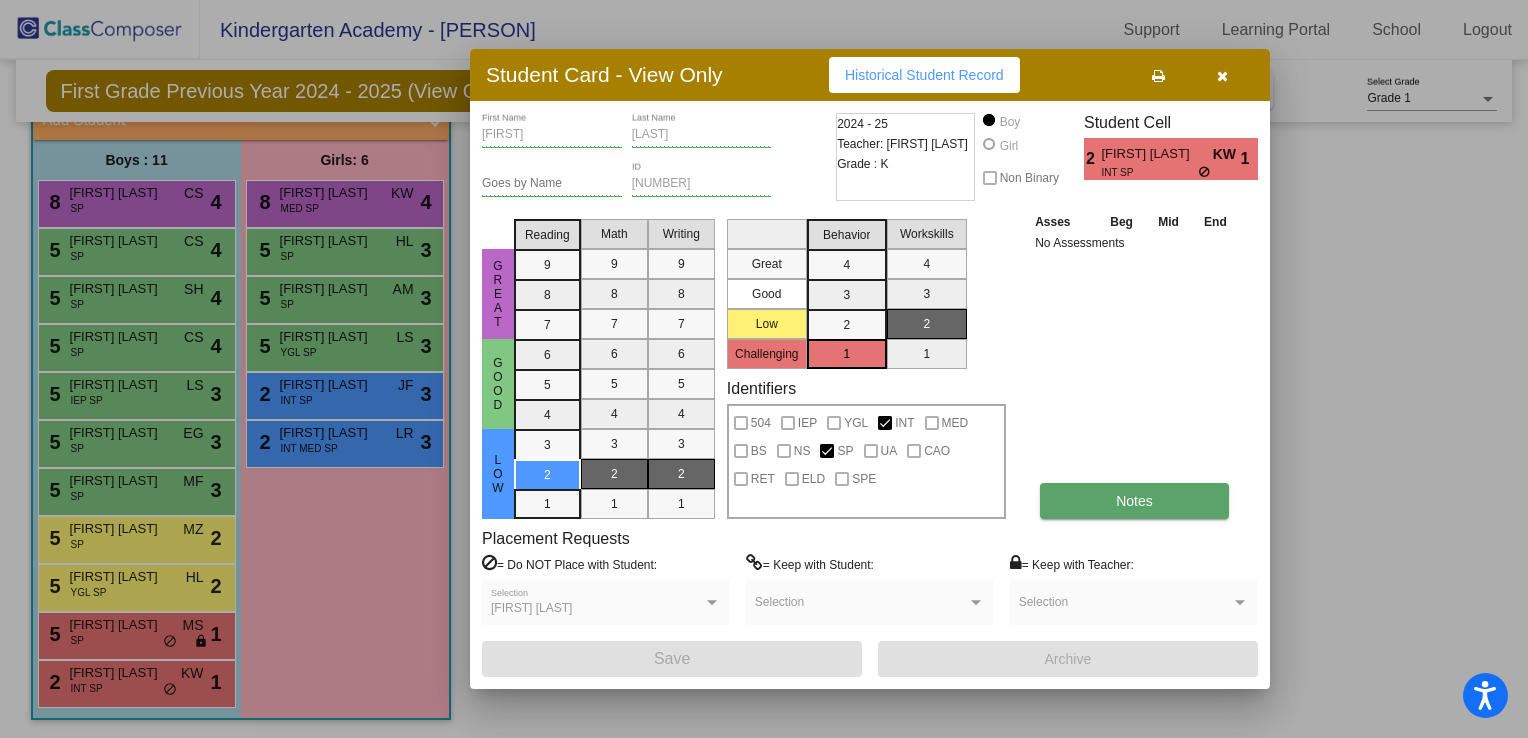 click on "Notes" at bounding box center (1134, 501) 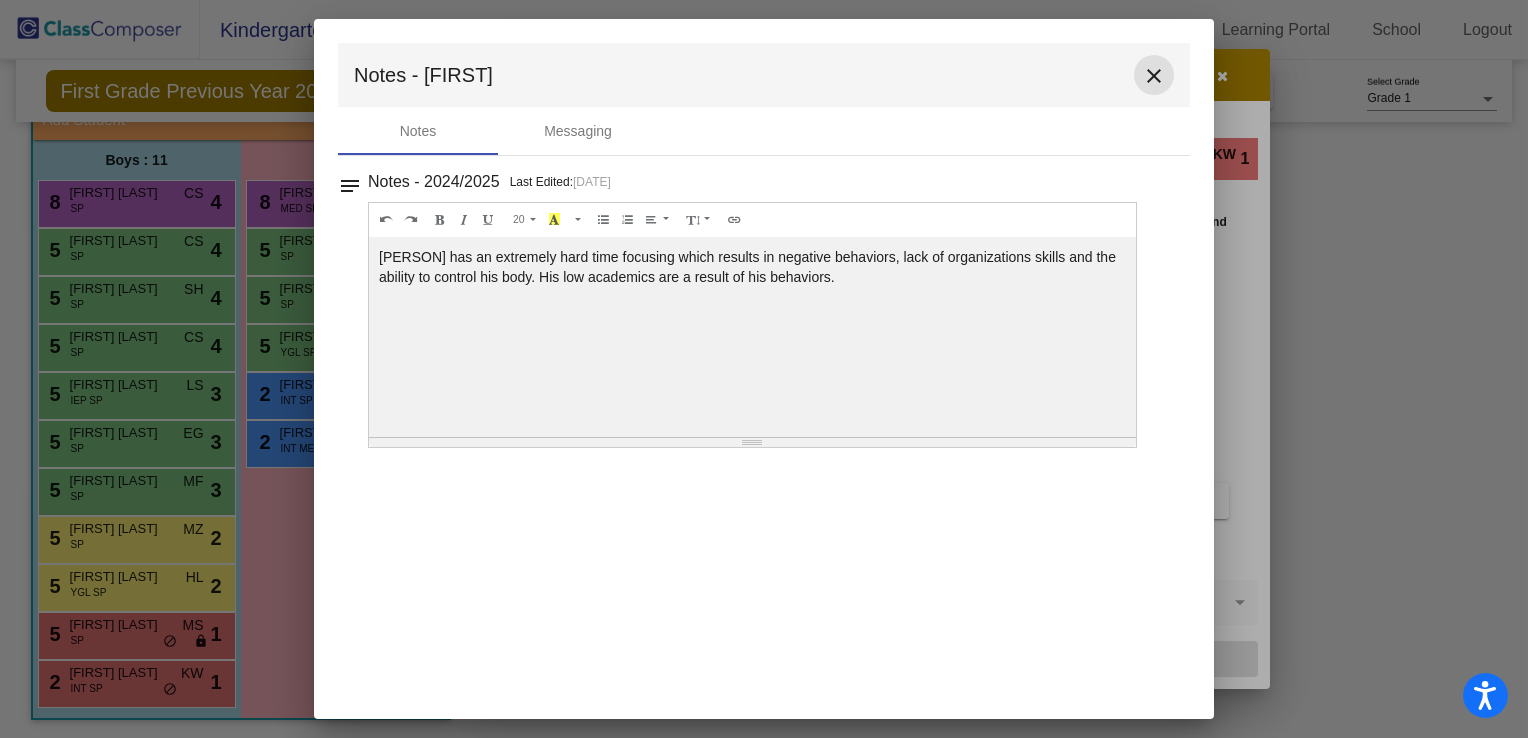click on "close" at bounding box center [1154, 76] 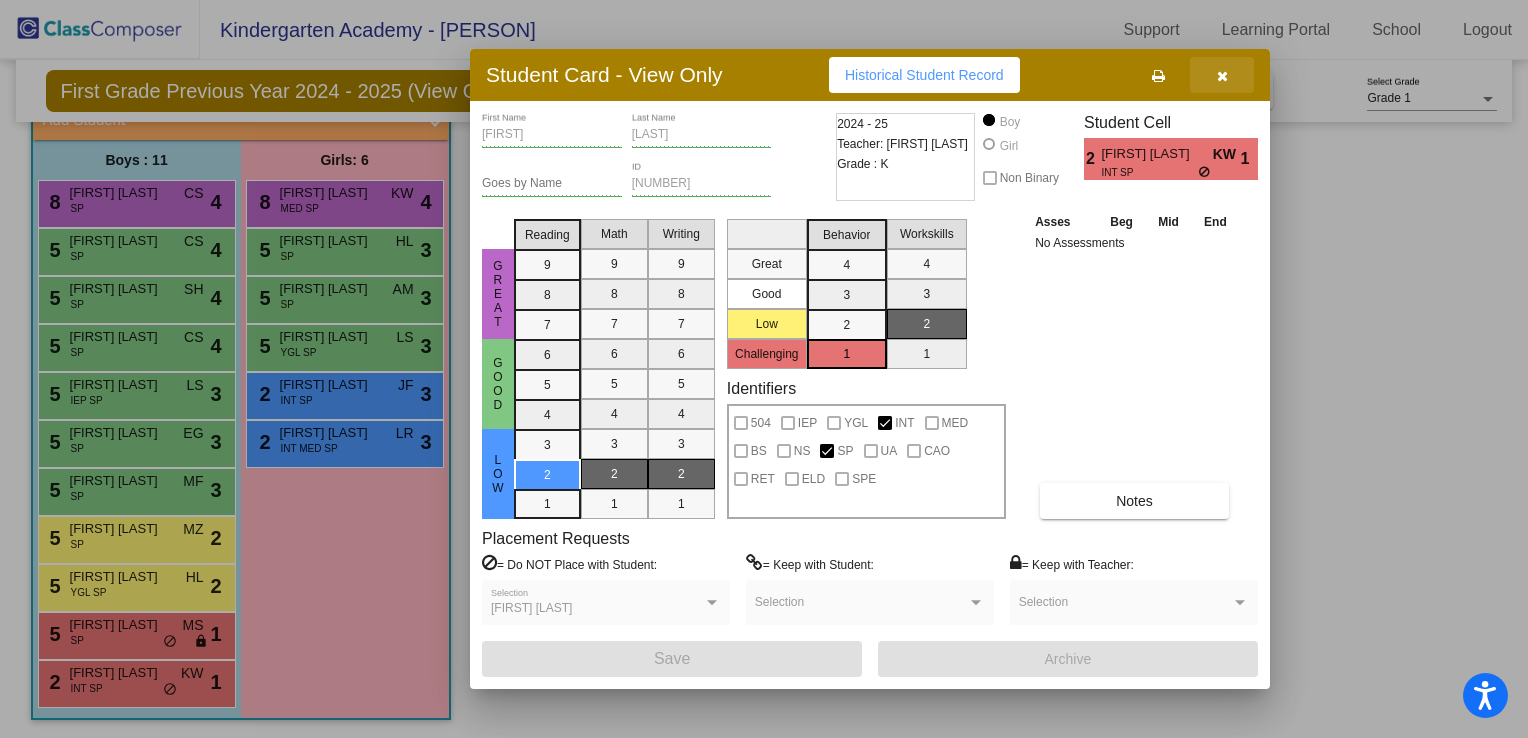 click at bounding box center [1222, 75] 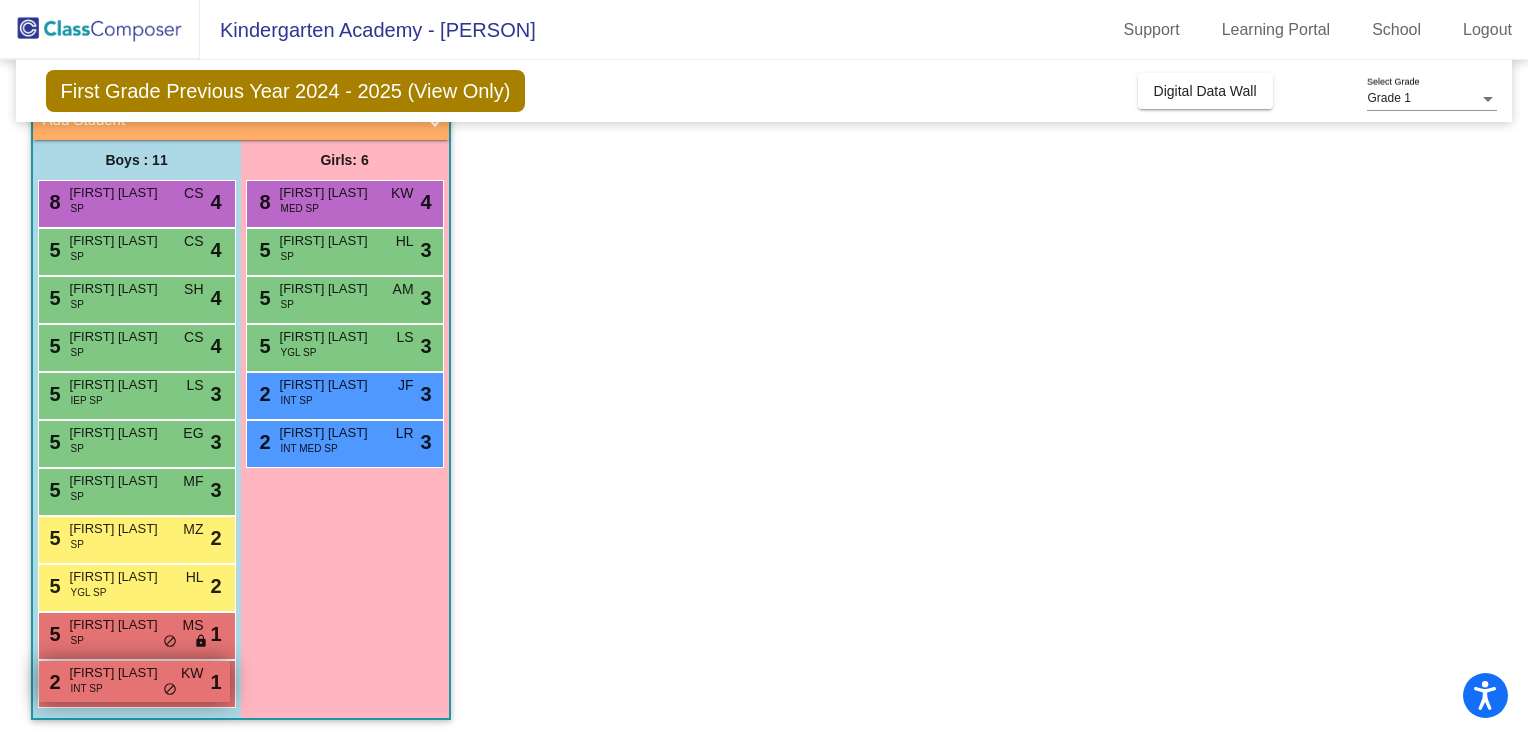 click on "[NUMBER] [PERSON] [ROLE] SP KW lock do_not_disturb_alt 1" at bounding box center [134, 681] 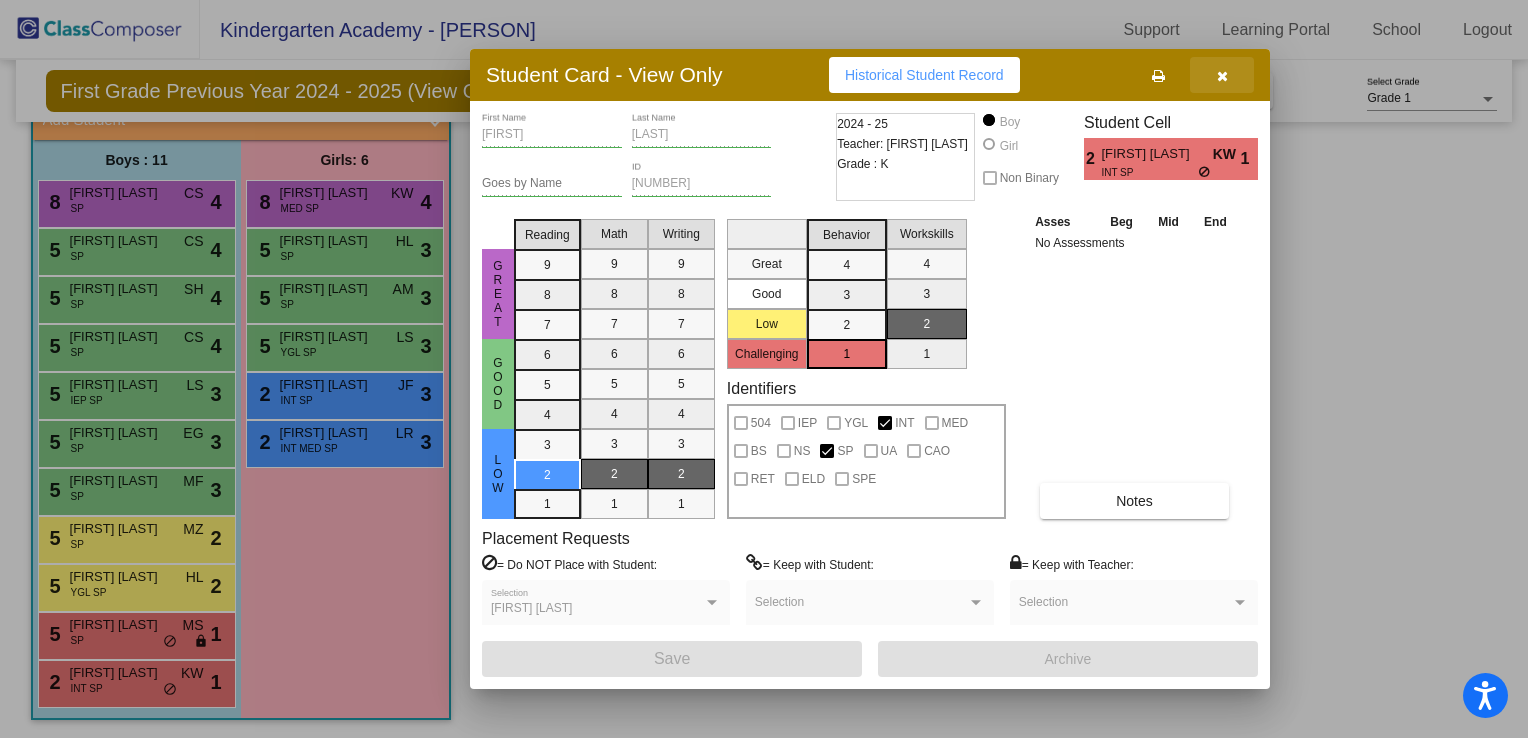 click at bounding box center [1222, 76] 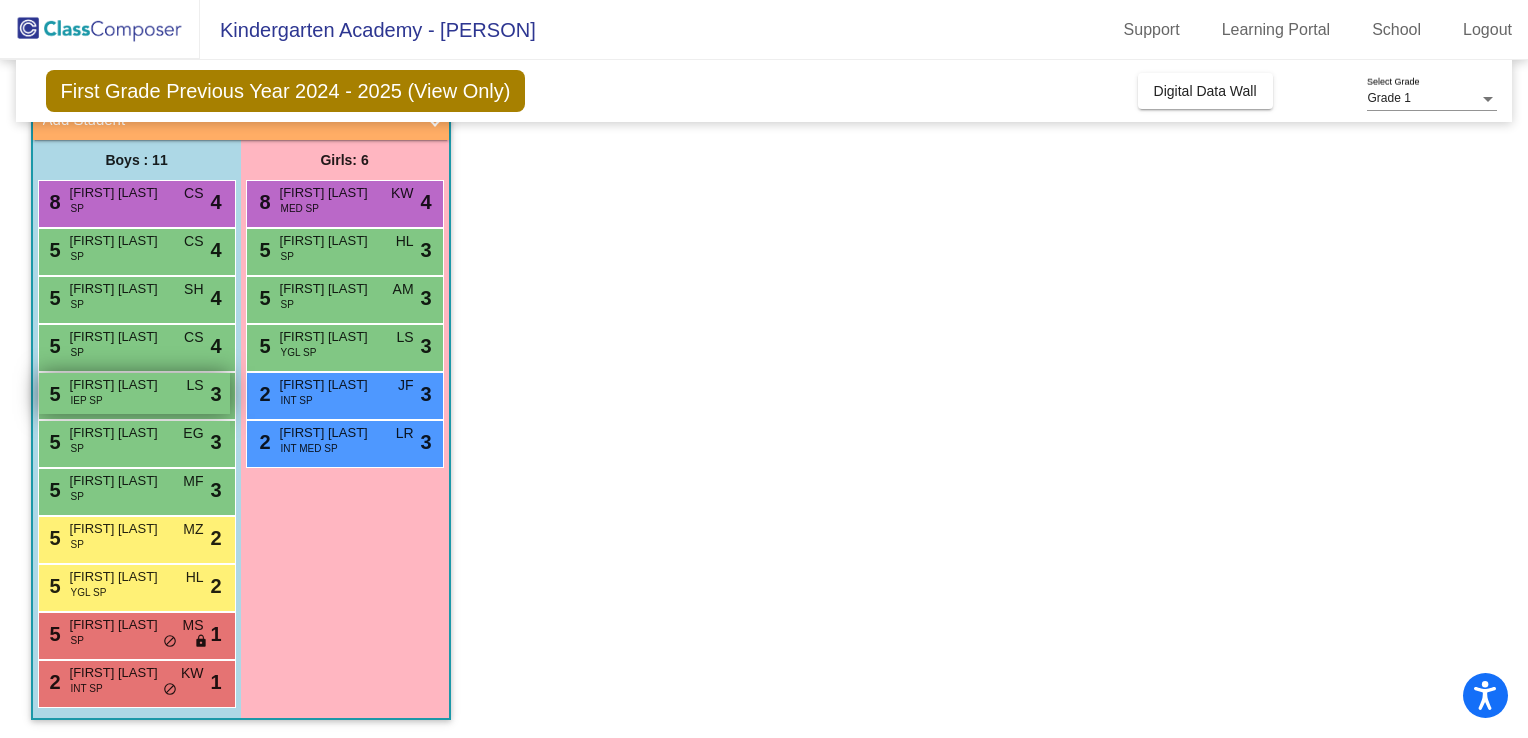 click on "[NUMBER] [FIRST] [LAST] IEP SP LS lock do_not_disturb_alt 3" at bounding box center [134, 393] 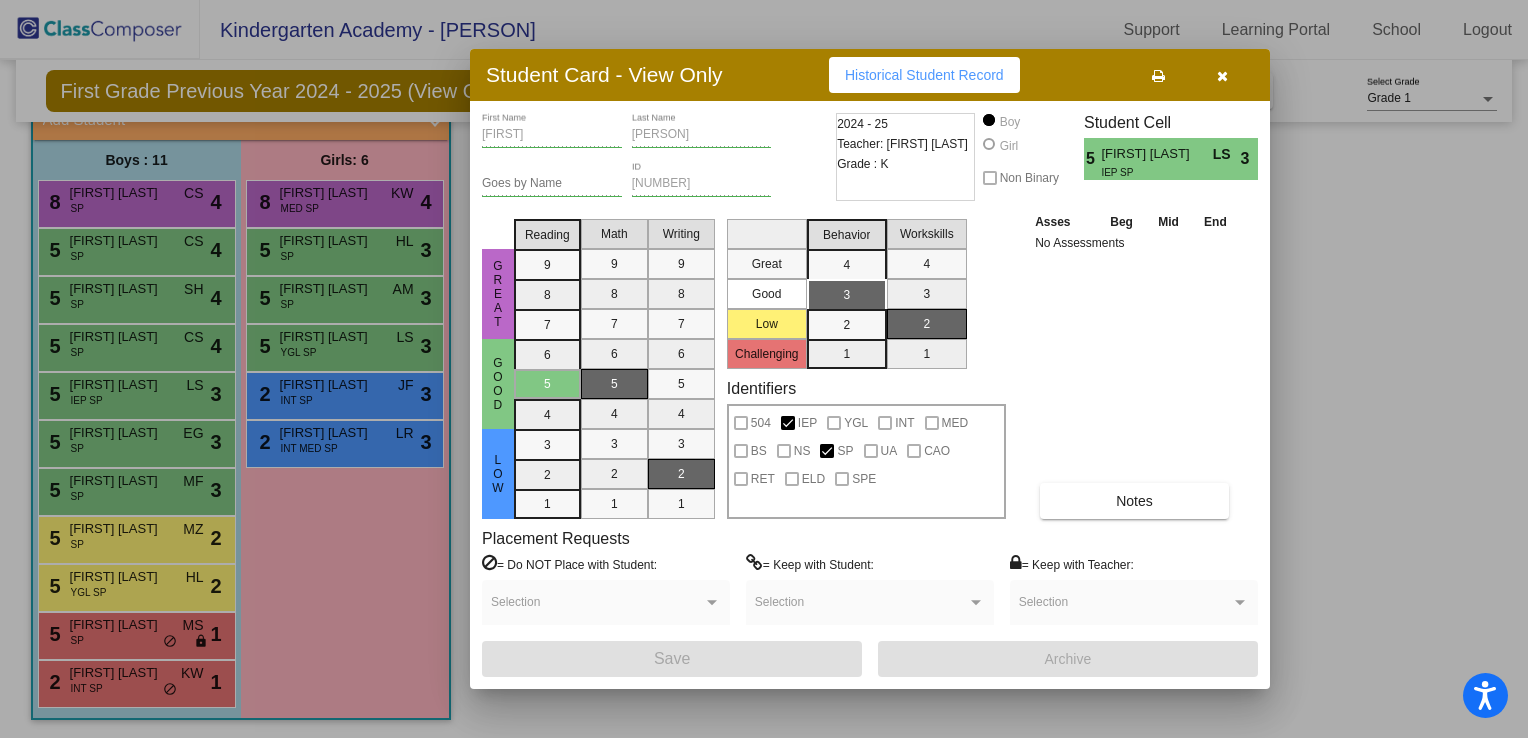 click at bounding box center [1222, 76] 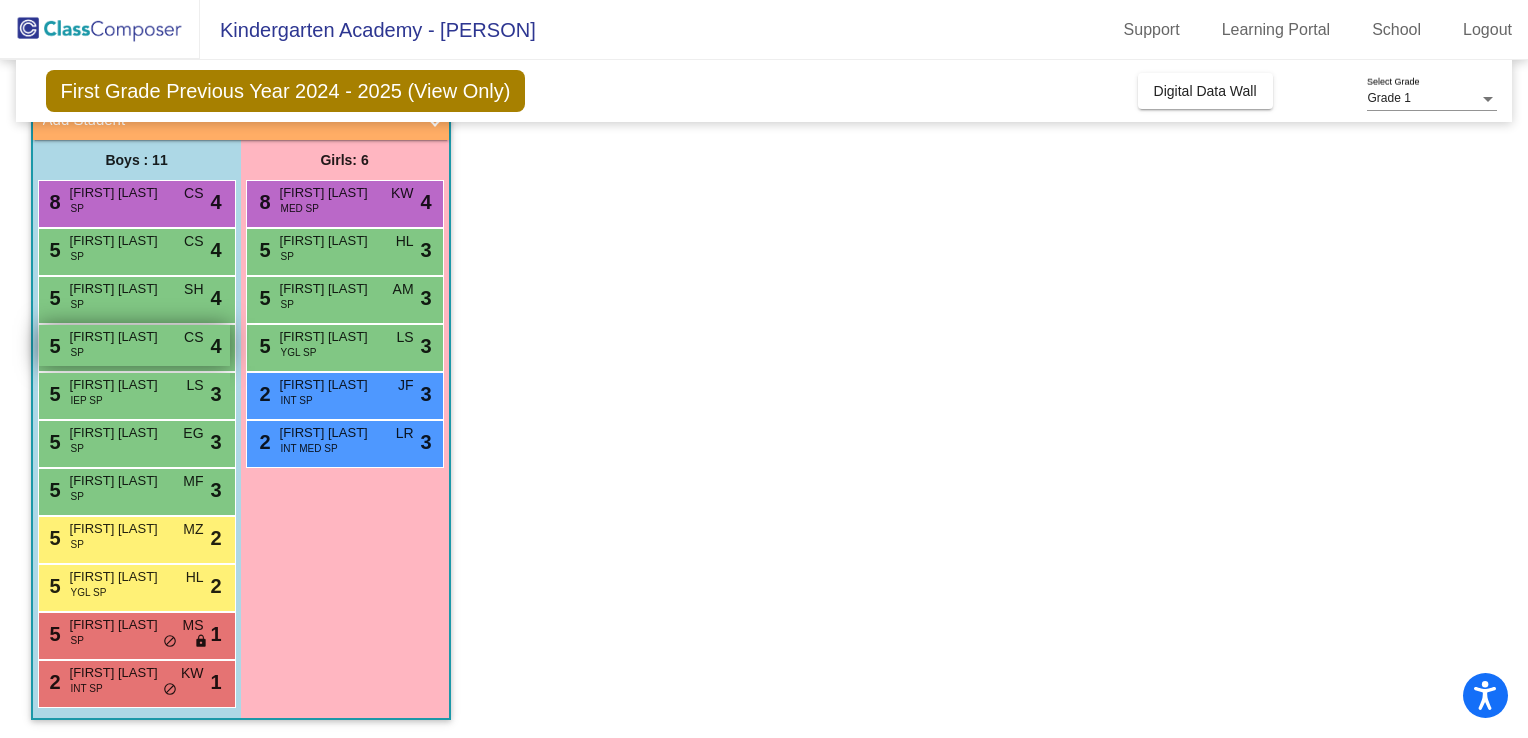 click on "[NUMBER] [FIRST] [LAST] SP CS lock do_not_disturb_alt [NUMBER]" at bounding box center (134, 345) 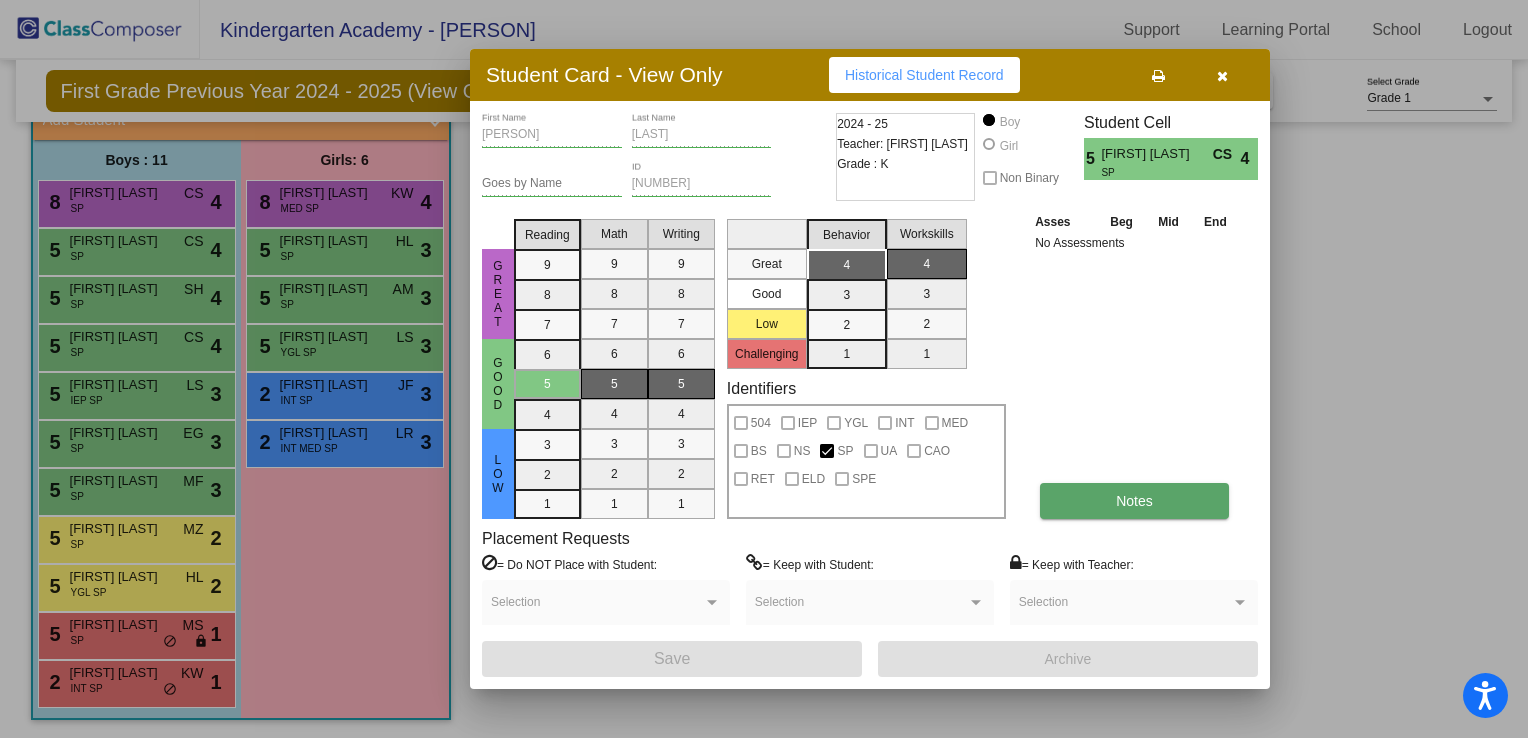 click on "Notes" at bounding box center [1134, 501] 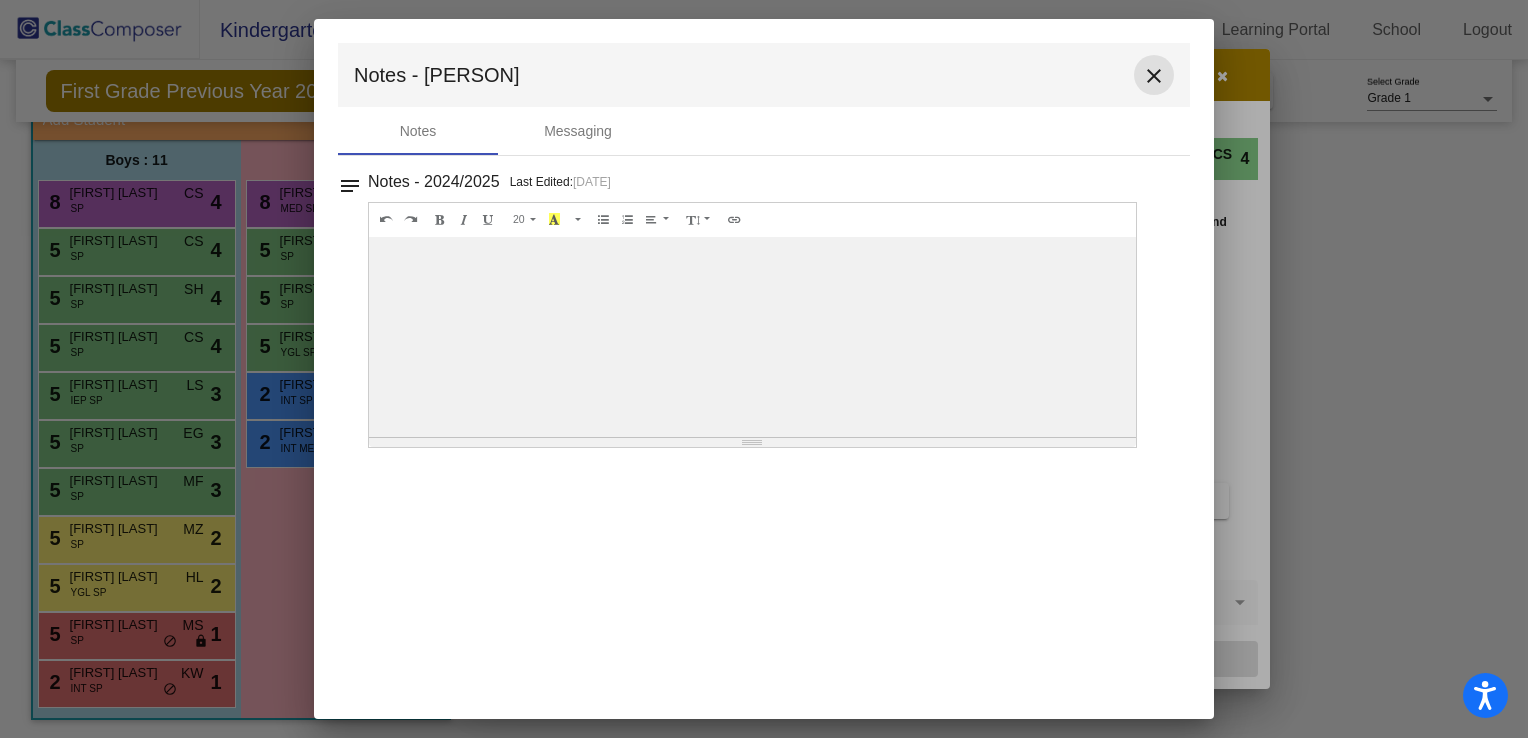 click on "close" at bounding box center (1154, 75) 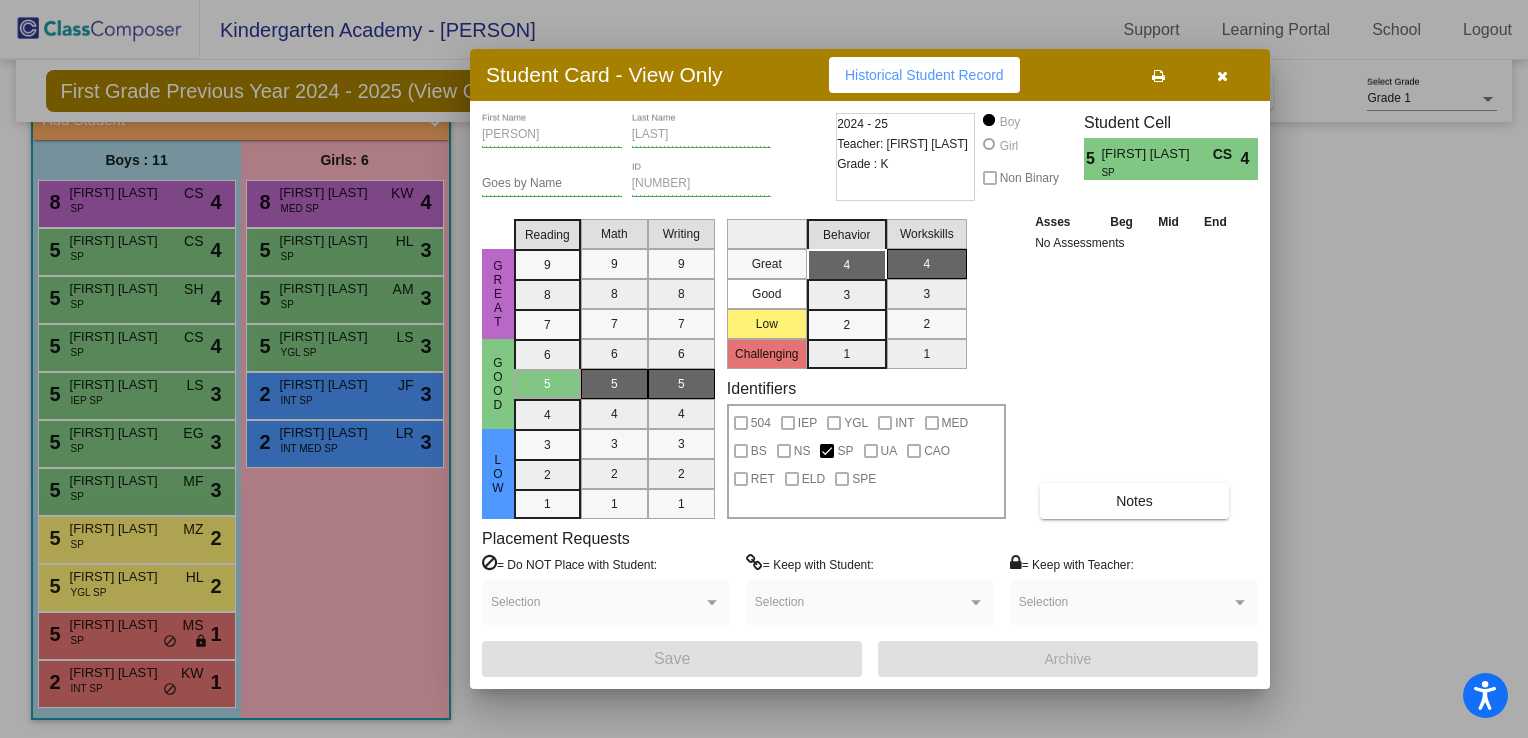 click at bounding box center [1222, 76] 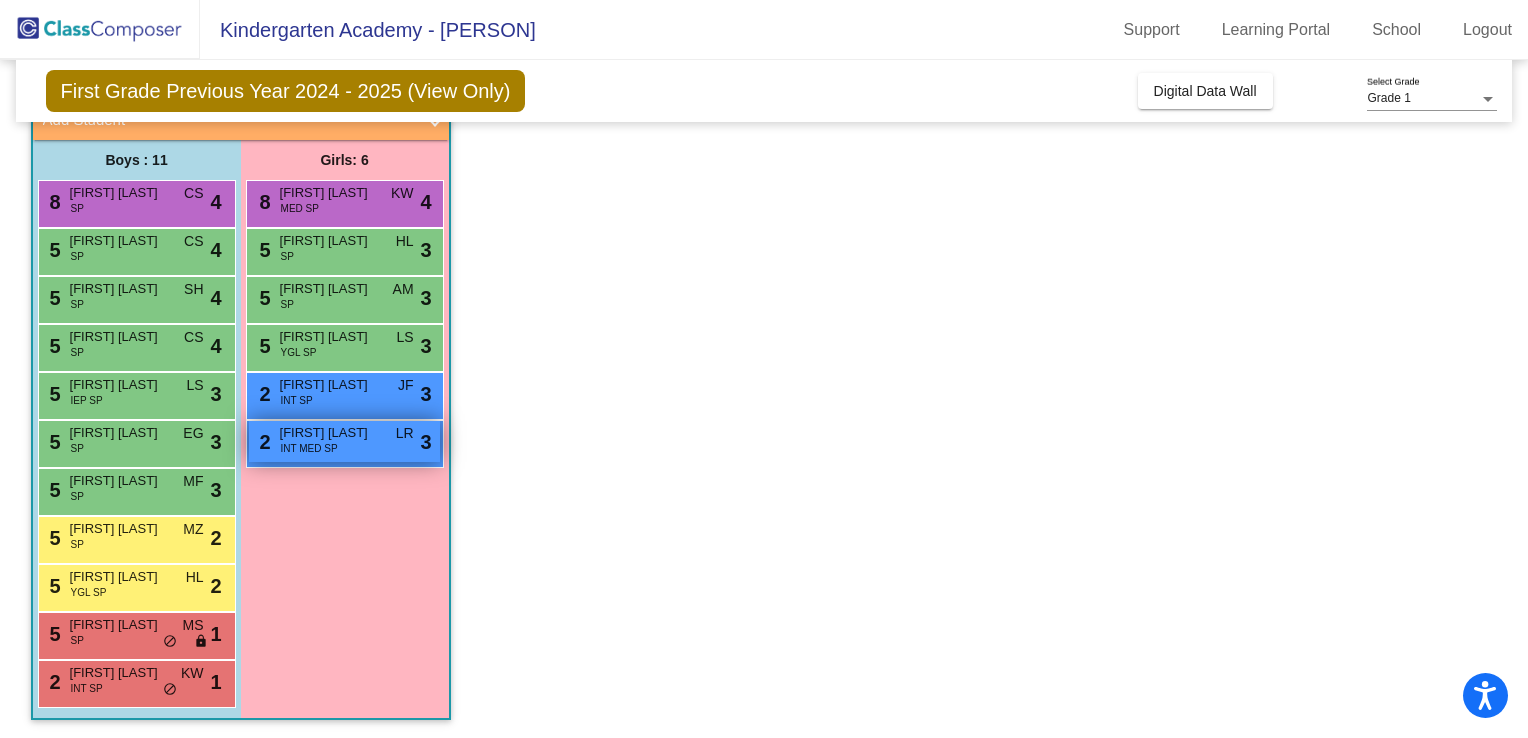 click on "[FIRST] [LAST]" at bounding box center [330, 433] 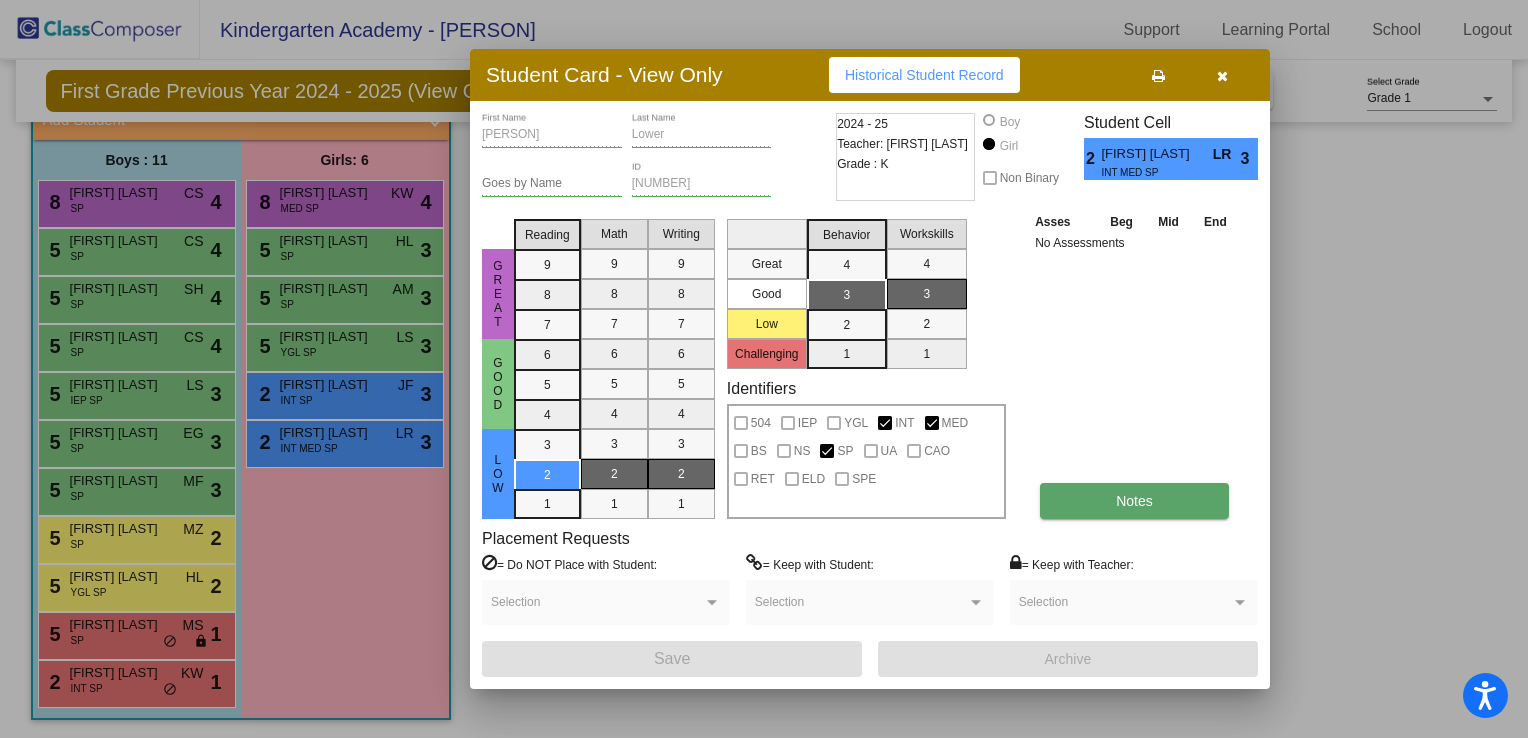 click on "Notes" at bounding box center (1134, 501) 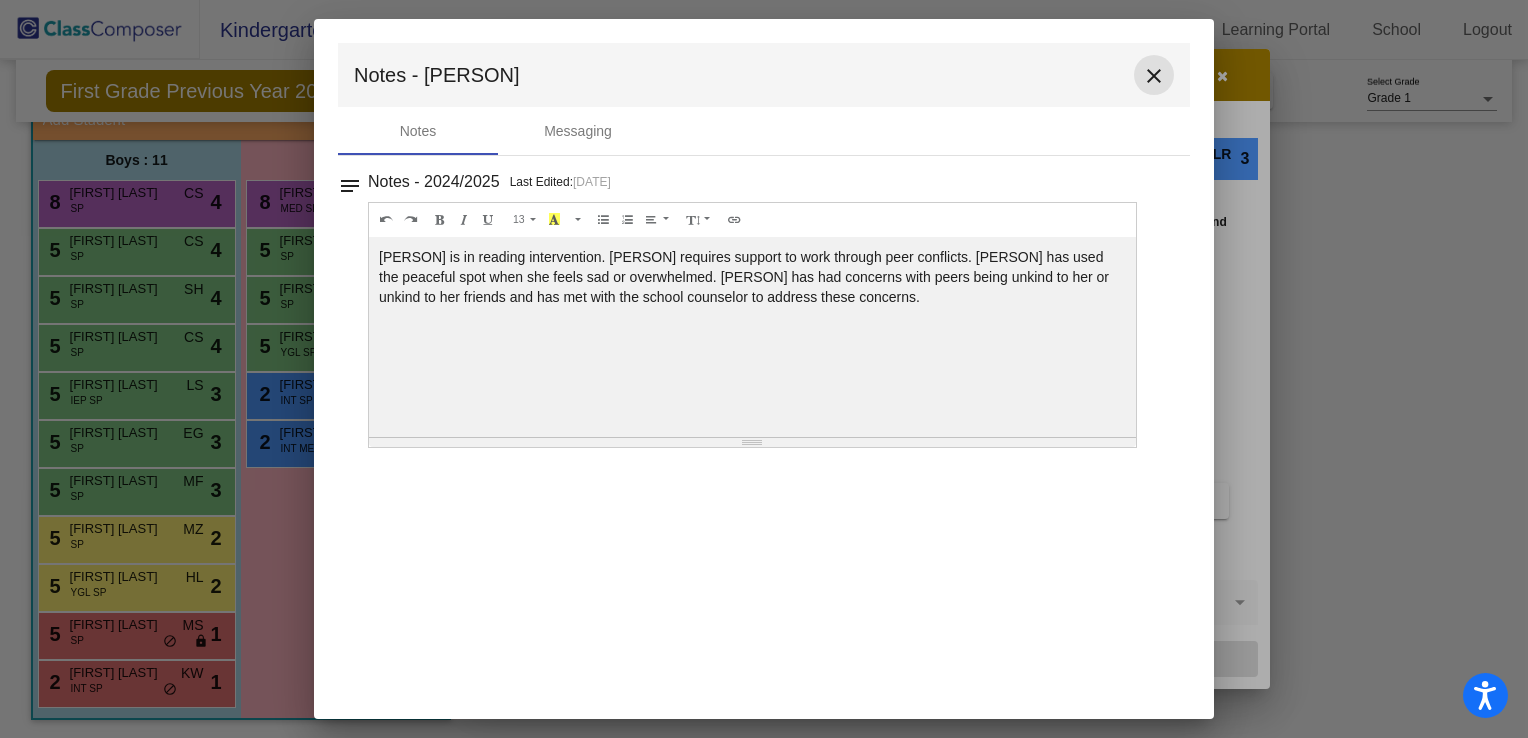 click on "close" at bounding box center [1154, 76] 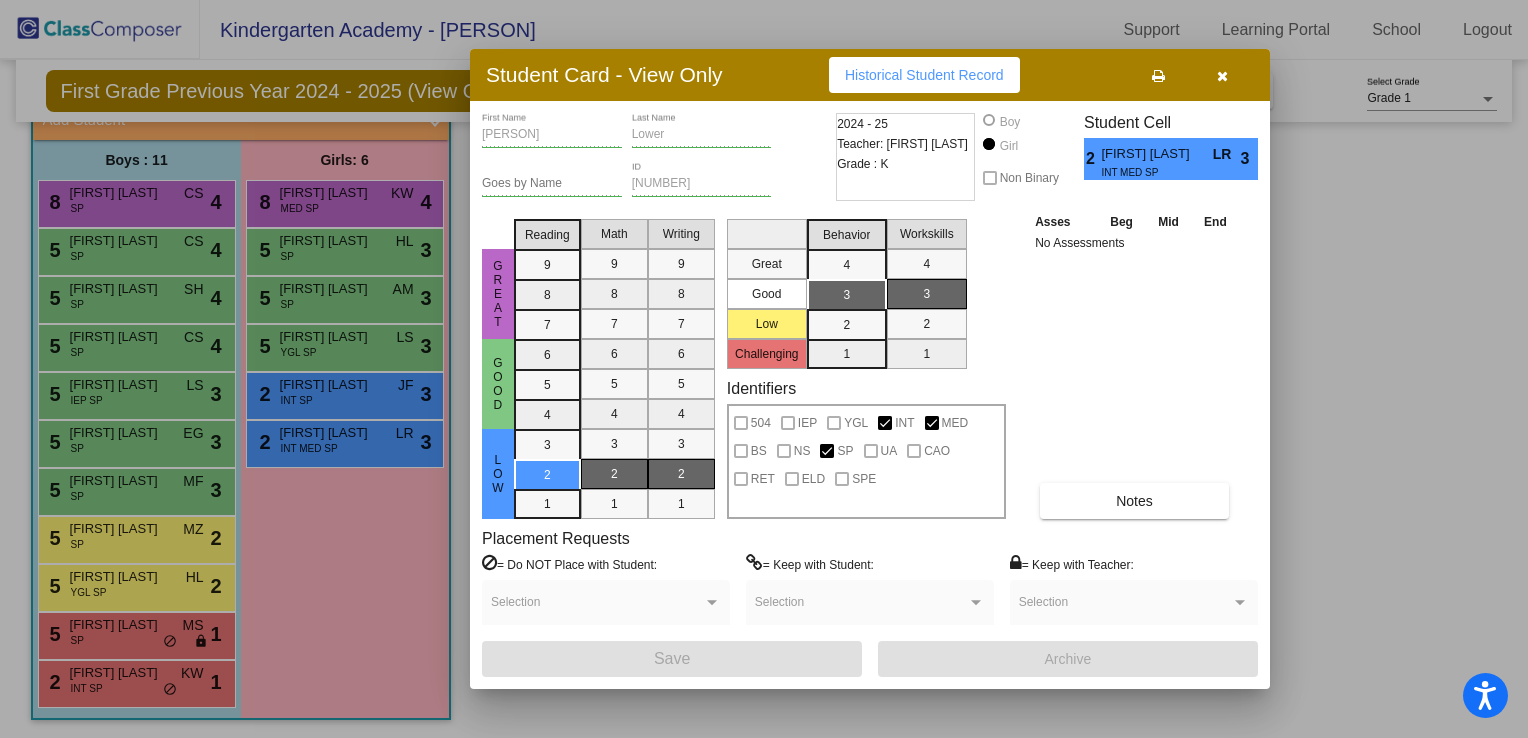 click at bounding box center [1222, 76] 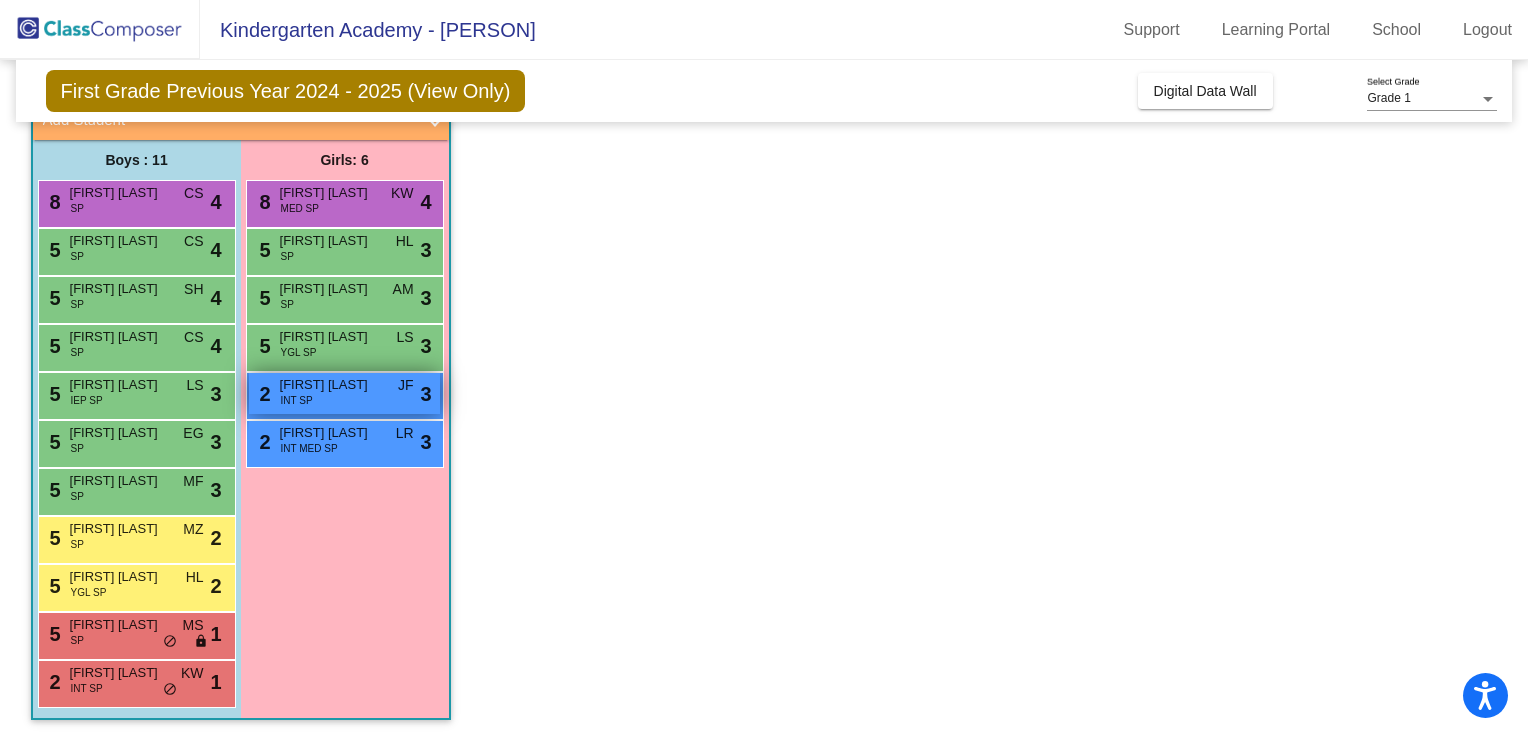 click on "[NUMBER] [LAST] [LAST] INT SP JF lock do_not_disturb_alt [NUMBER]" at bounding box center [344, 393] 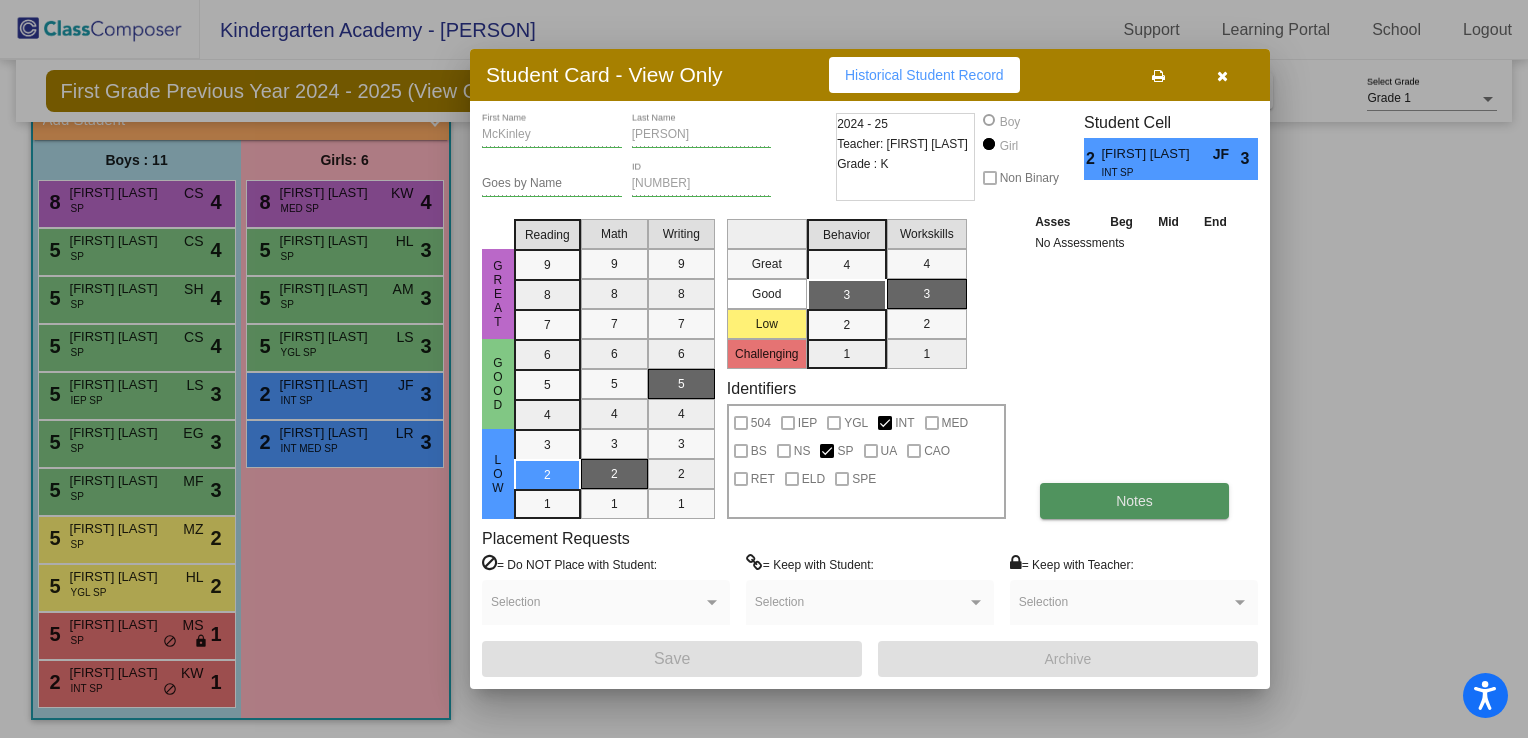 click on "Notes" at bounding box center [1134, 501] 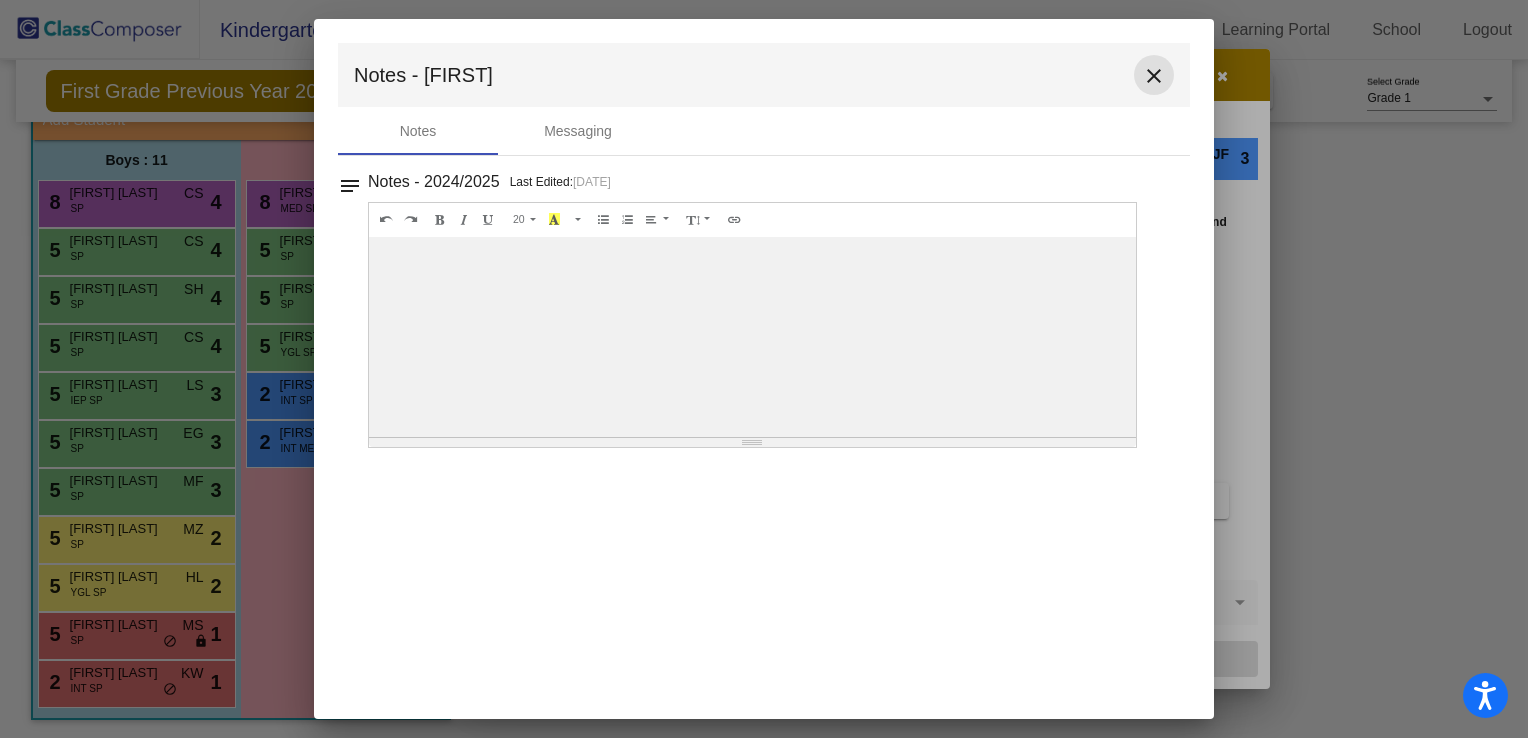 click on "close" at bounding box center (1154, 76) 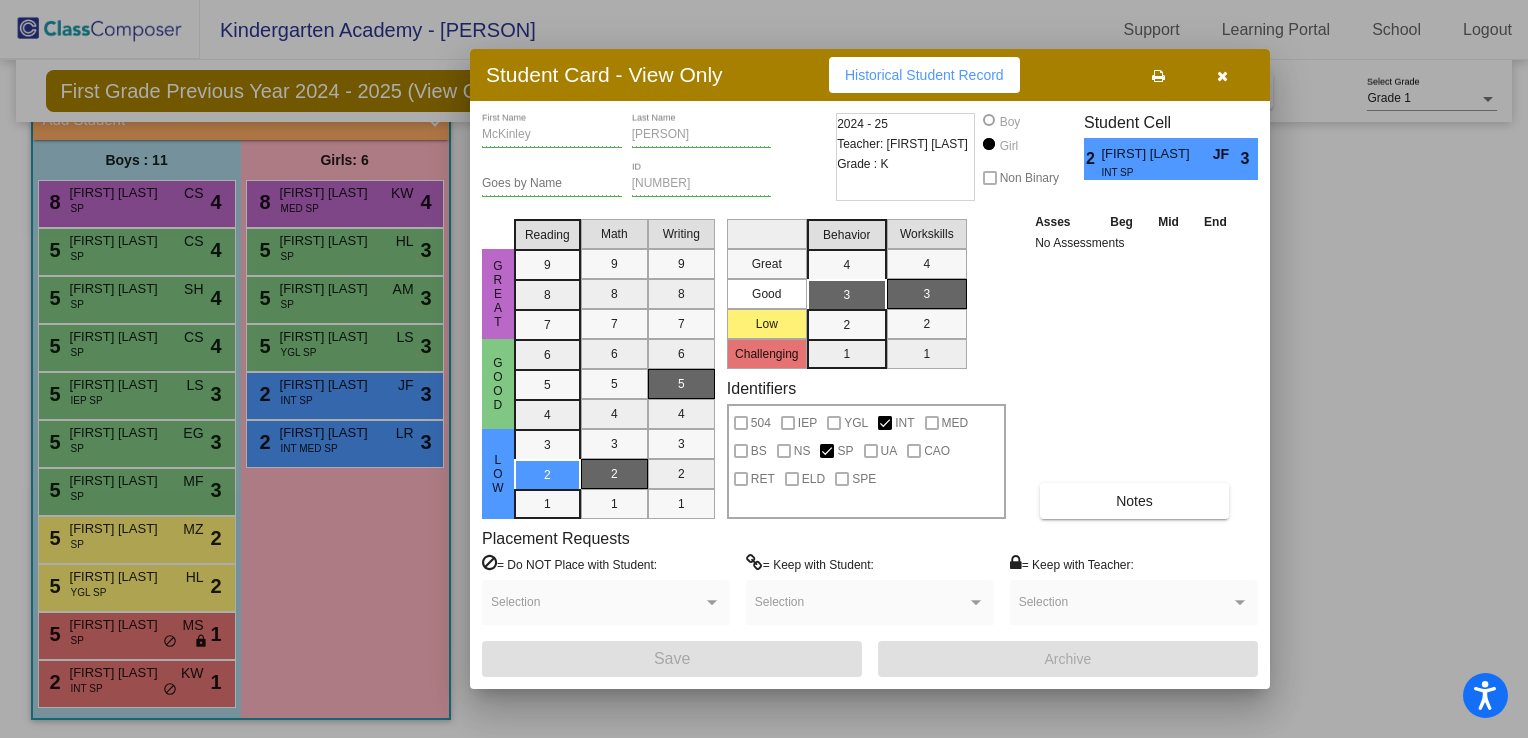 click at bounding box center [1222, 76] 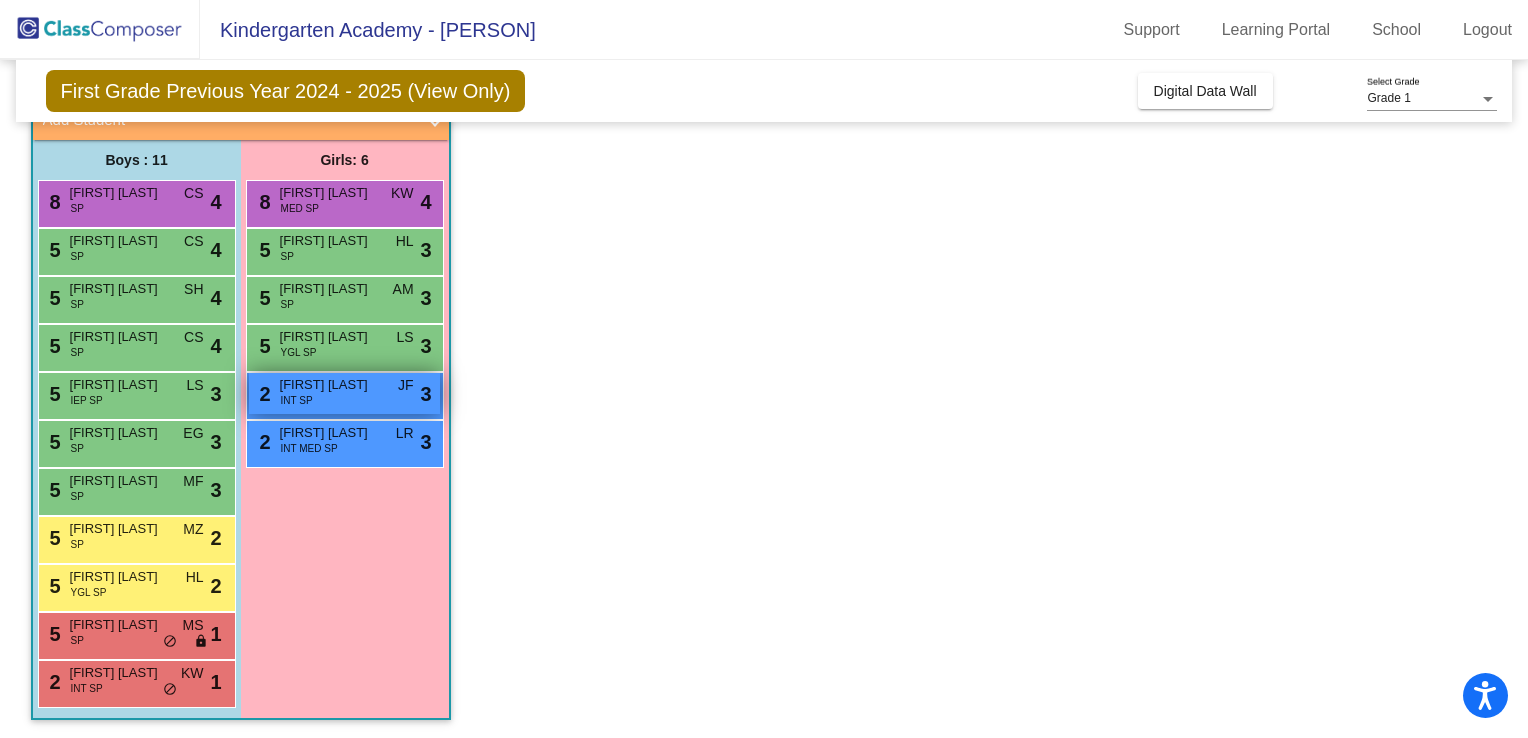 click on "[FIRST] [LAST]" at bounding box center [330, 385] 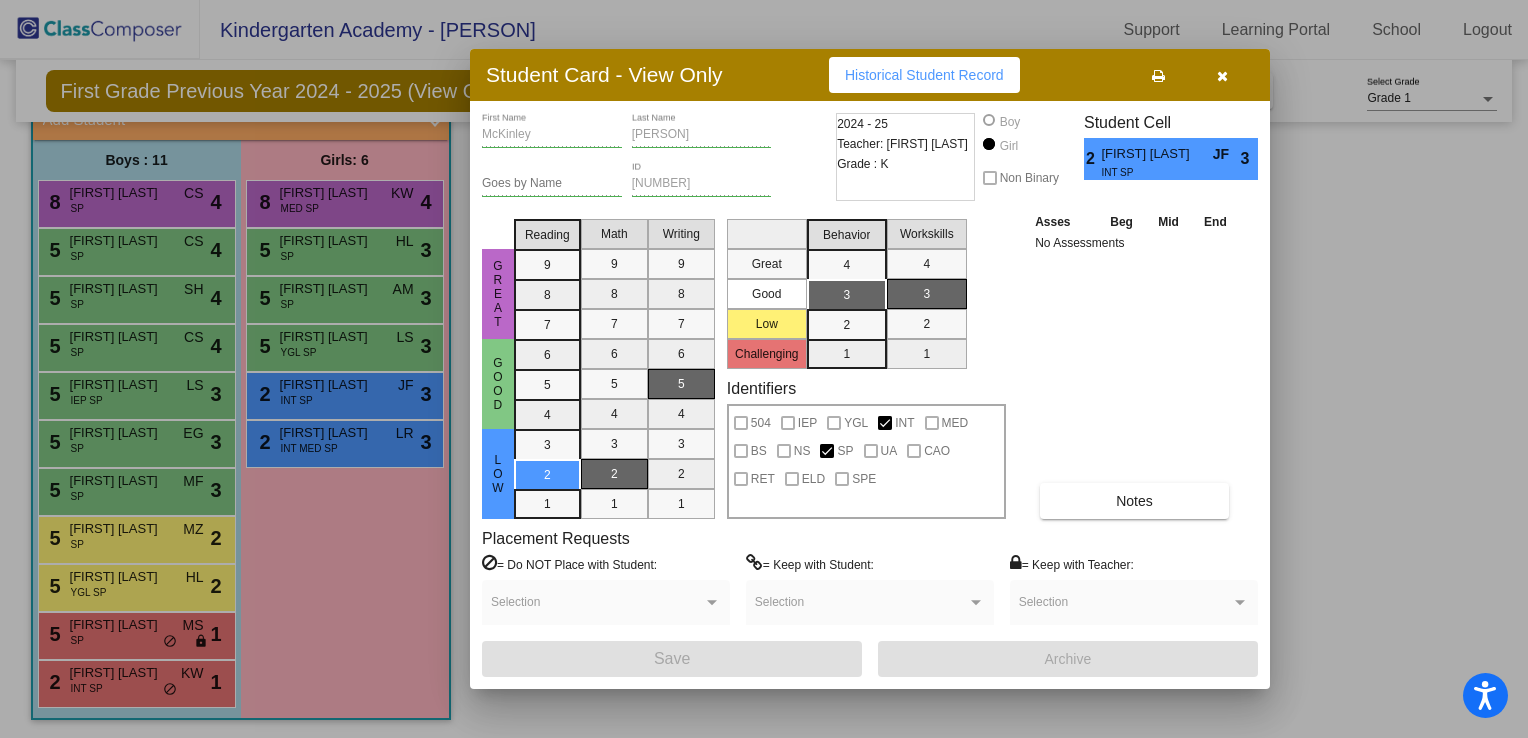 click at bounding box center (1222, 75) 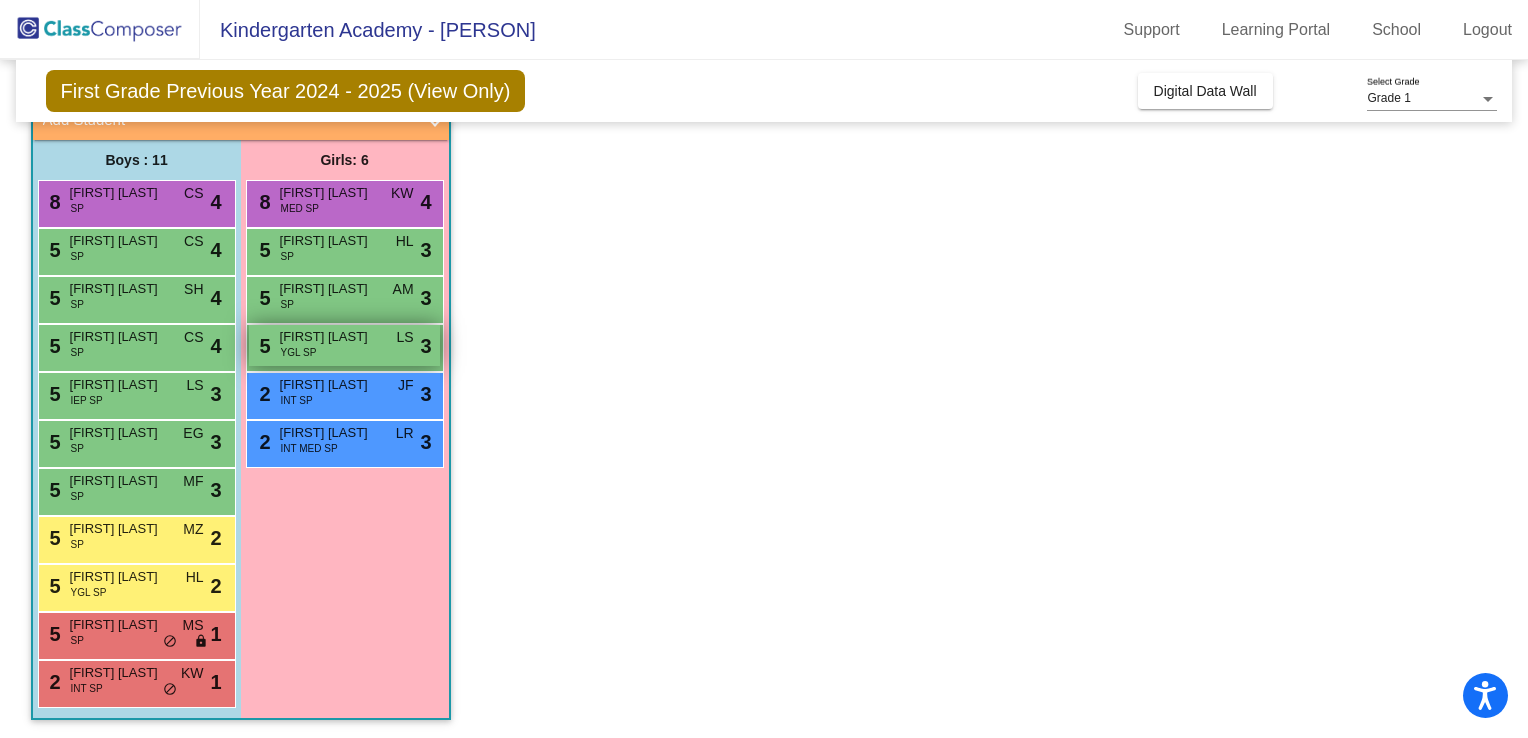 click on "[NUMBER] [FIRST] [LAST] YGL SP LS lock do_not_disturb_alt [NUMBER]" at bounding box center (344, 345) 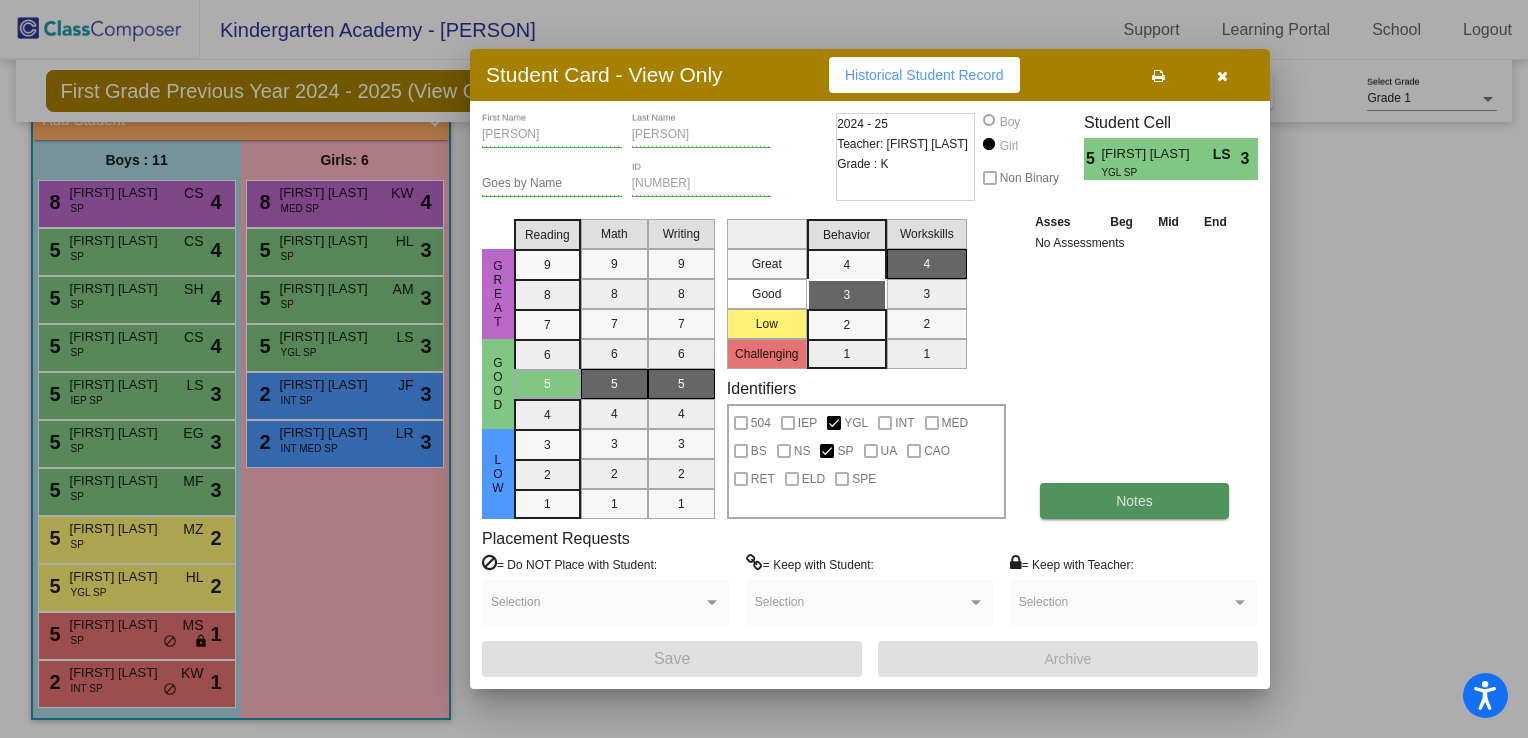 click on "Notes" at bounding box center [1134, 501] 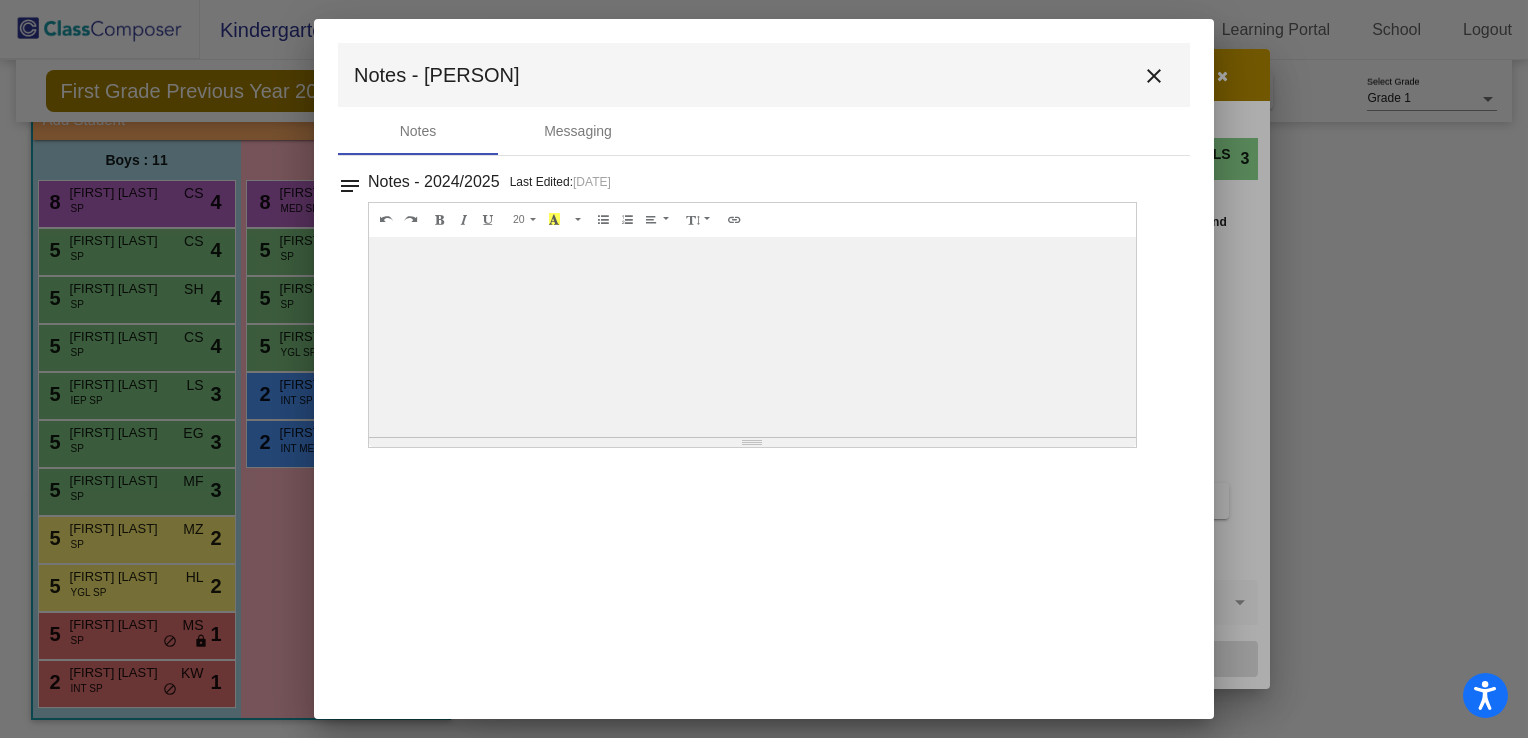 click on "close" at bounding box center (1154, 76) 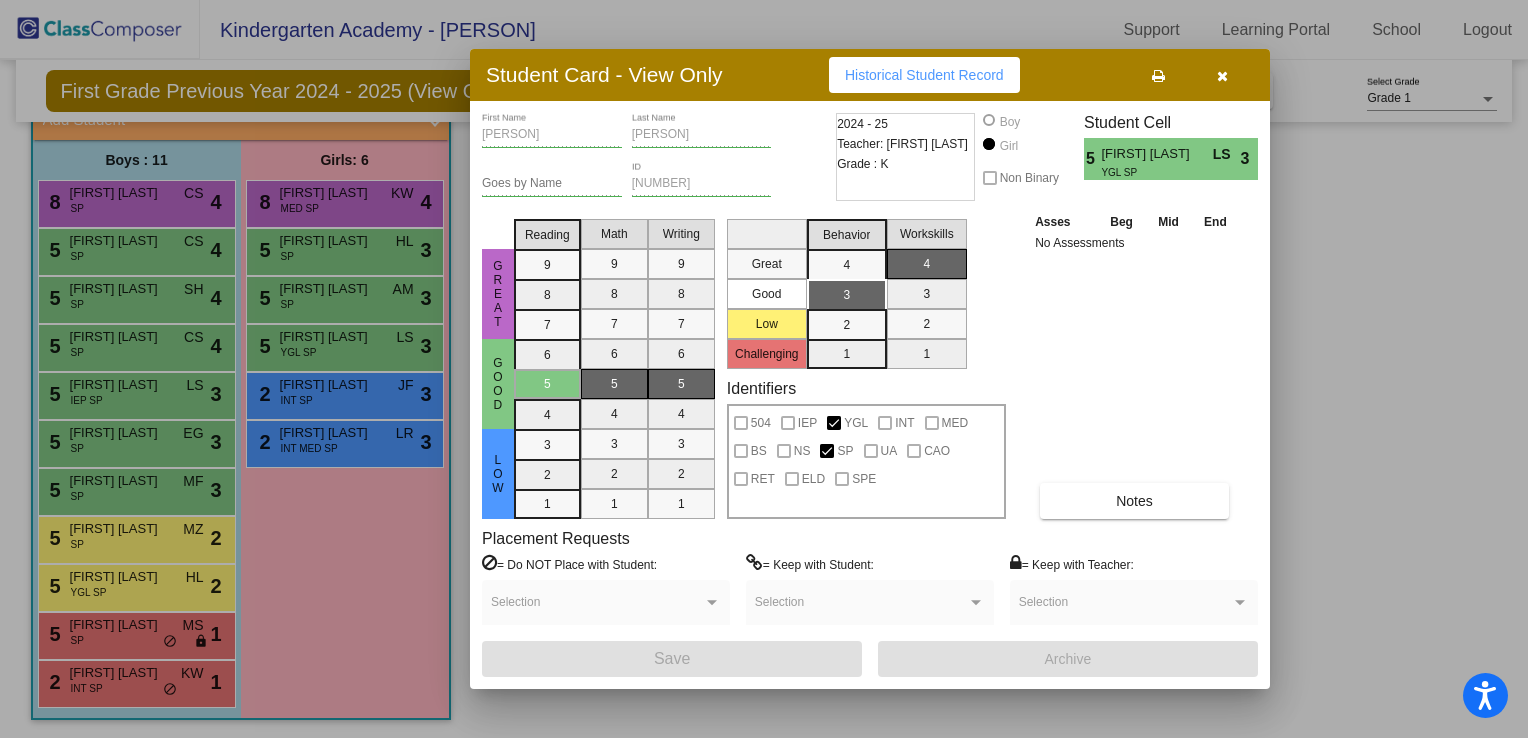 click at bounding box center (1222, 75) 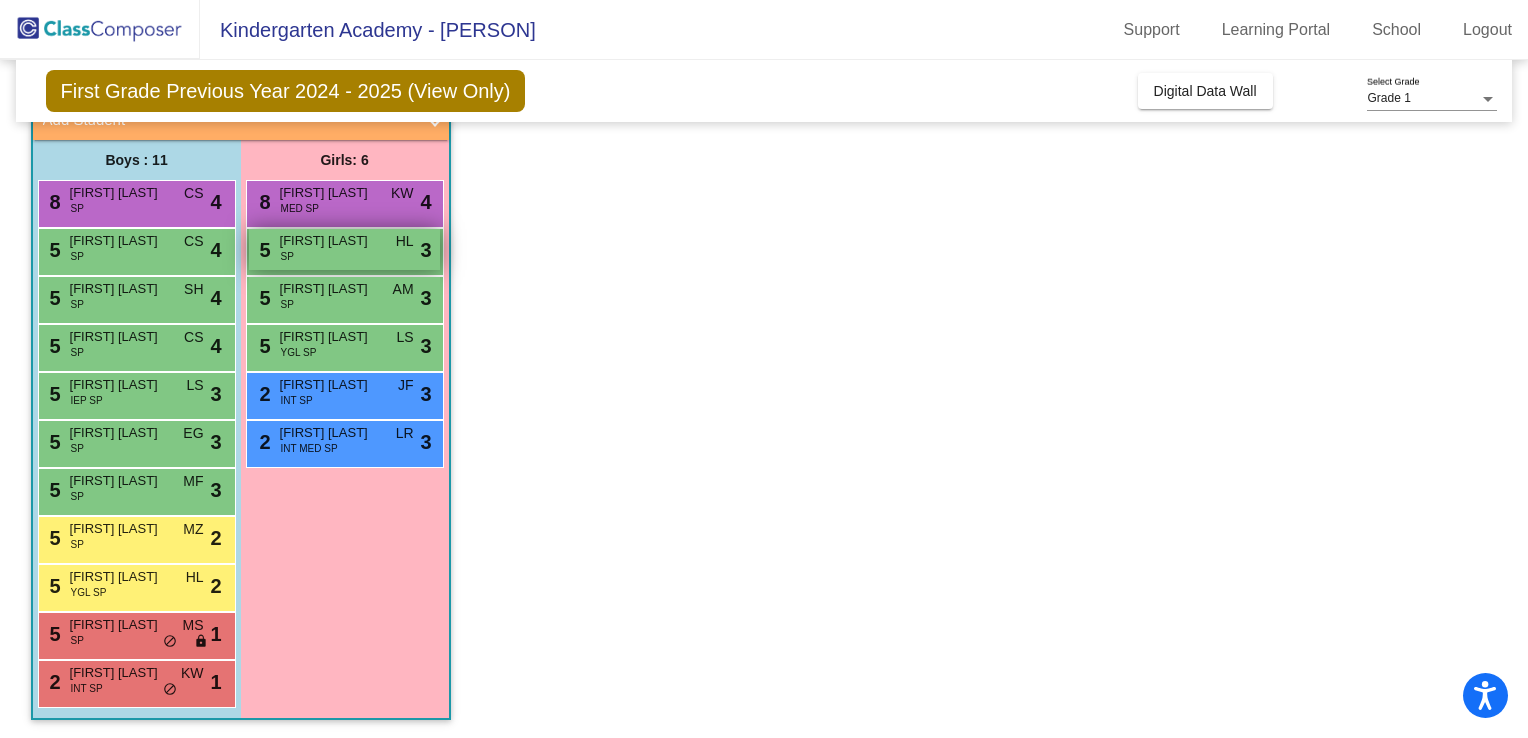 click on "[FIRST] [LAST]" at bounding box center (330, 241) 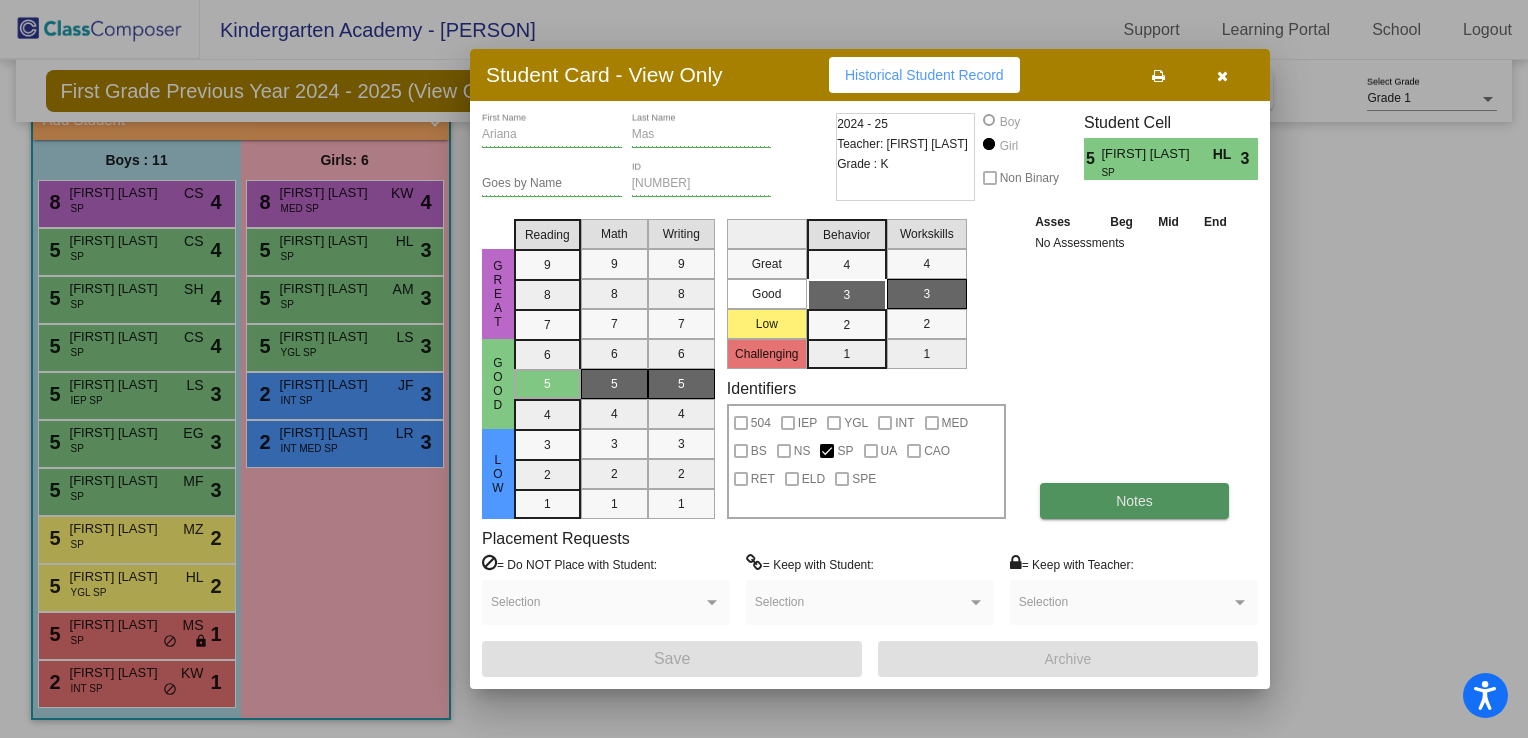 click on "Notes" at bounding box center [1134, 501] 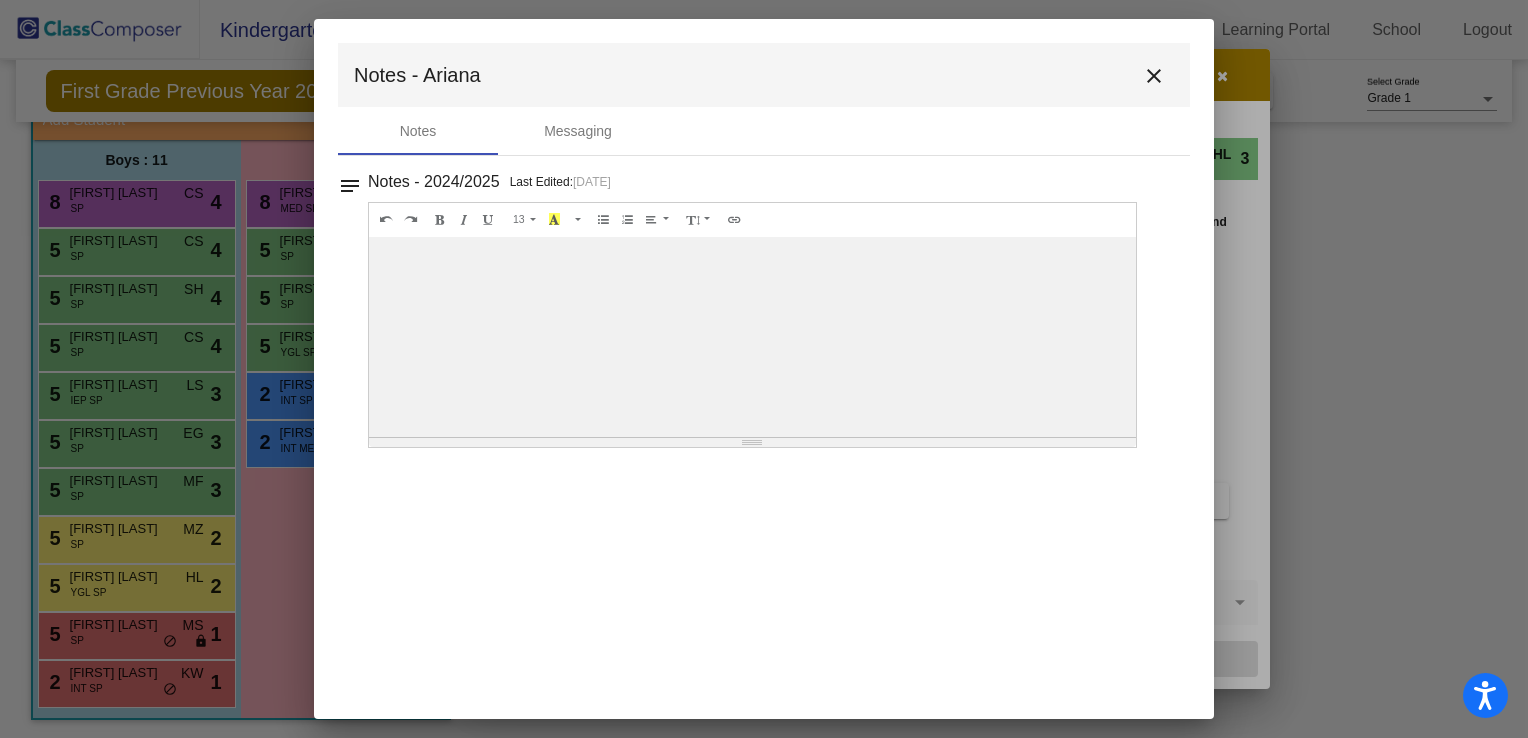 click on "close" at bounding box center (1154, 76) 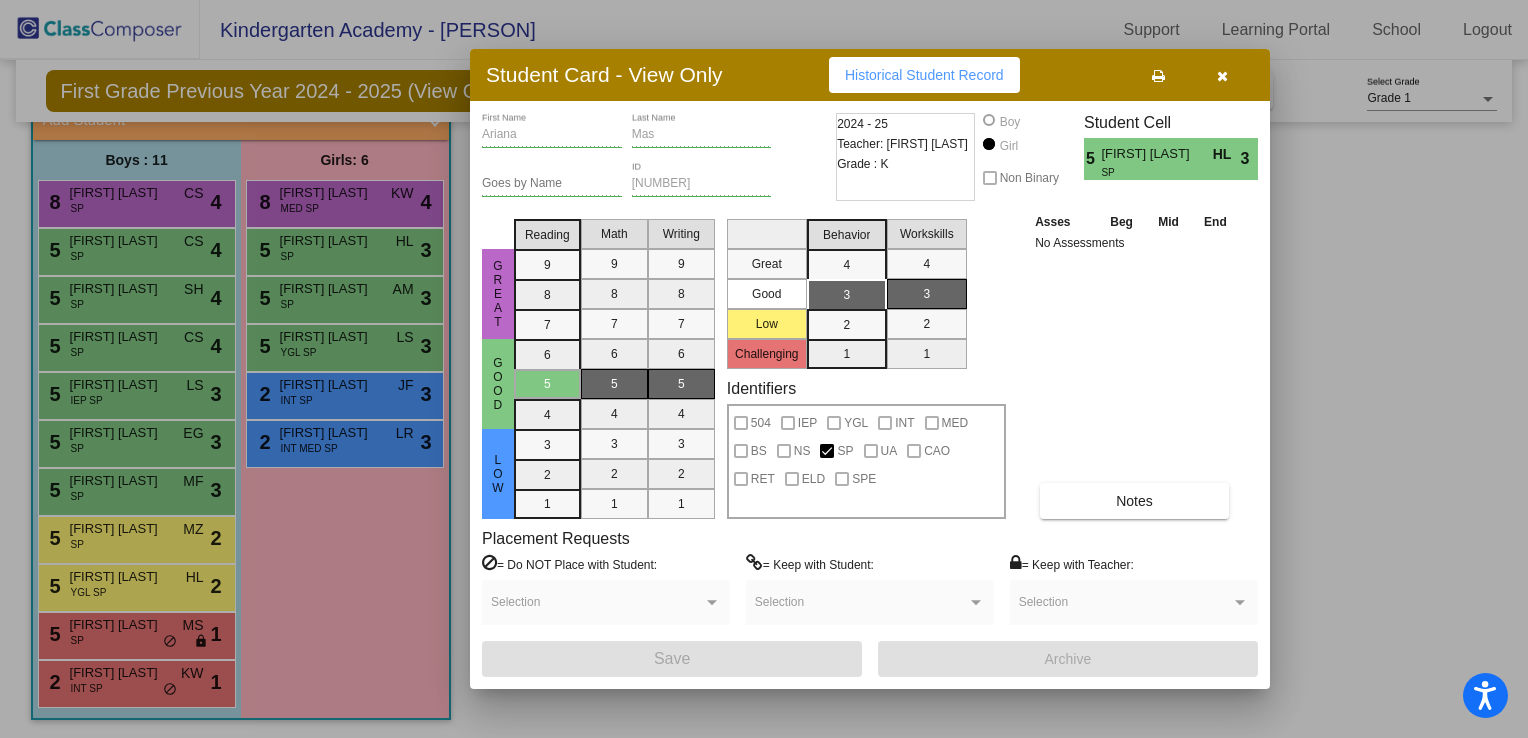 click at bounding box center [1222, 75] 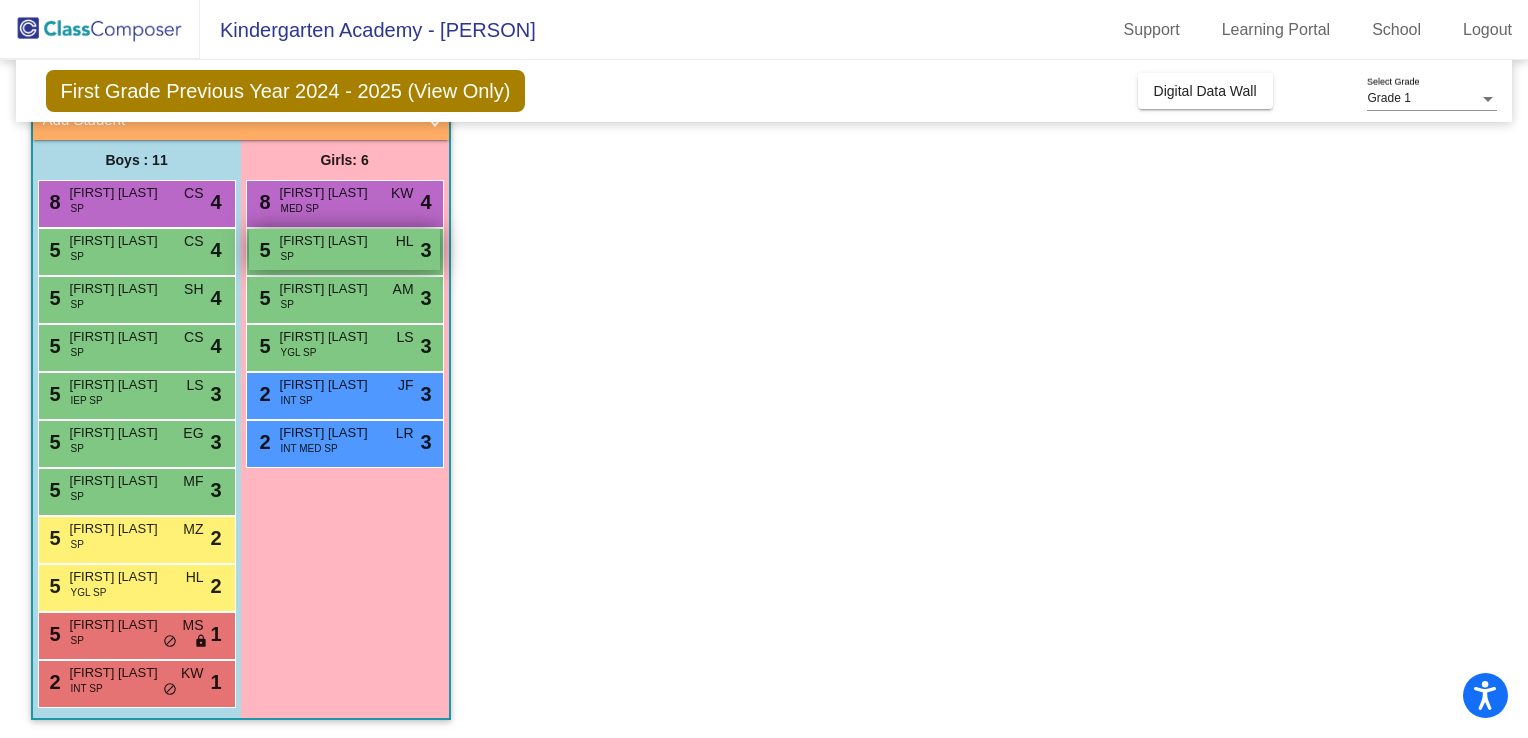 click on "[NUMBER] [FIRST] [LAST] SP HL lock do_not_disturb_alt 3" at bounding box center (344, 249) 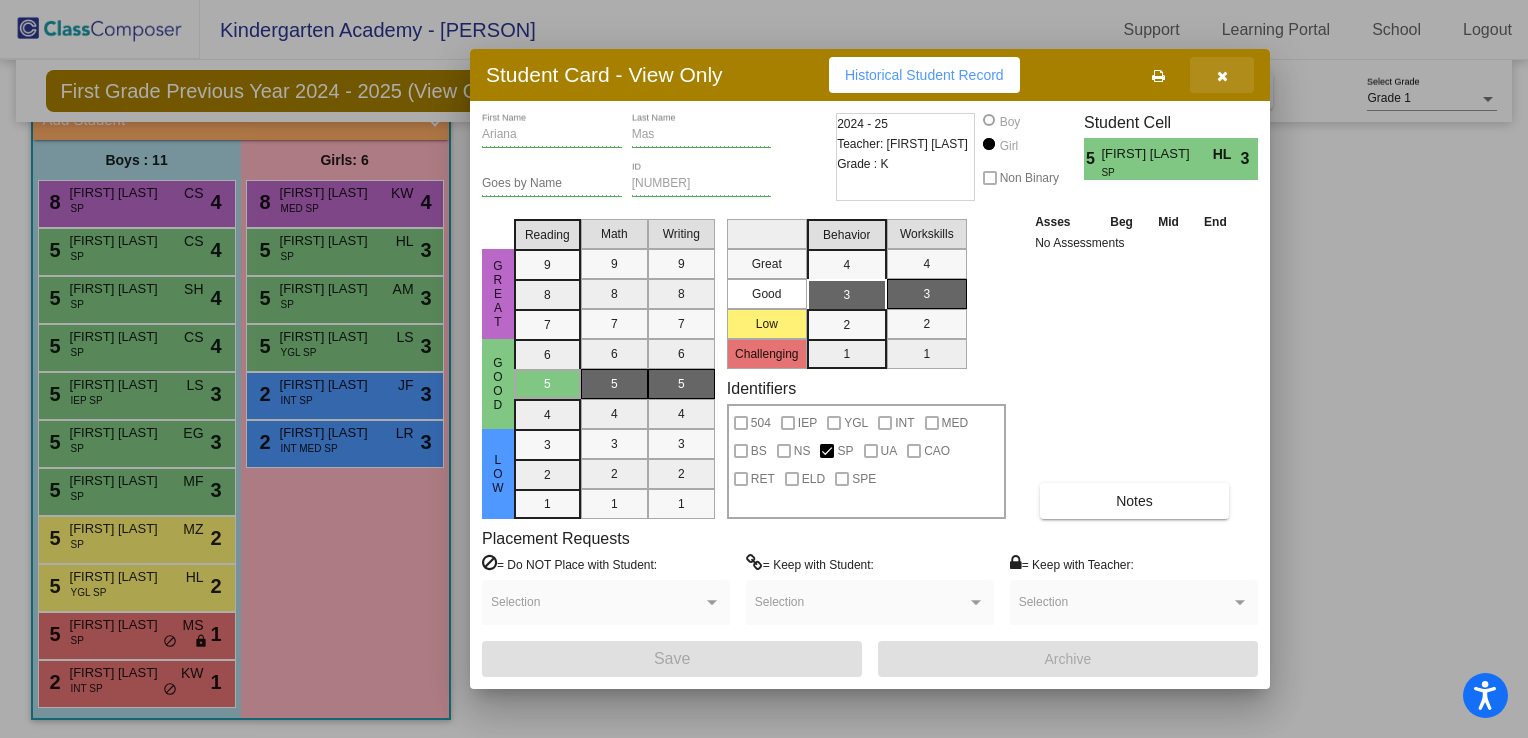 click at bounding box center (1222, 76) 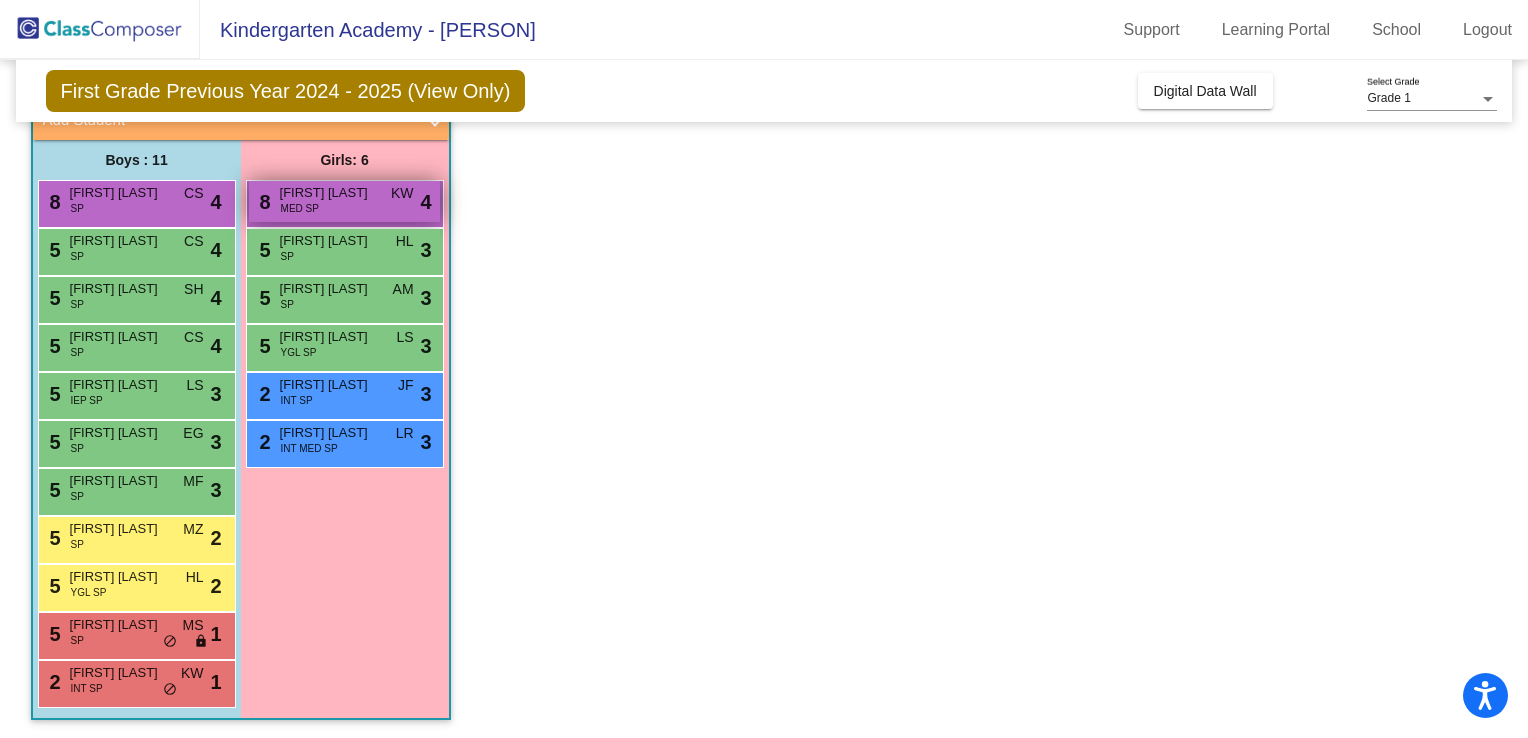 click on "[NUMBER] [FIRST] [LAST] MED SP KW lock do_not_disturb_alt [NUMBER]" at bounding box center (344, 201) 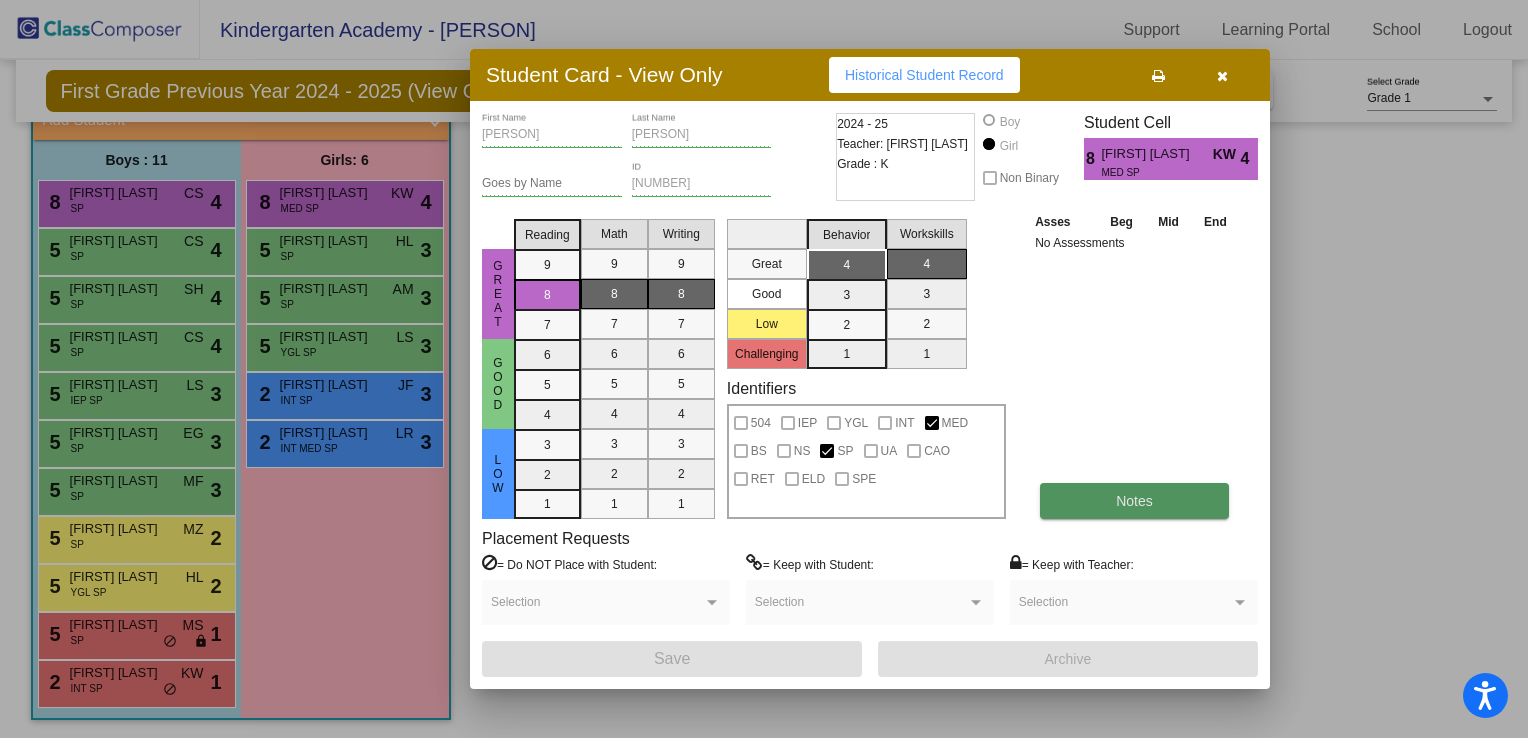 click on "Notes" at bounding box center [1134, 501] 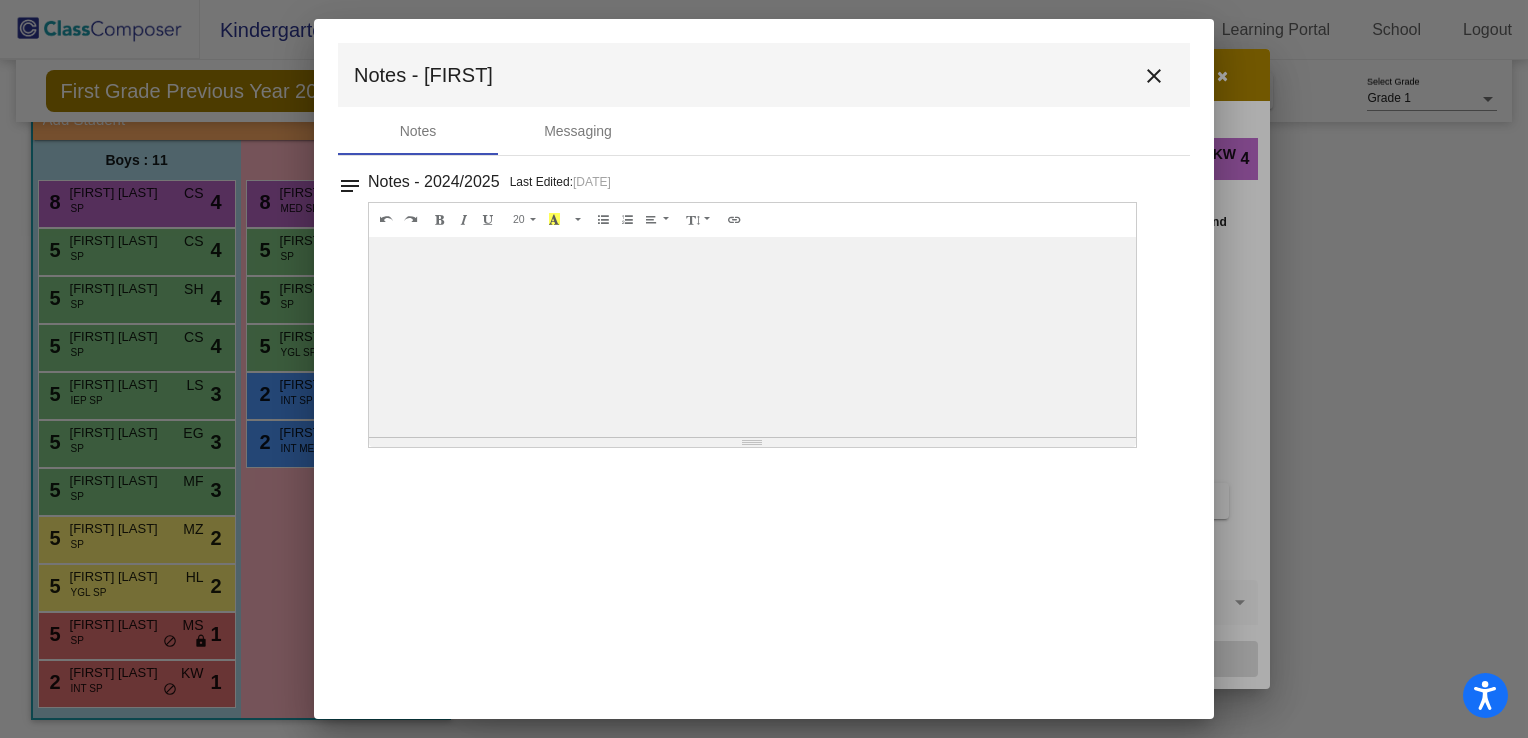 click on "close" at bounding box center [1154, 76] 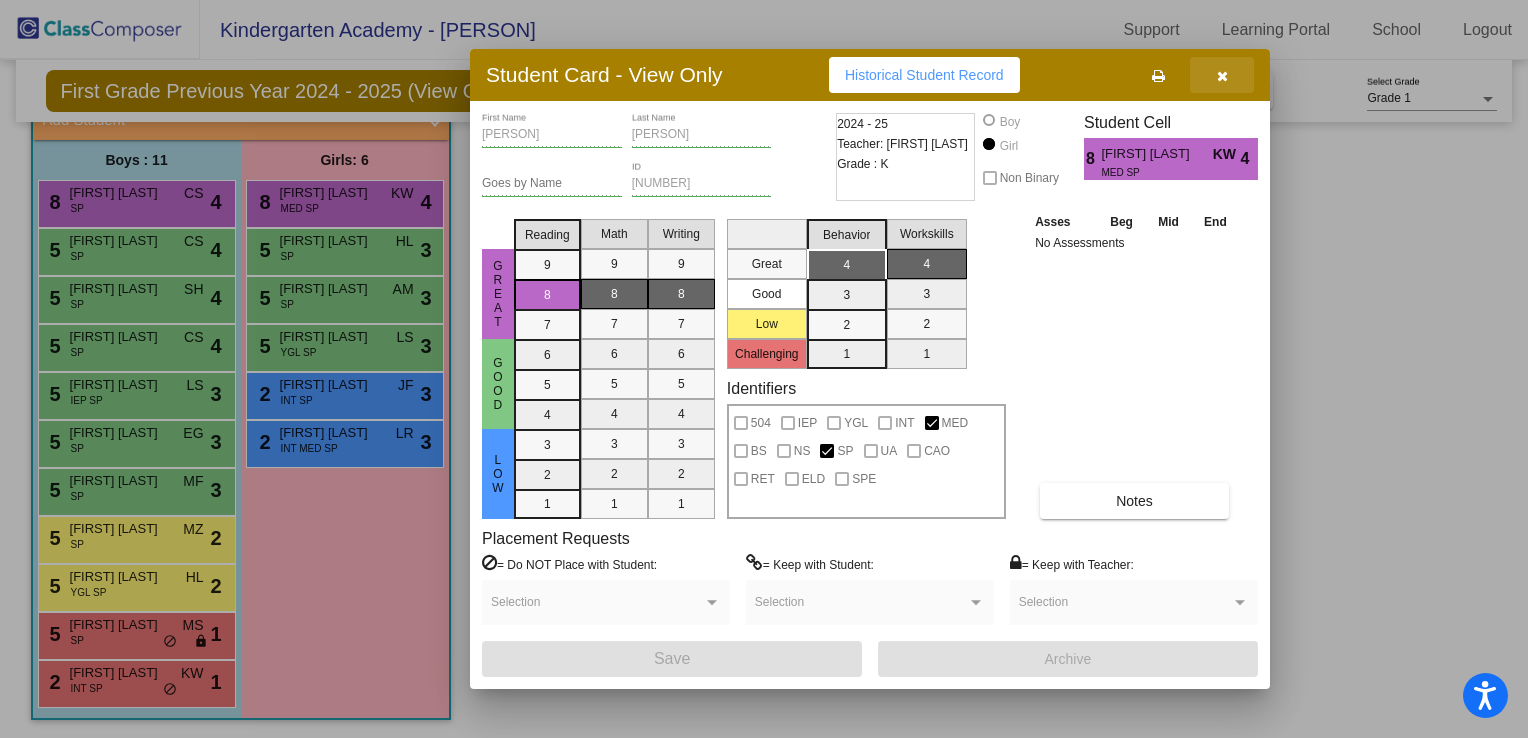 click at bounding box center [1222, 75] 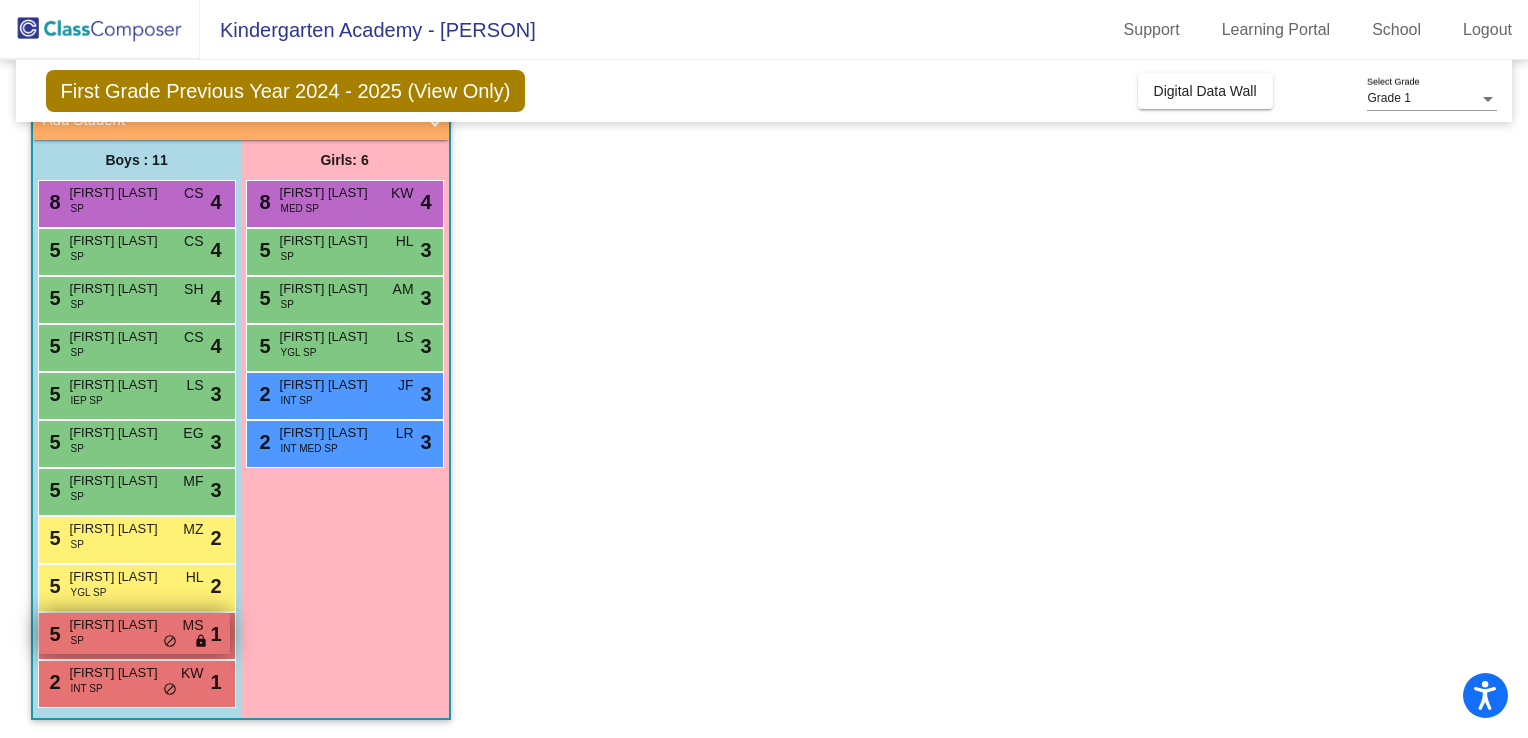 click on "[FIRST] [LAST]" at bounding box center [120, 625] 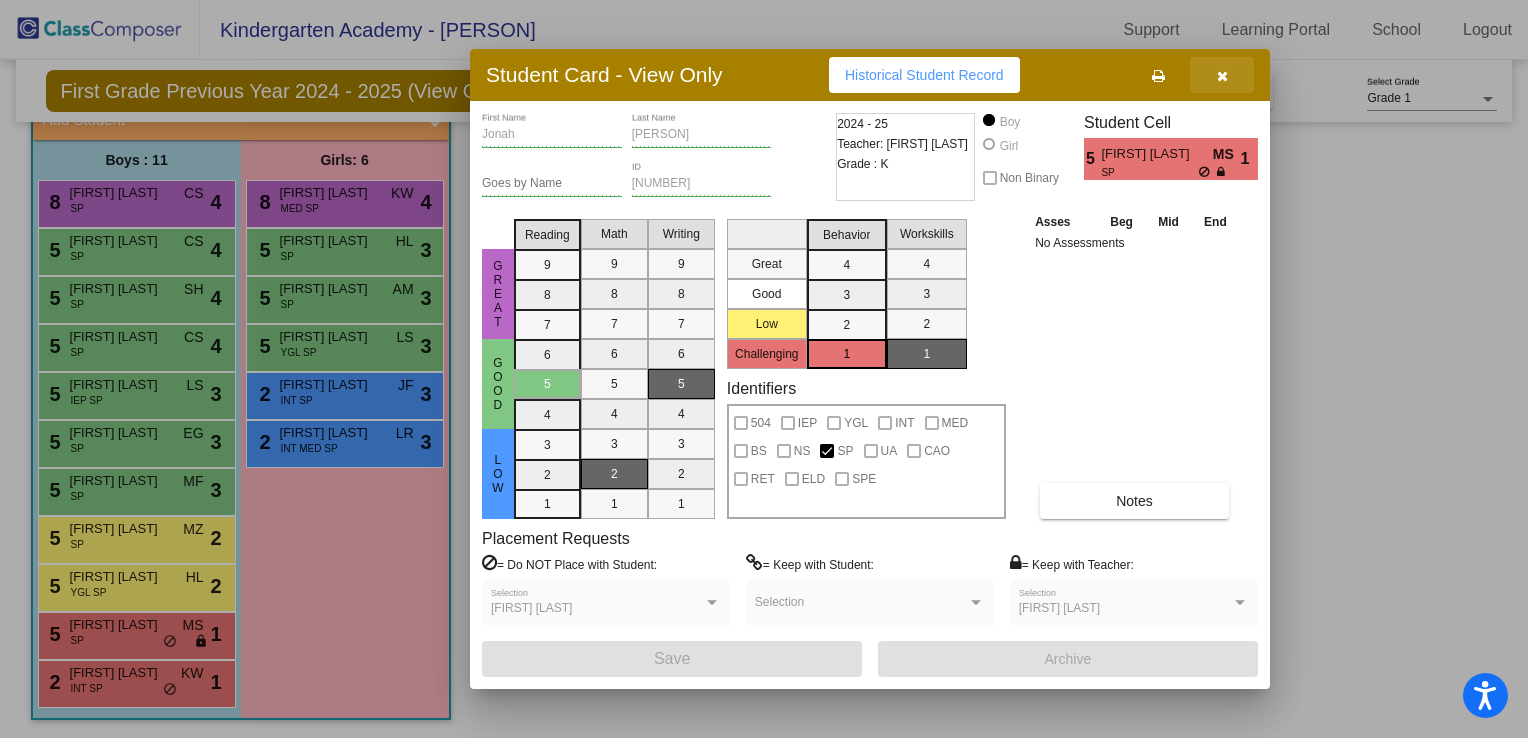 click at bounding box center (1222, 75) 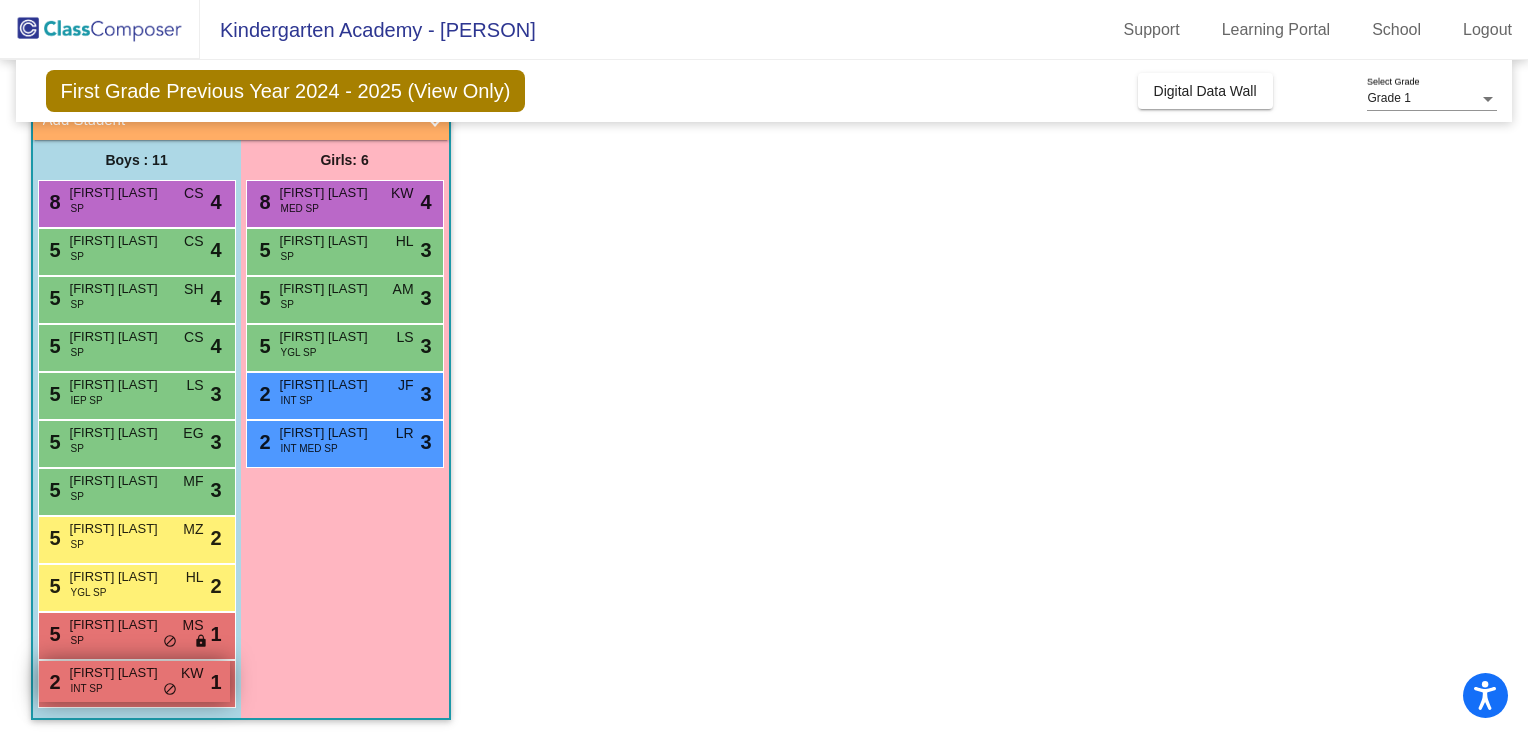 click on "[NUMBER] [PERSON] [ROLE] SP KW lock do_not_disturb_alt 1" at bounding box center (134, 681) 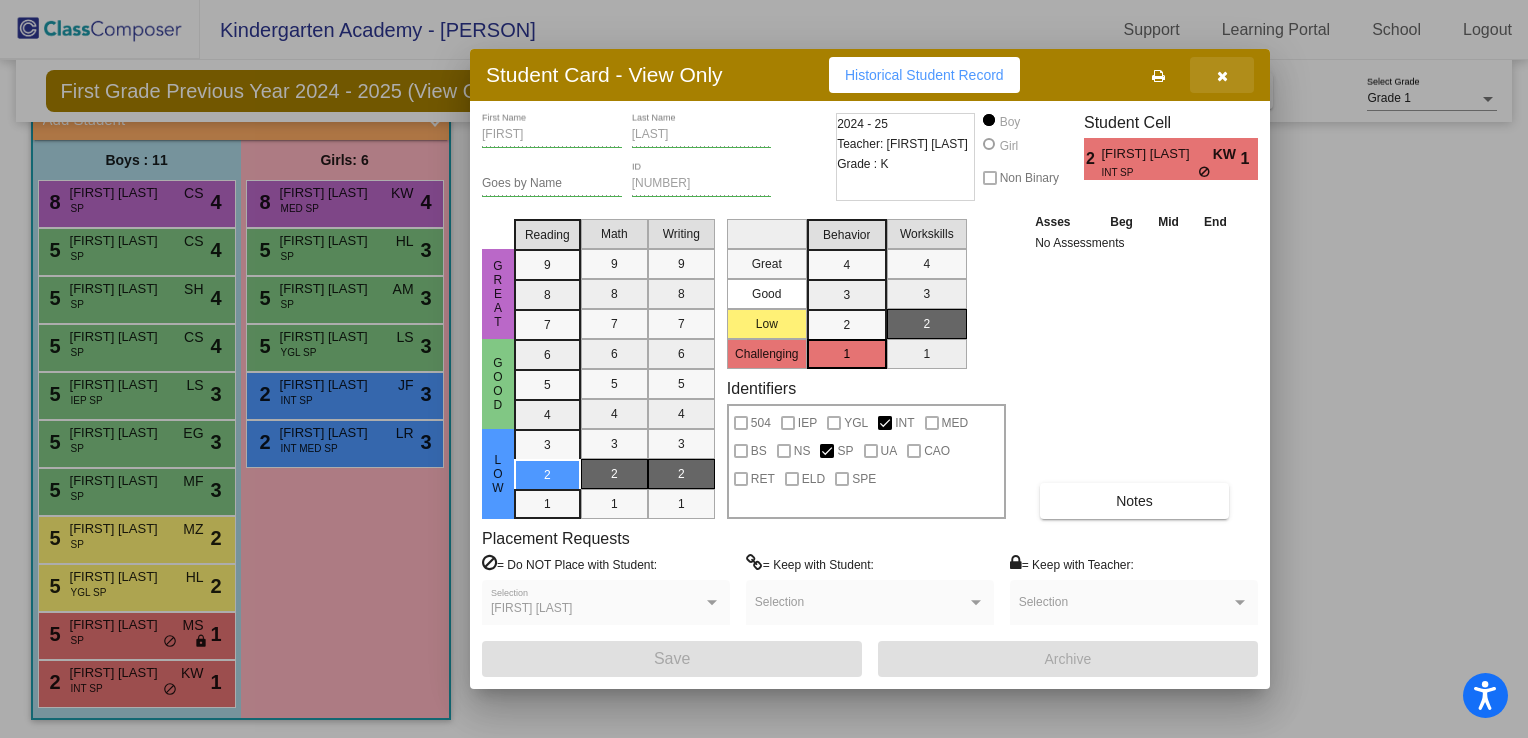 click at bounding box center (1222, 75) 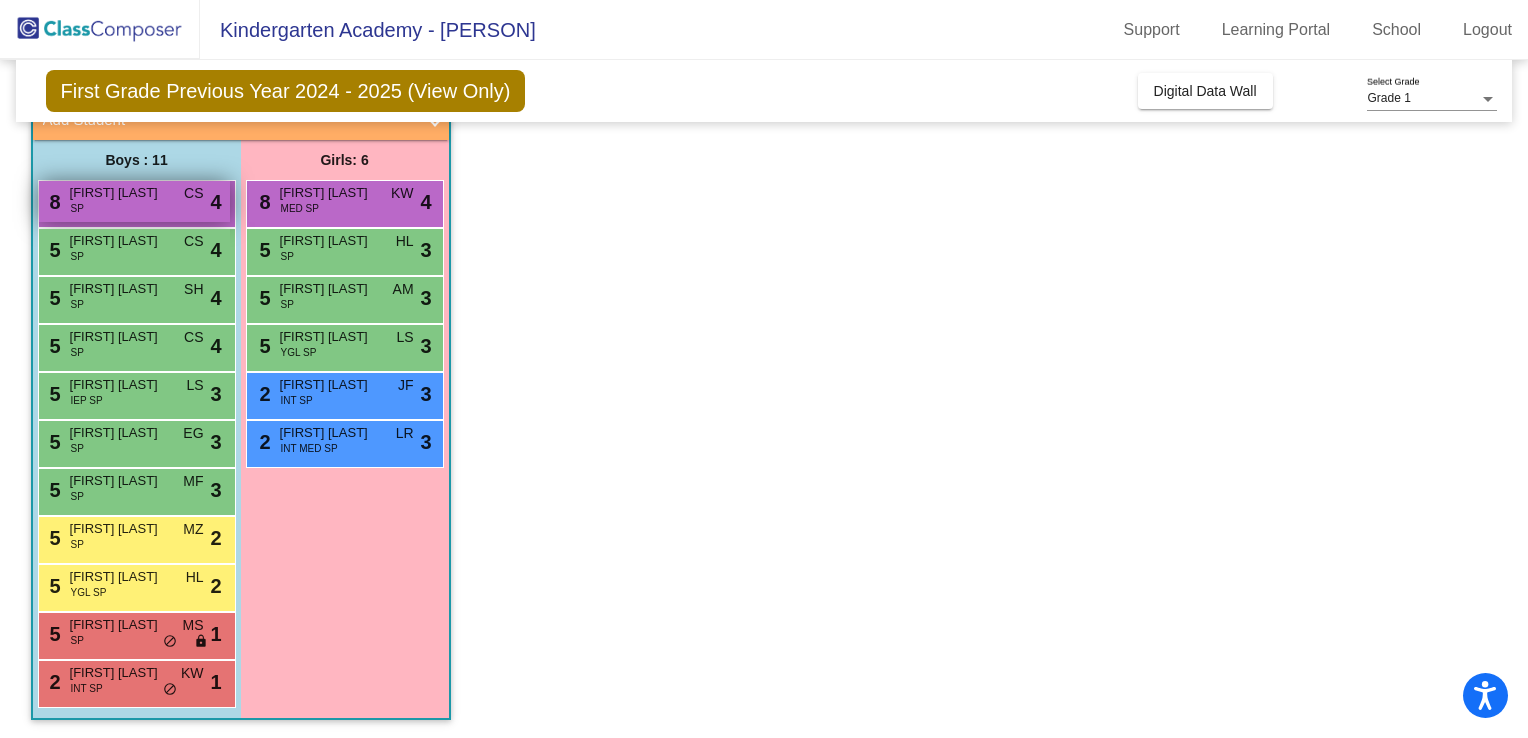 click on "[FIRST] [LAST]" at bounding box center (120, 193) 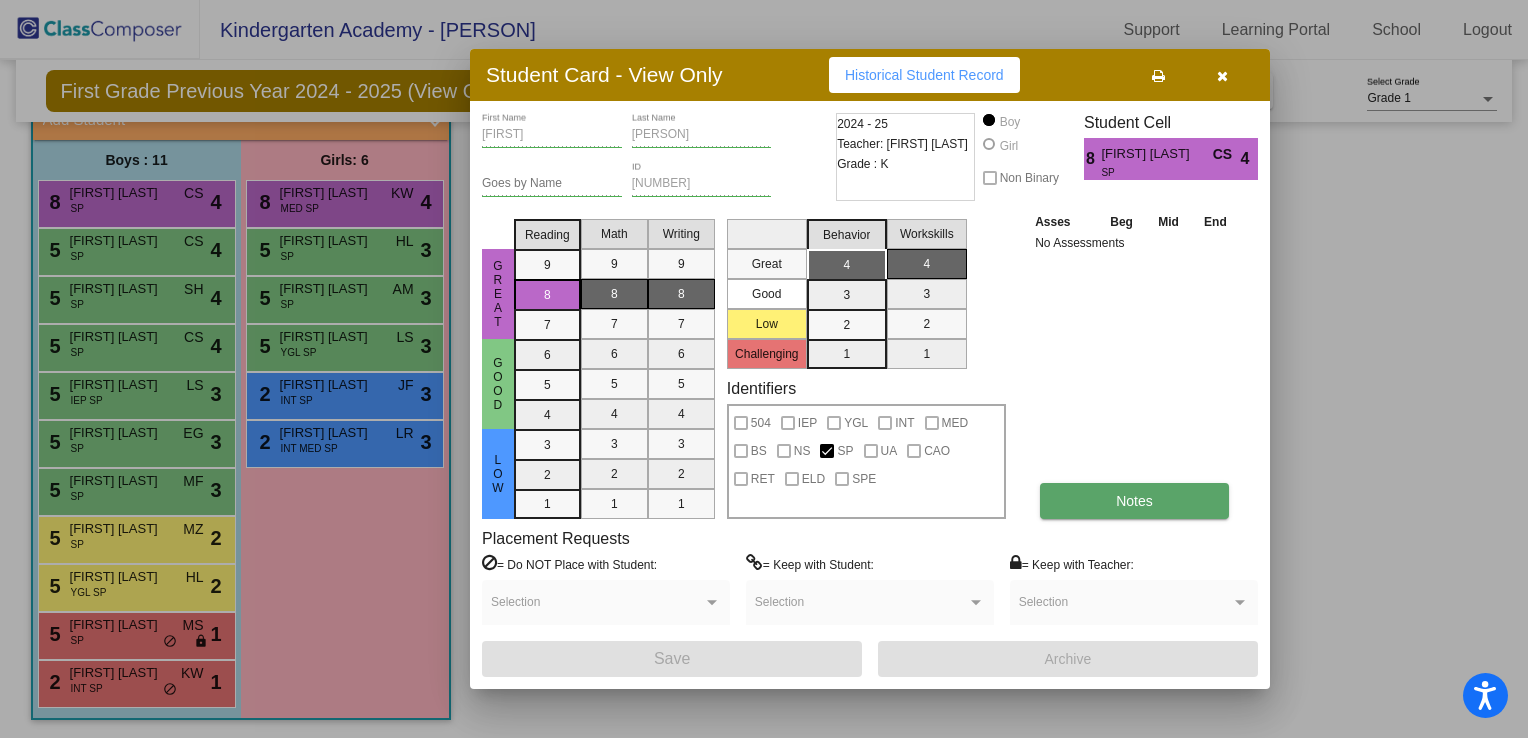 click on "Notes" at bounding box center (1134, 501) 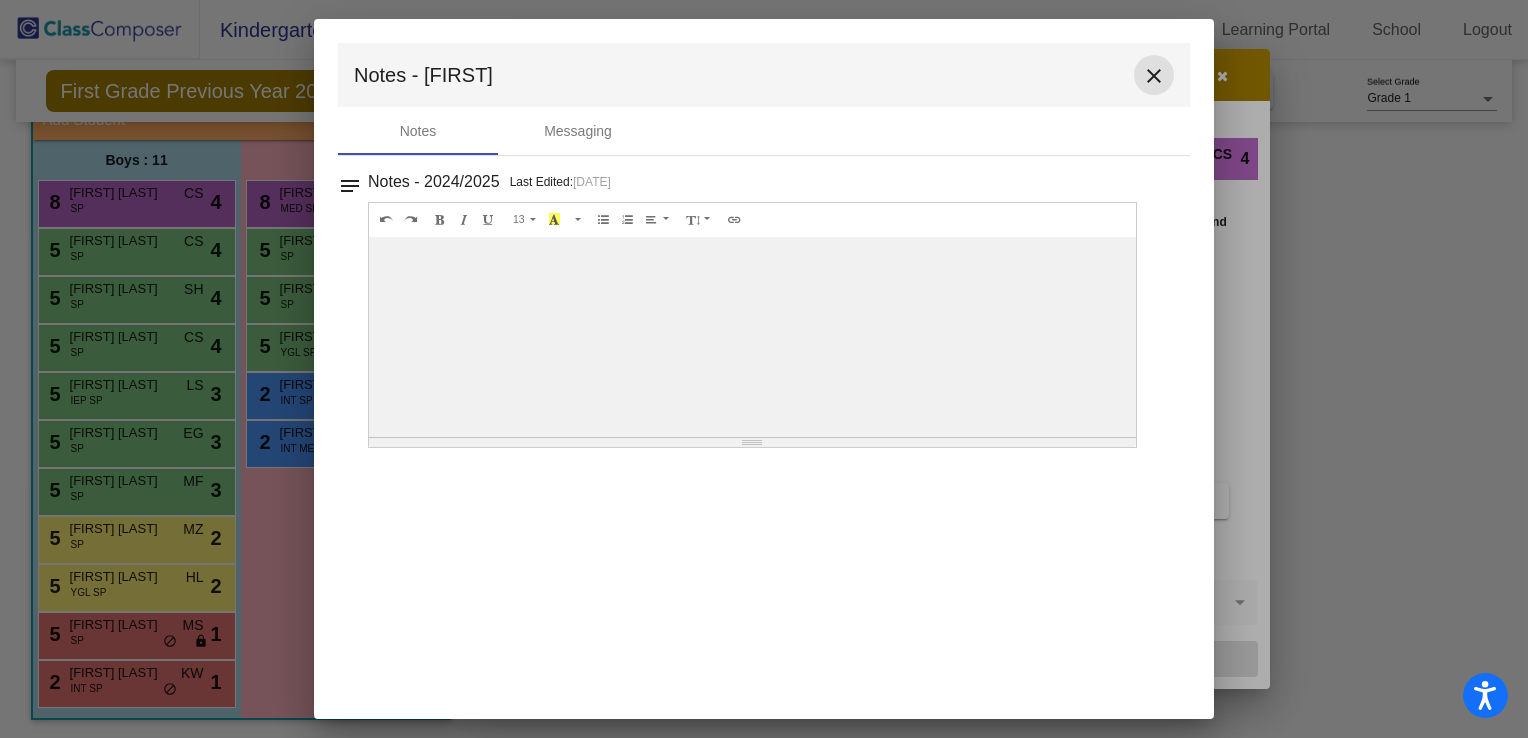click on "close" at bounding box center [1154, 76] 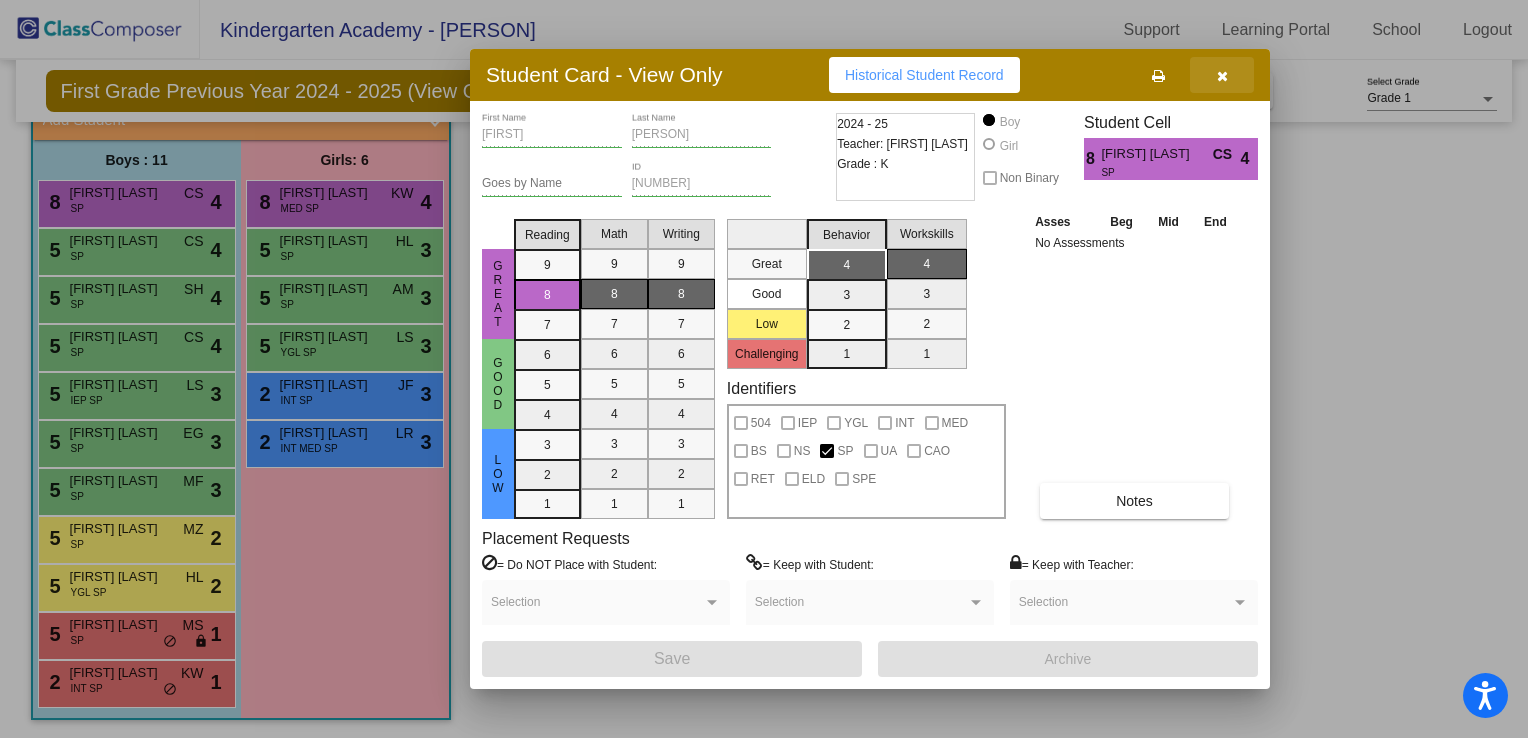 click at bounding box center (1222, 76) 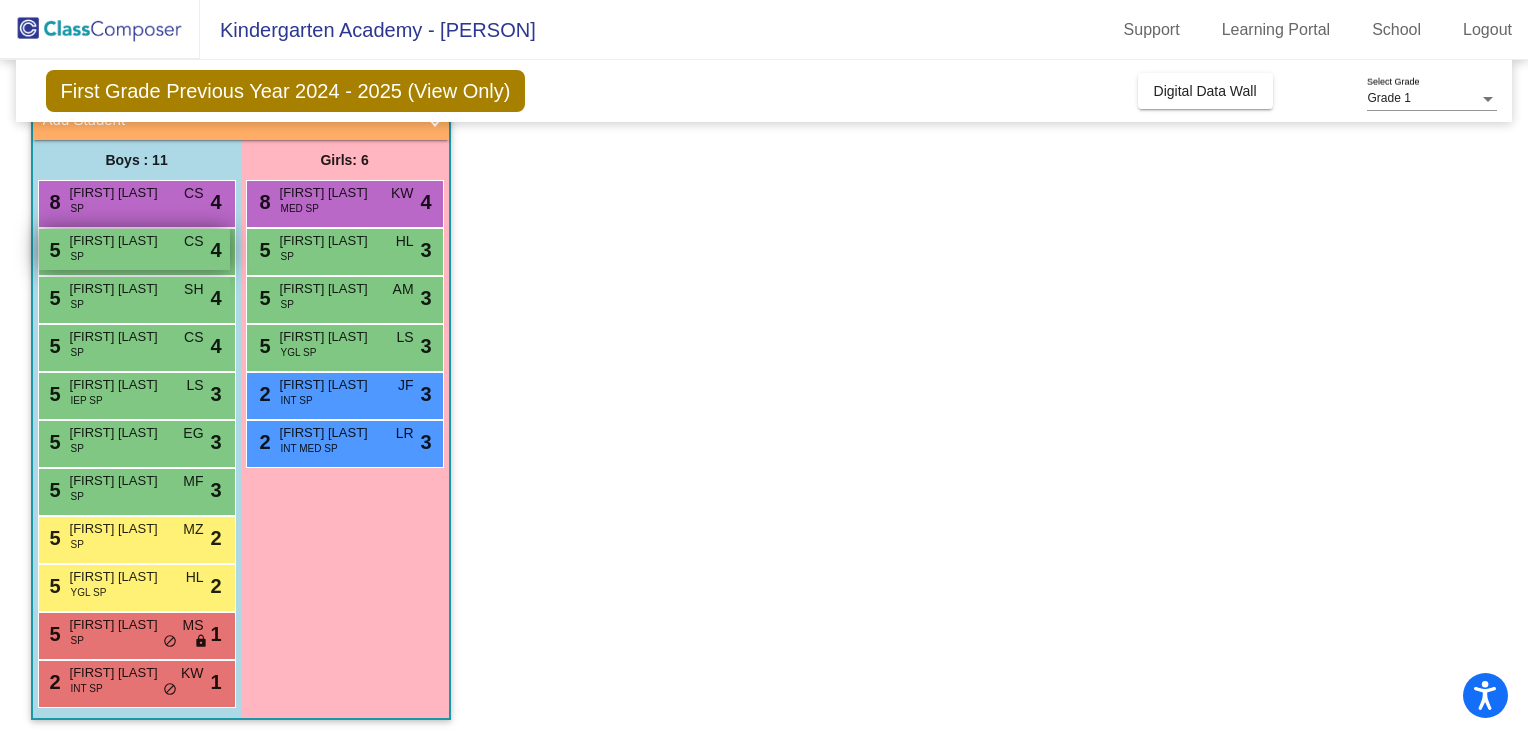 click on "[FIRST] [LAST]" at bounding box center (120, 241) 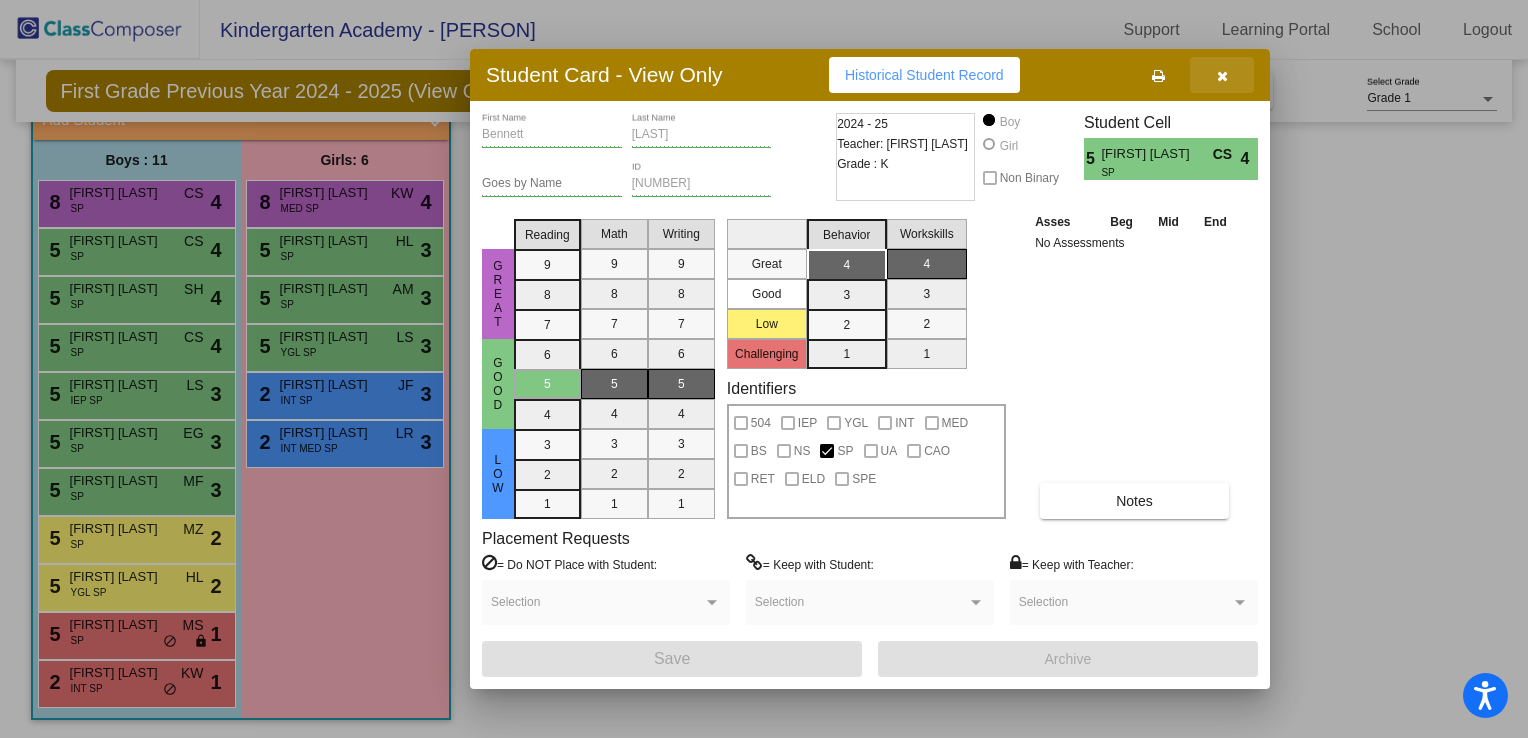 click at bounding box center [1222, 75] 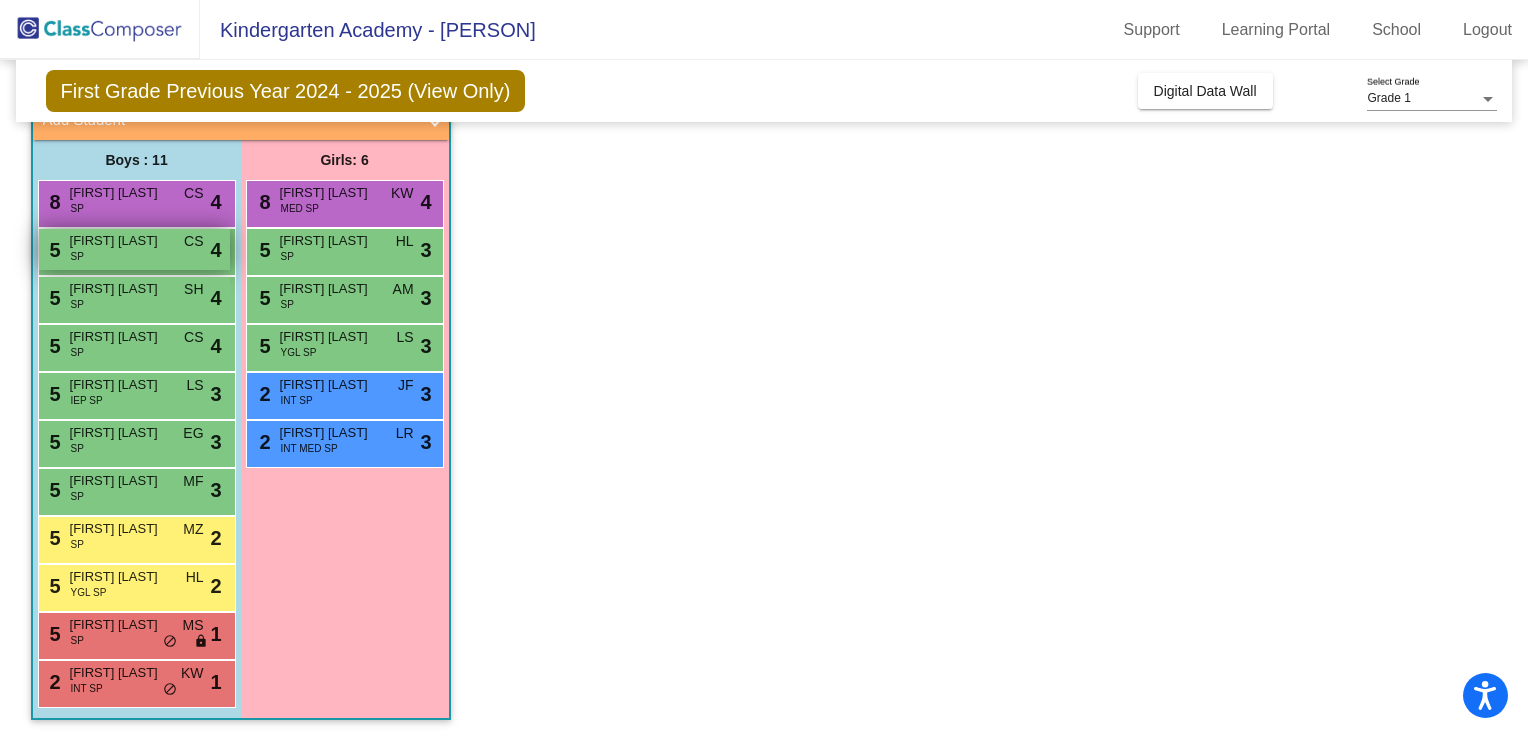 click on "[NUMBER] [FIRST] [LAST] SP CS lock do_not_disturb_alt [NUMBER]" at bounding box center (134, 249) 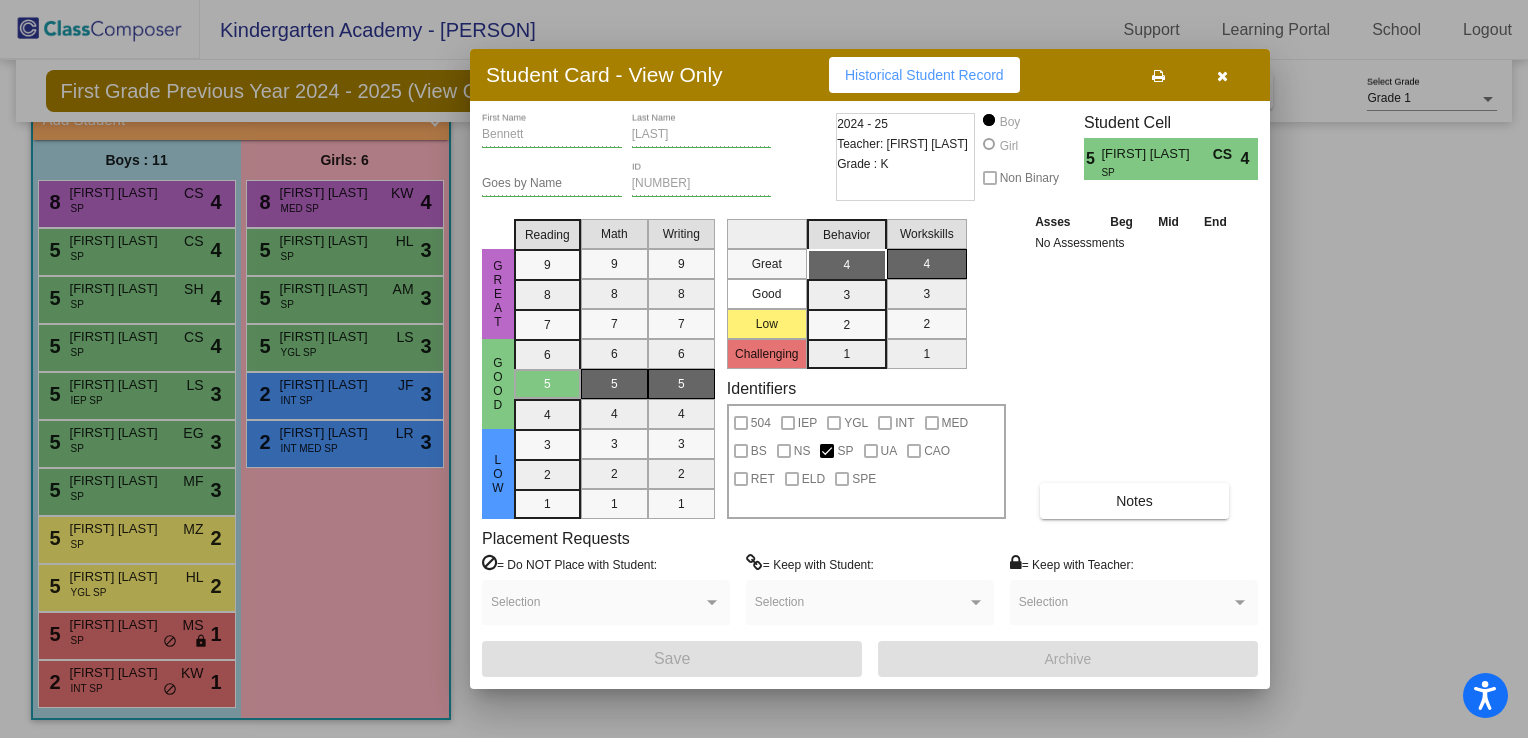 click at bounding box center (1222, 75) 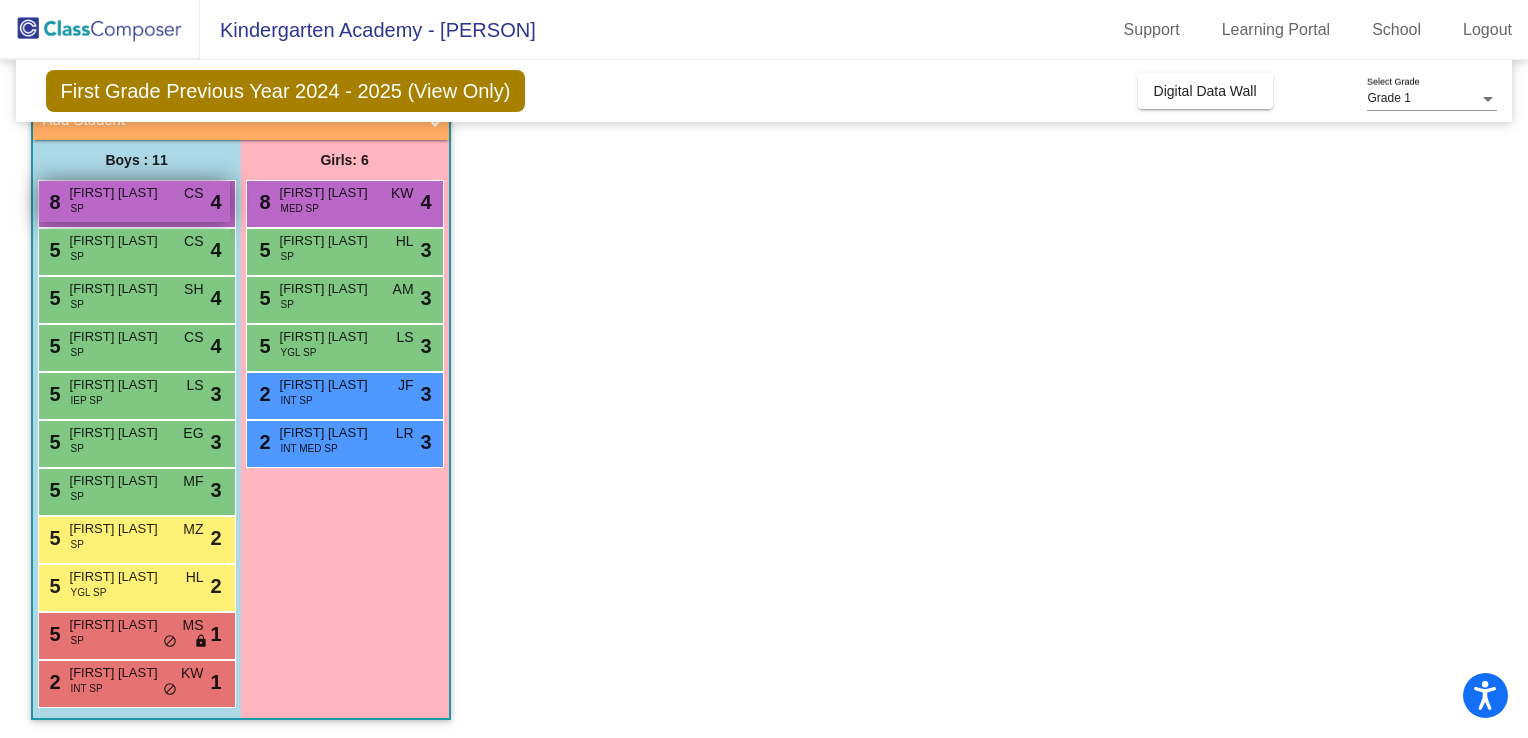 click on "[FIRST] [LAST]" at bounding box center (120, 193) 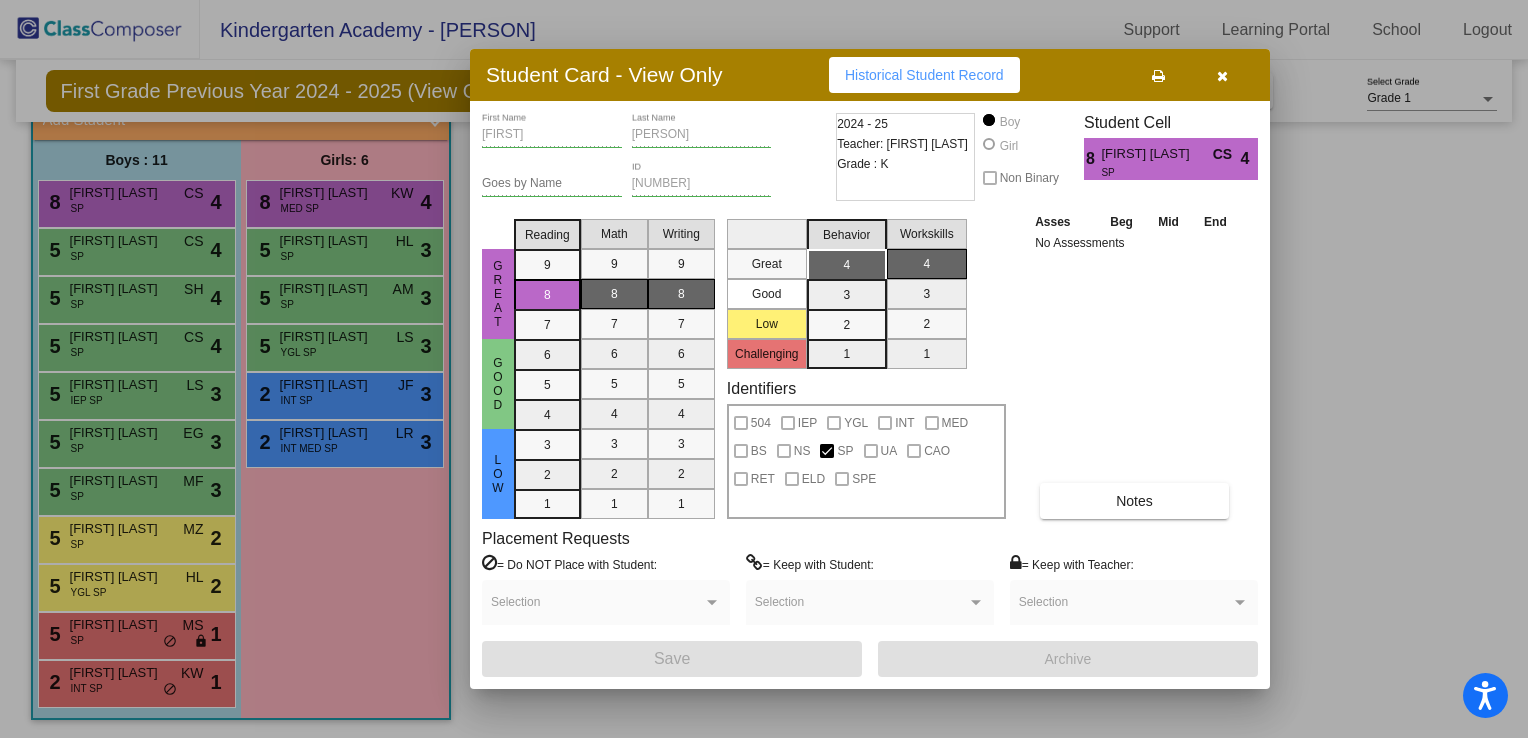 click at bounding box center [1222, 76] 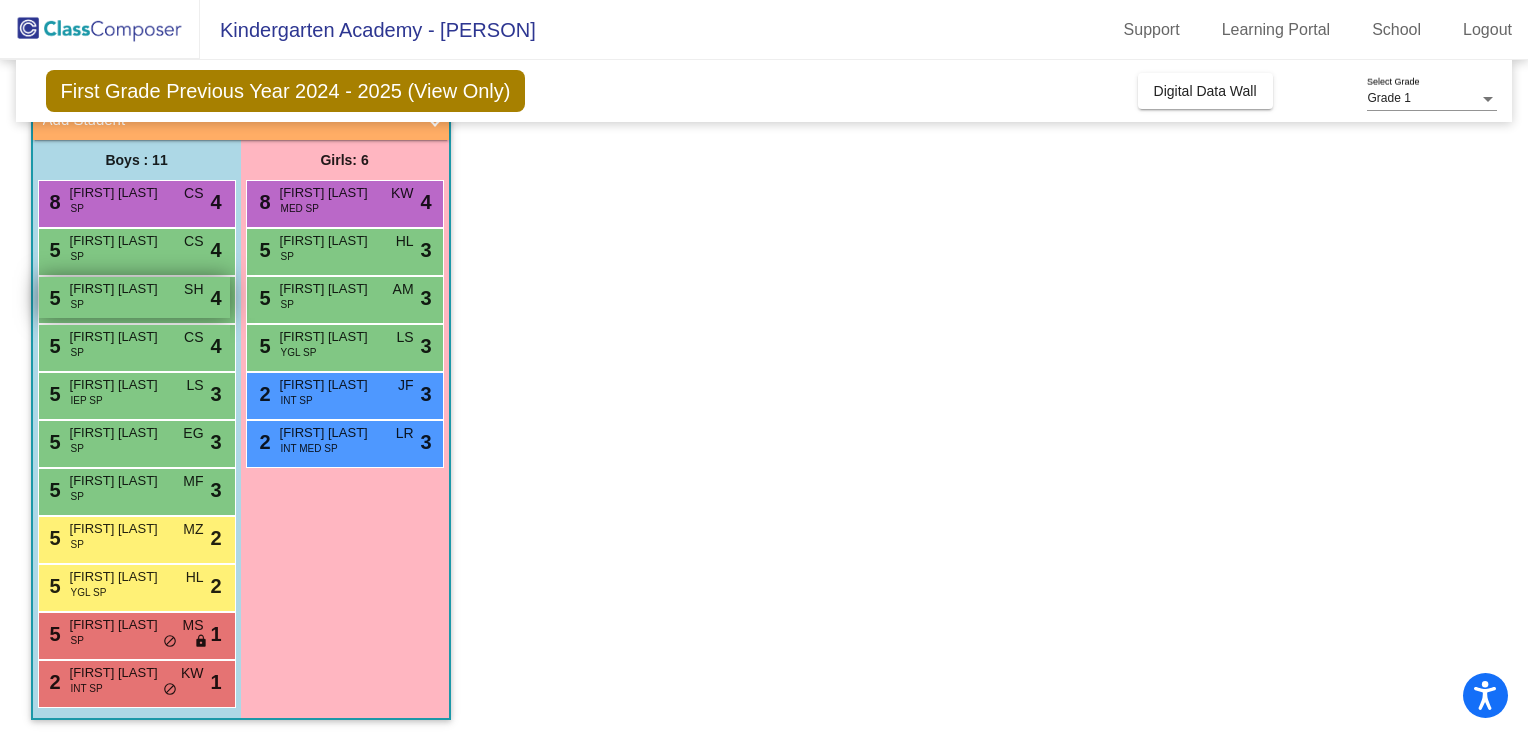 click on "[NUMBER] [FIRST] [LAST] SP SH lock do_not_disturb_alt 4" at bounding box center (134, 297) 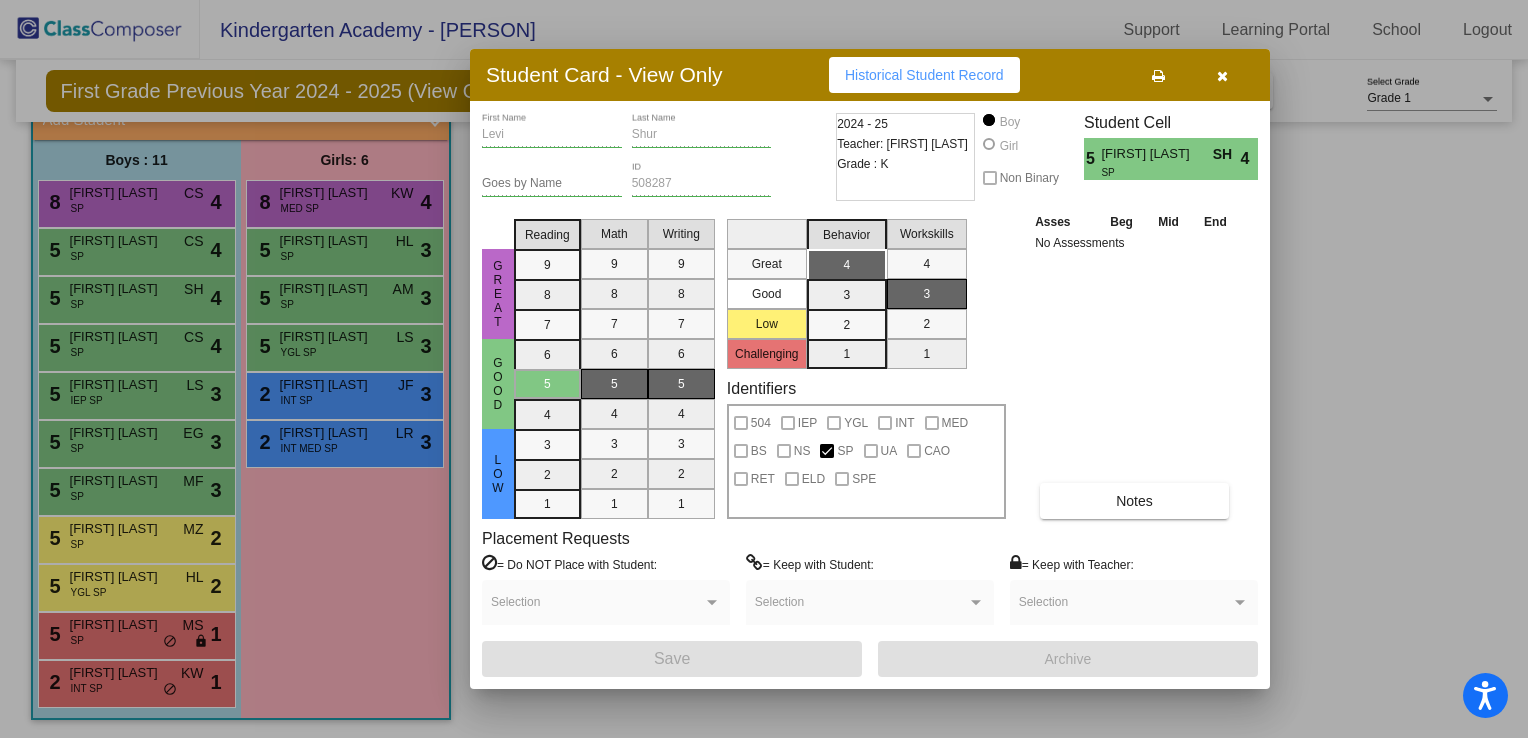 click at bounding box center [1222, 75] 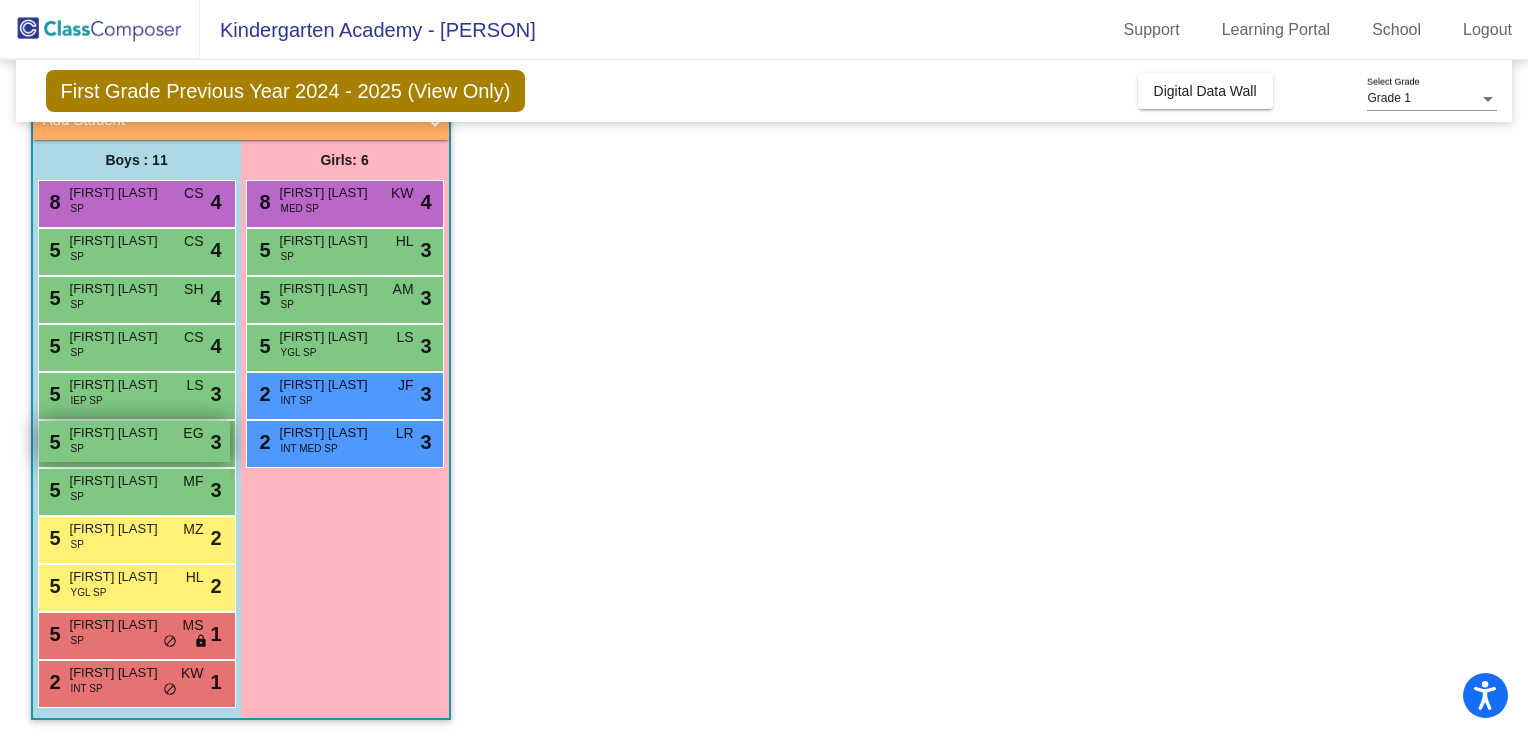 click on "[NUMBER] [FIRST] [LAST] SP EG lock do_not_disturb_alt [NUMBER]" at bounding box center (134, 441) 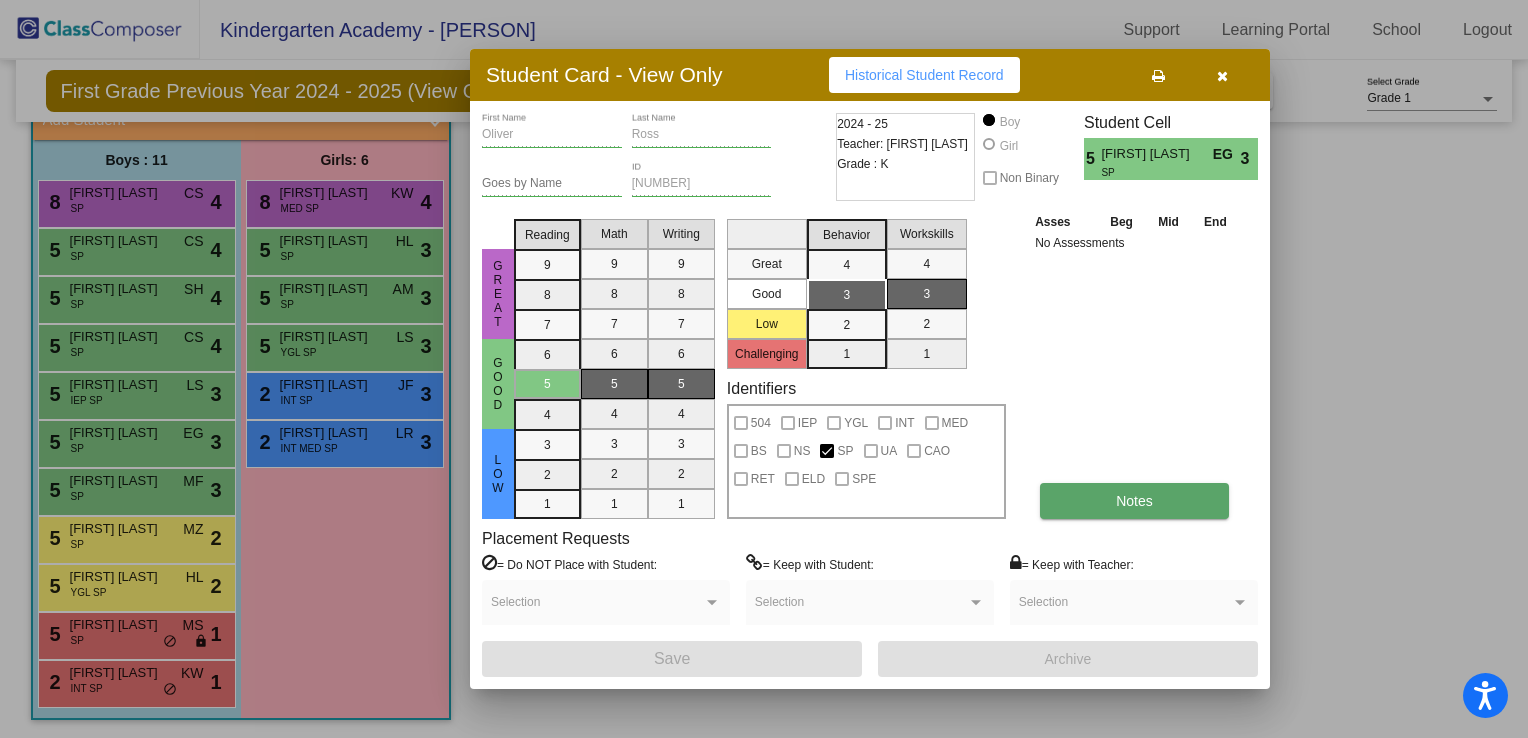 click on "Notes" at bounding box center [1134, 501] 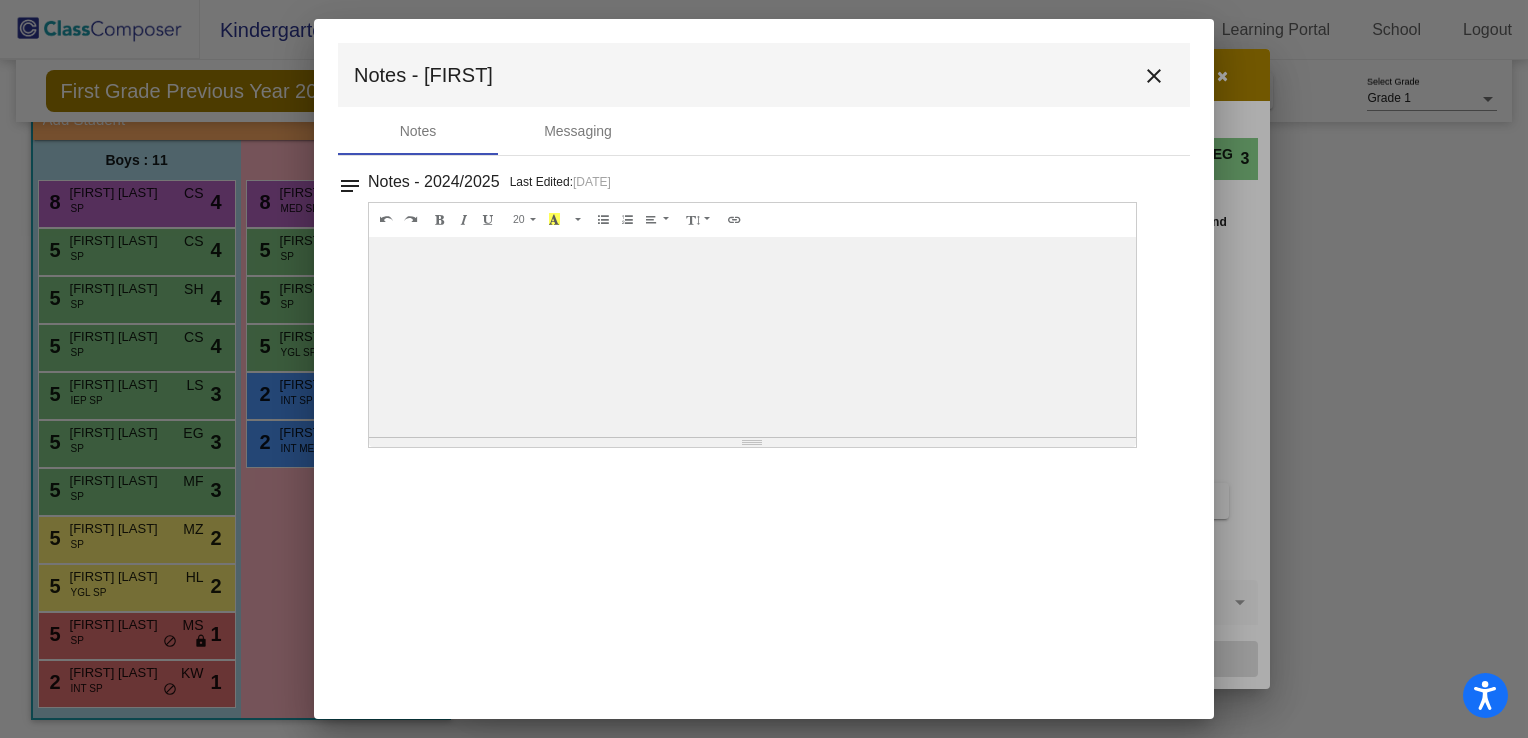 click on "close" at bounding box center [1154, 76] 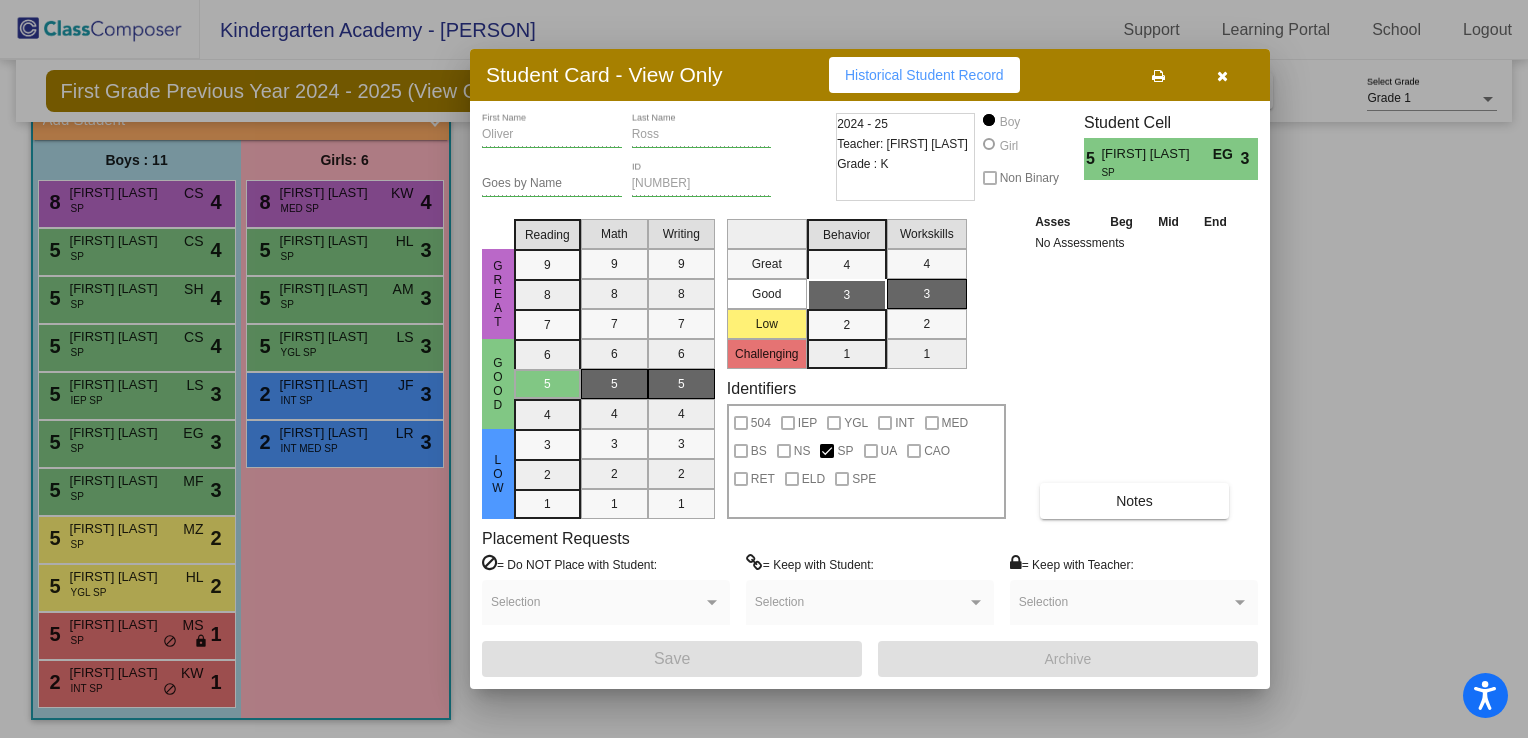 click at bounding box center [1222, 76] 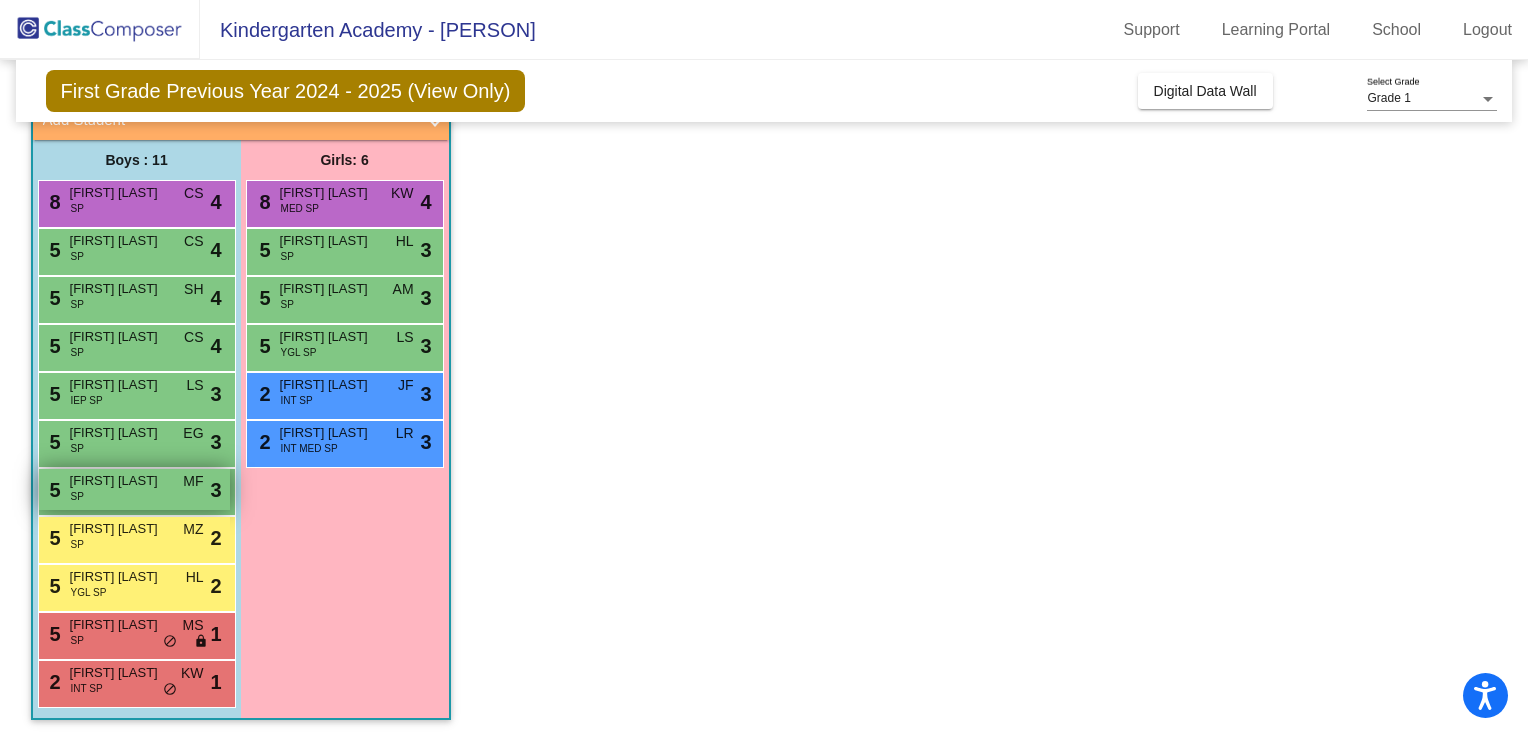 click on "[NUMBER] [FIRST] [LAST] SP MF lock do_not_disturb_alt [NUMBER]" at bounding box center [134, 489] 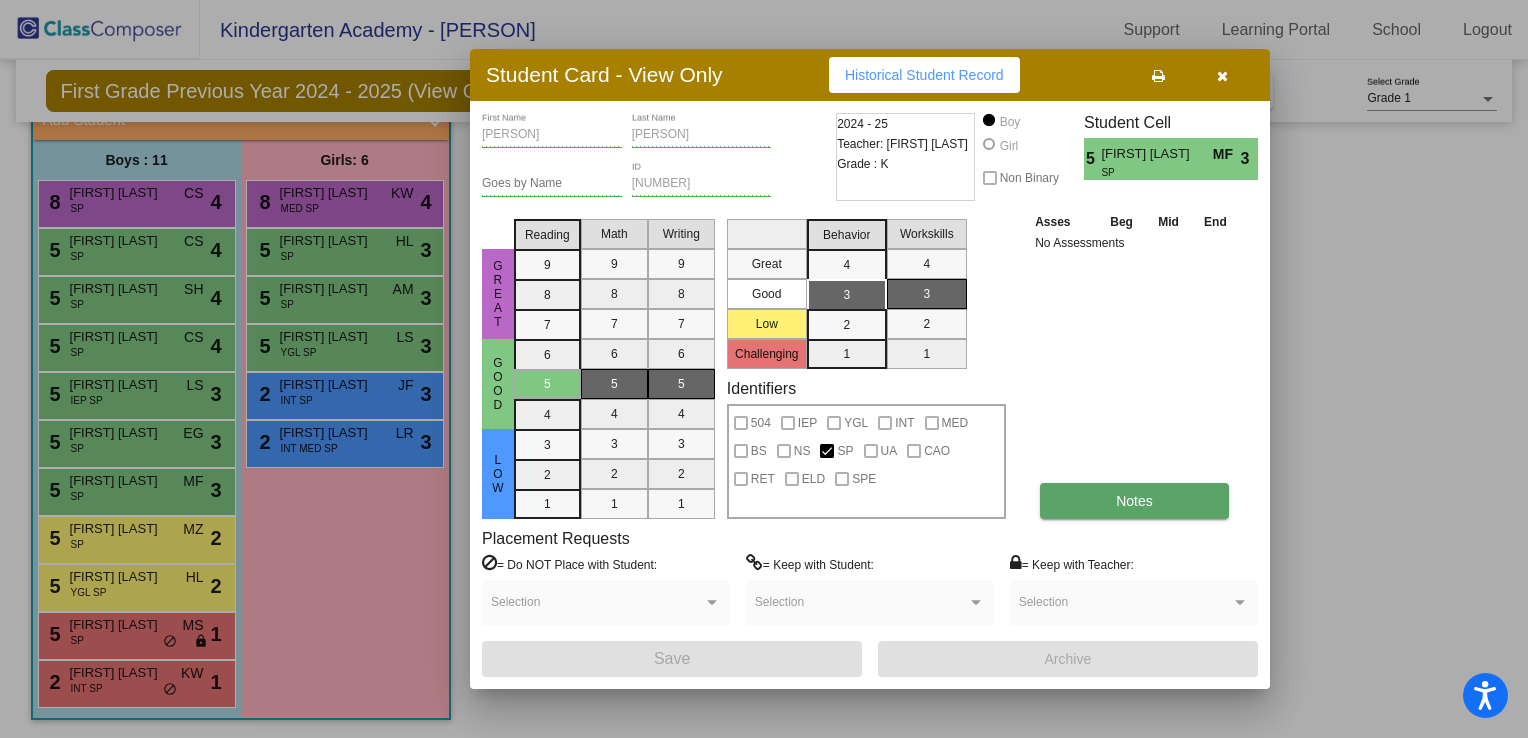 click on "Notes" at bounding box center [1134, 501] 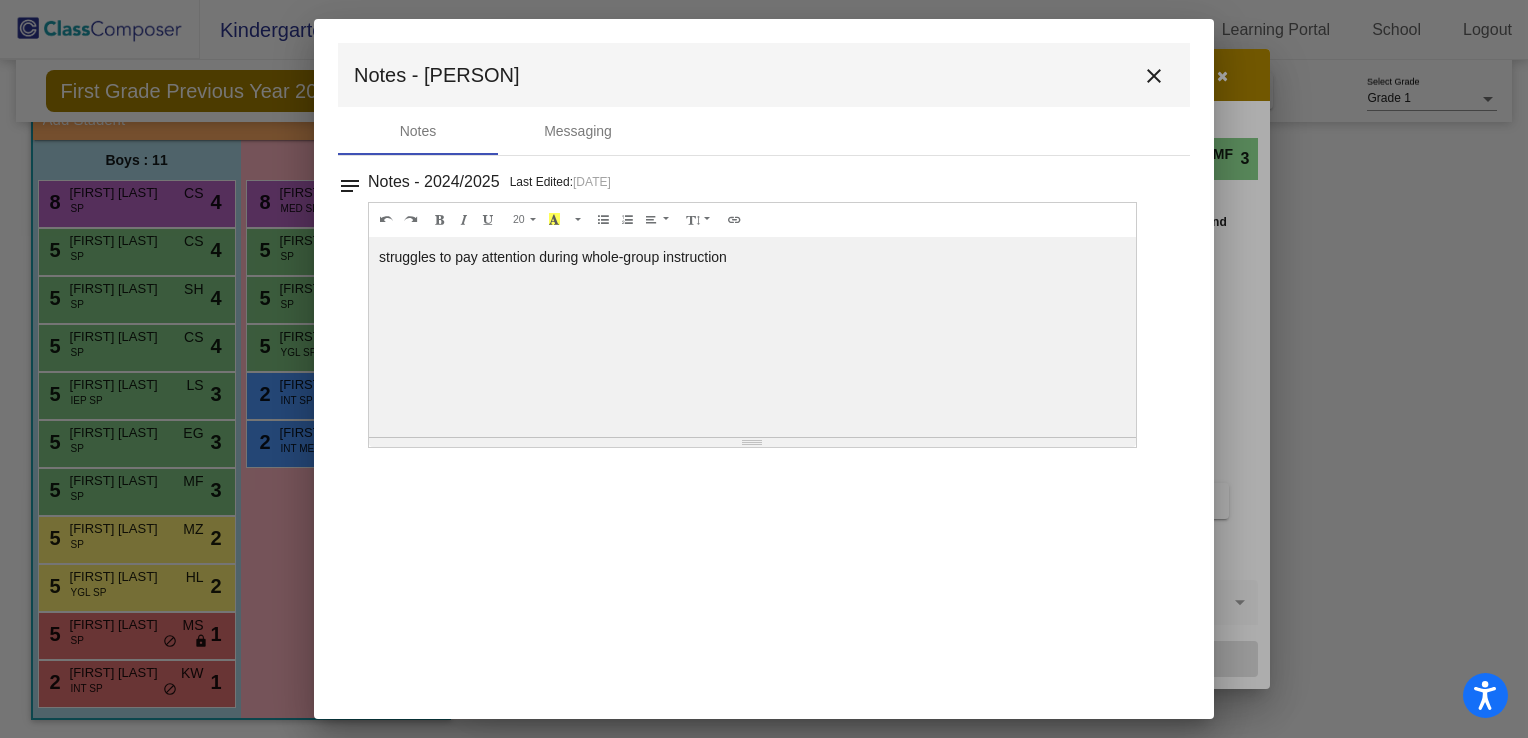click on "close" at bounding box center [1154, 75] 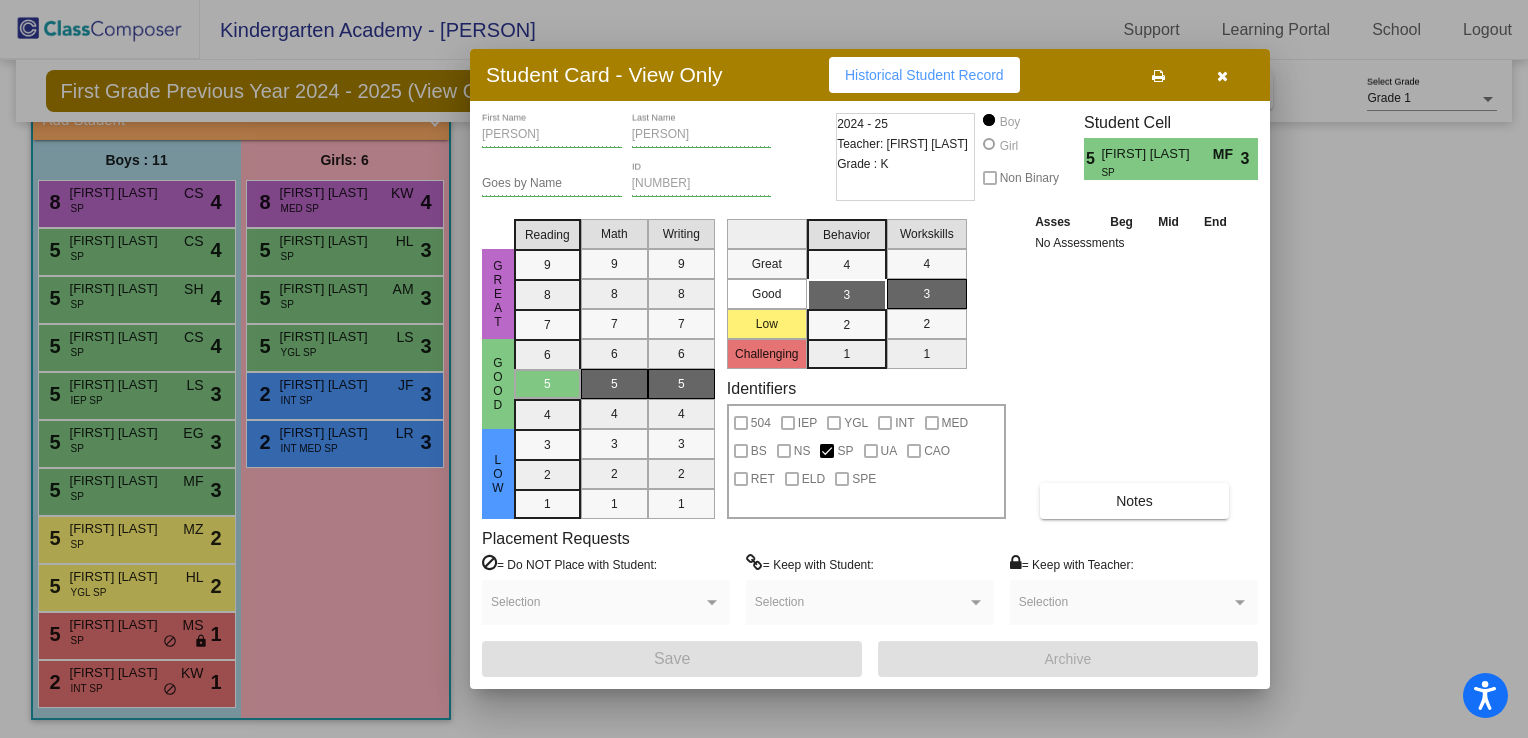 click on "Student Card - View Only   Historical Student Record  [FIRST] [LAST] Goes by Name [NUMBER] ID [YEAR] - [YEAR] Teacher: [FIRST] [LAST] Grade : K   Boy   Girl   Non Binary Student Cell [NUMBER] [FIRST] [LAST] MF SP [NUMBER]  Great   Good   Low  Reading [NUMBER] [NUMBER] [NUMBER] [NUMBER] [NUMBER] [NUMBER] [NUMBER] [NUMBER] [NUMBER] Math [NUMBER] [NUMBER] [NUMBER] [NUMBER] [NUMBER] [NUMBER] [NUMBER] [NUMBER] [NUMBER] Writing [NUMBER] [NUMBER] [NUMBER] [NUMBER] [NUMBER] [NUMBER] [NUMBER] [NUMBER] [NUMBER] Great Good Low Challenging Behavior [NUMBER] [NUMBER] [NUMBER] [NUMBER] Workskills [NUMBER] [NUMBER] [NUMBER] [NUMBER] Identifiers   504   IEP   YGL   INT   MED   BS   NS   SP   UA   CAO   RET   ELD   SPE Asses Beg Mid End No Assessments  Notes  Placement Requests  = Do NOT Place with Student:   Selection  = Keep with Student:   Selection  = Keep with Teacher:   Selection  Save   Archive" at bounding box center (870, 395) 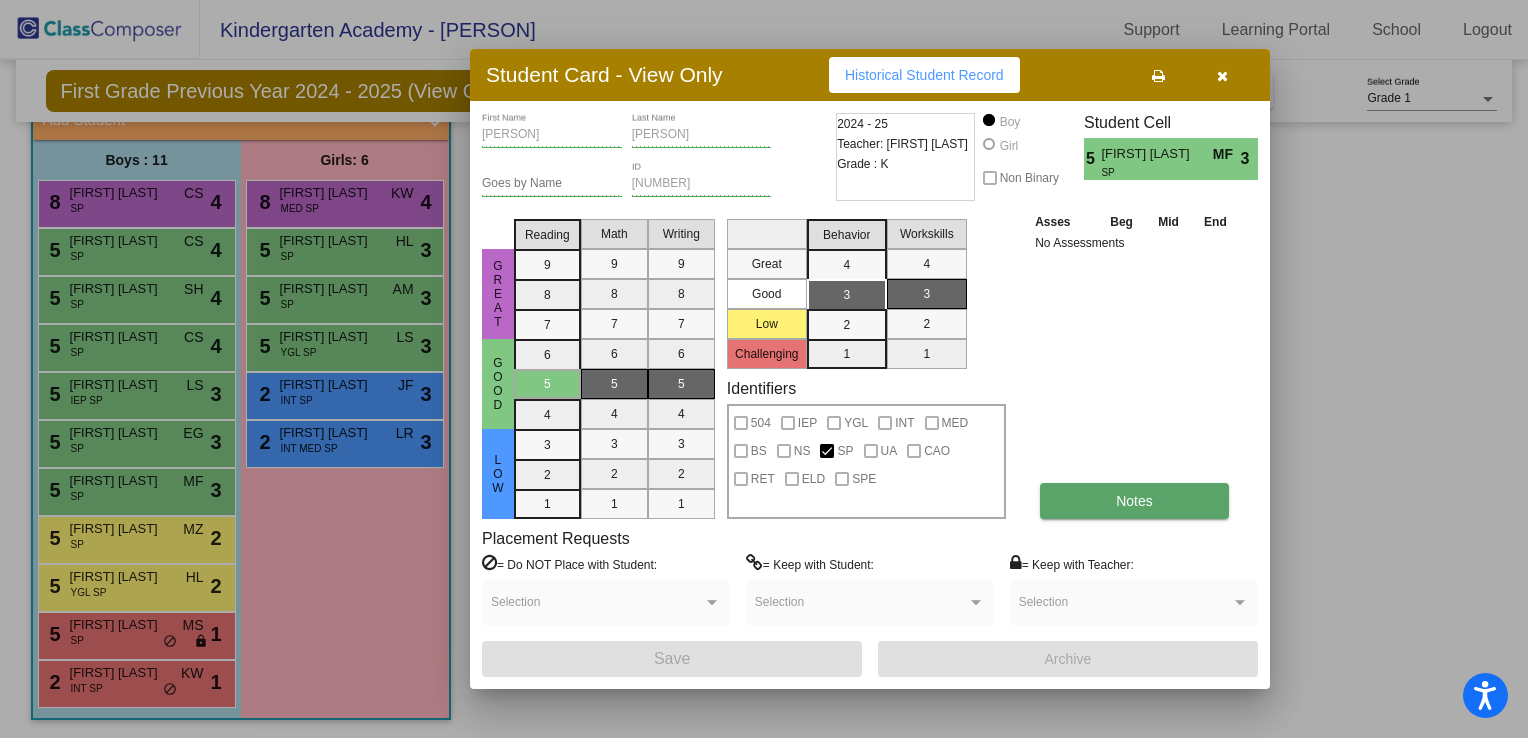 click on "Asses Beg Mid End No Assessments  Notes" at bounding box center (1135, 365) 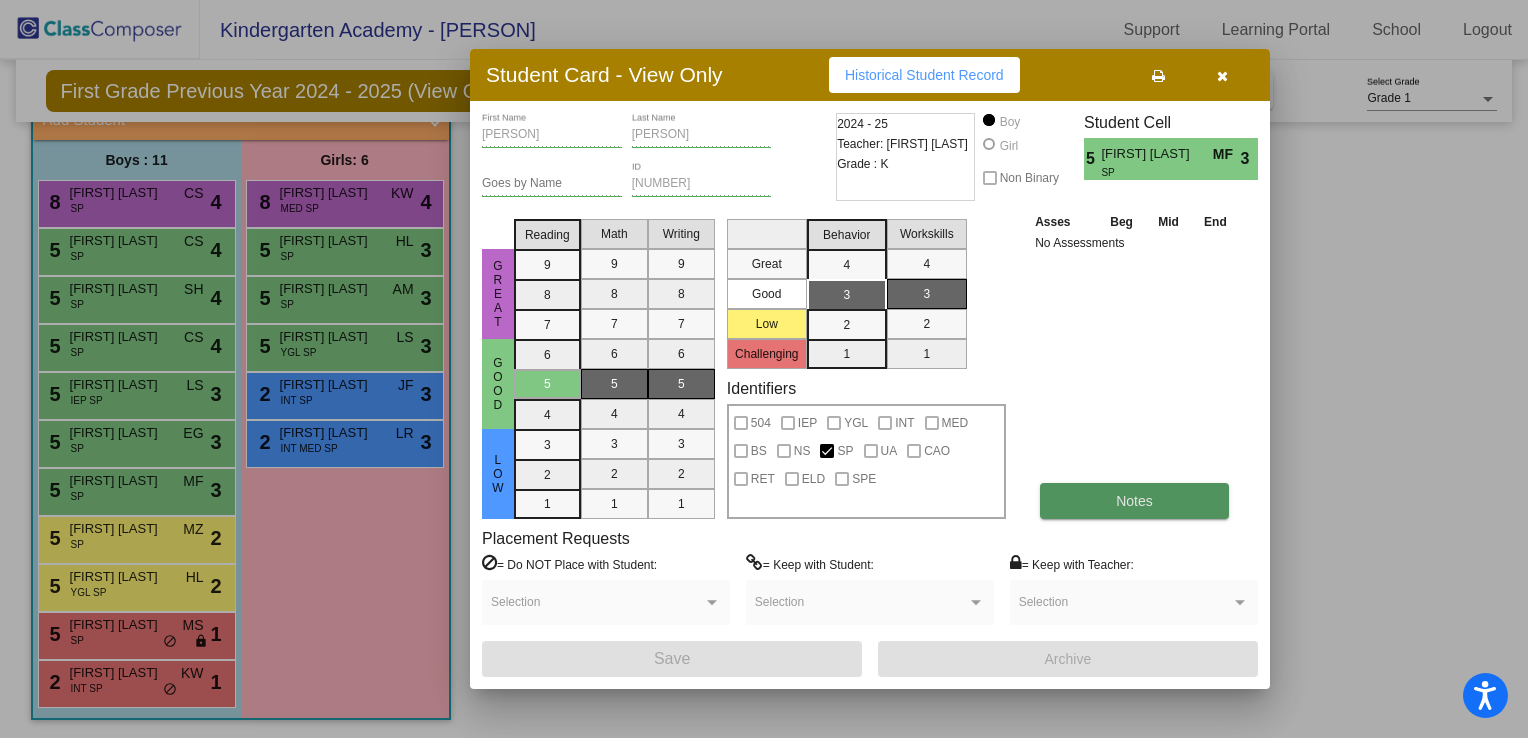 click on "Notes" at bounding box center (1134, 501) 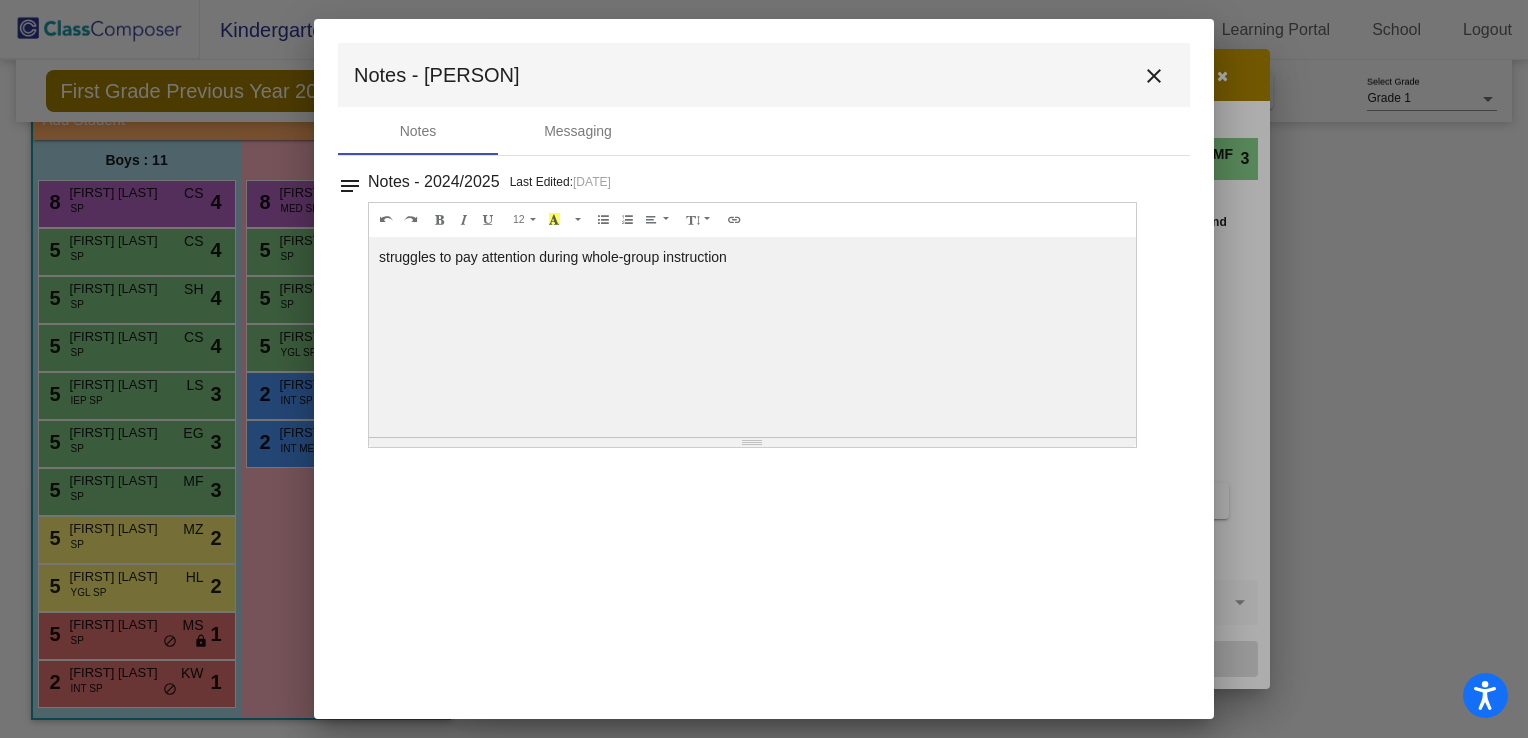 click on "close" at bounding box center (1154, 76) 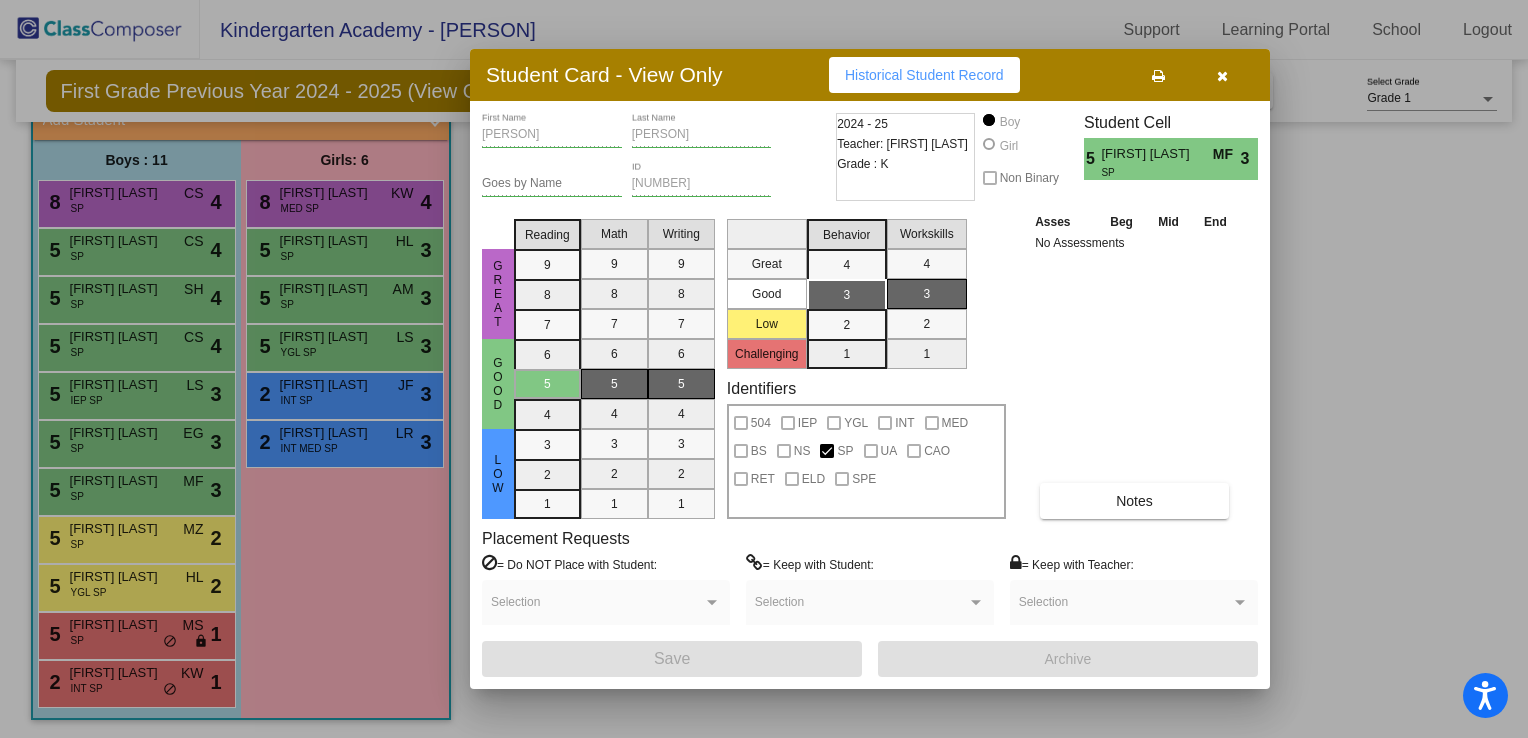 click at bounding box center [1222, 75] 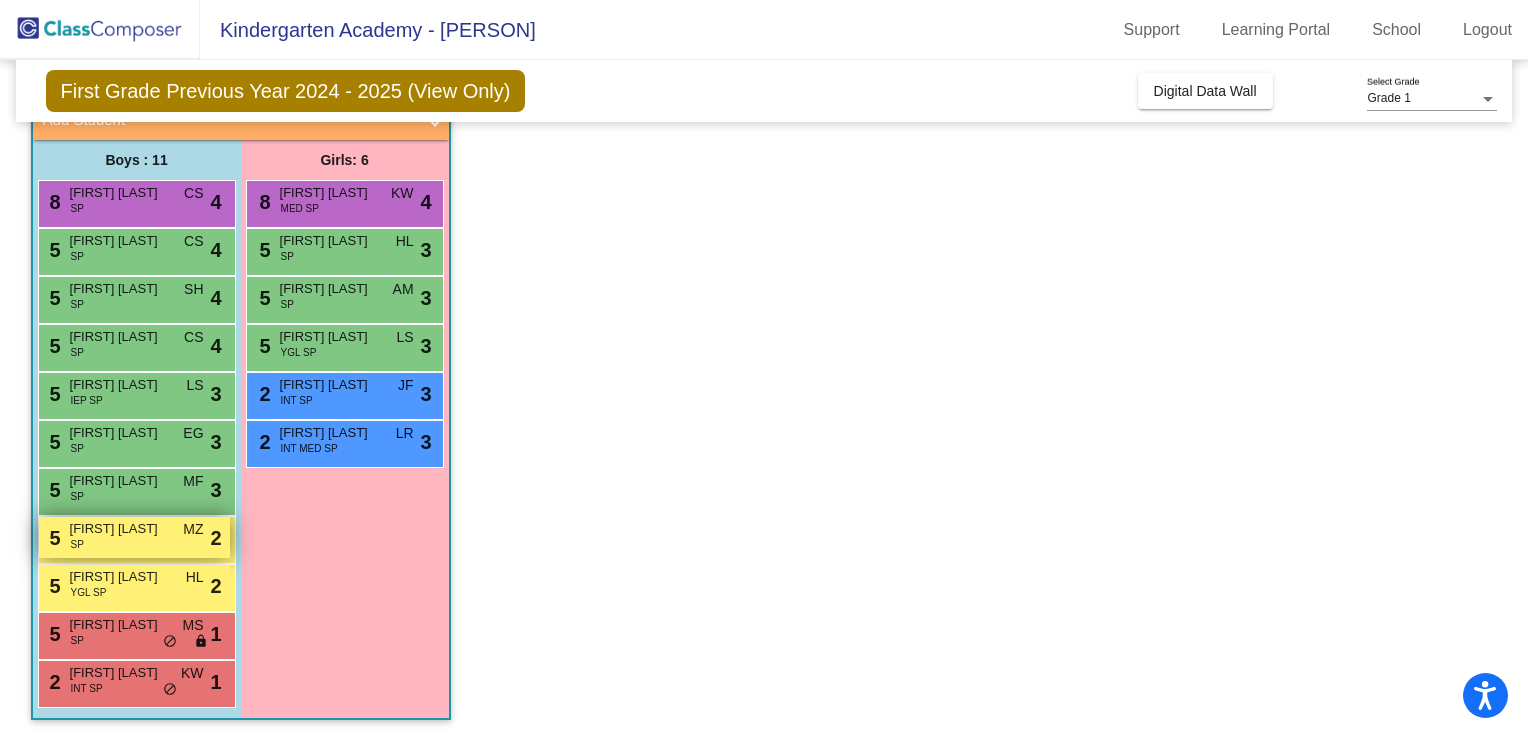 click on "[NUMBER] [FIRST] [LAST] SP MZ lock do_not_disturb_alt 2" at bounding box center (134, 537) 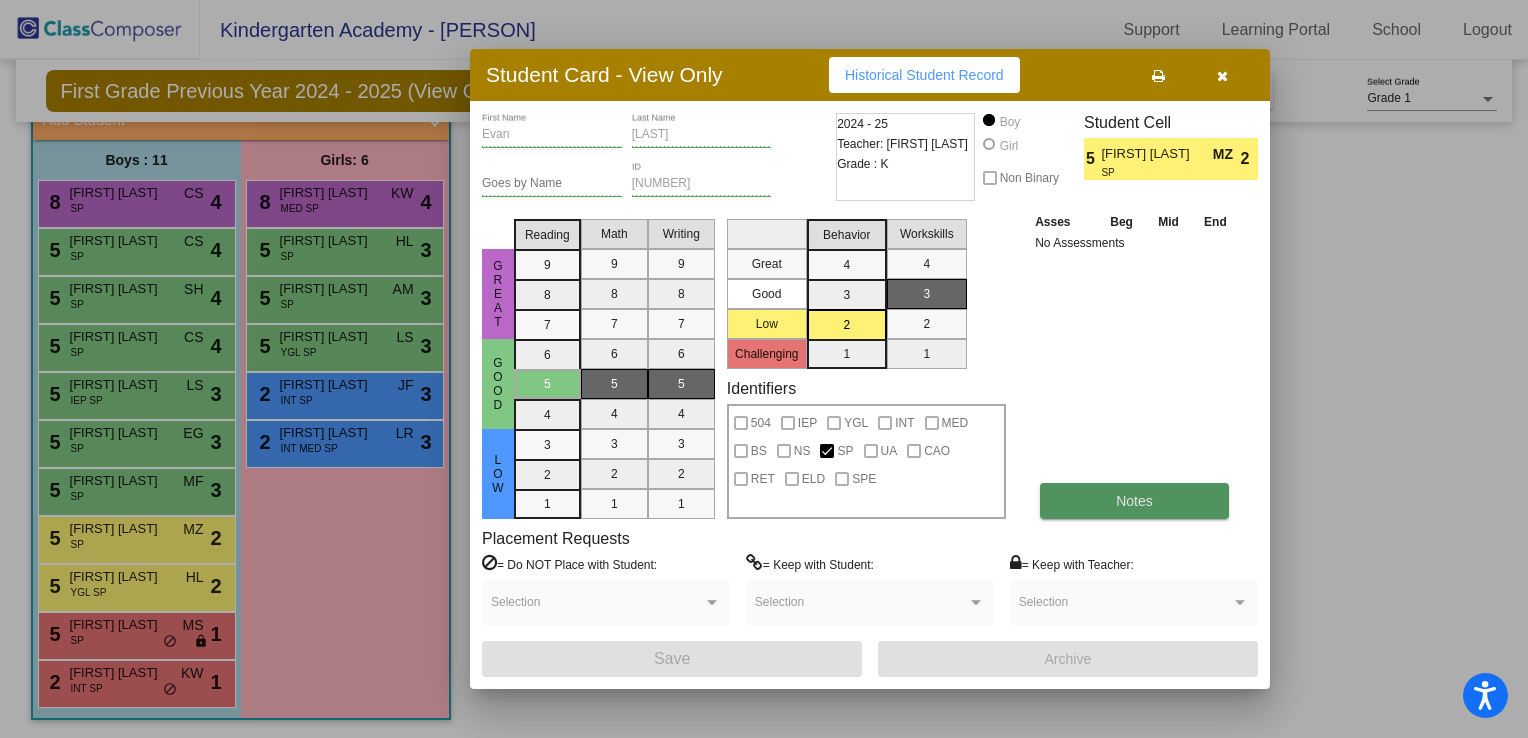 click on "Notes" at bounding box center [1134, 501] 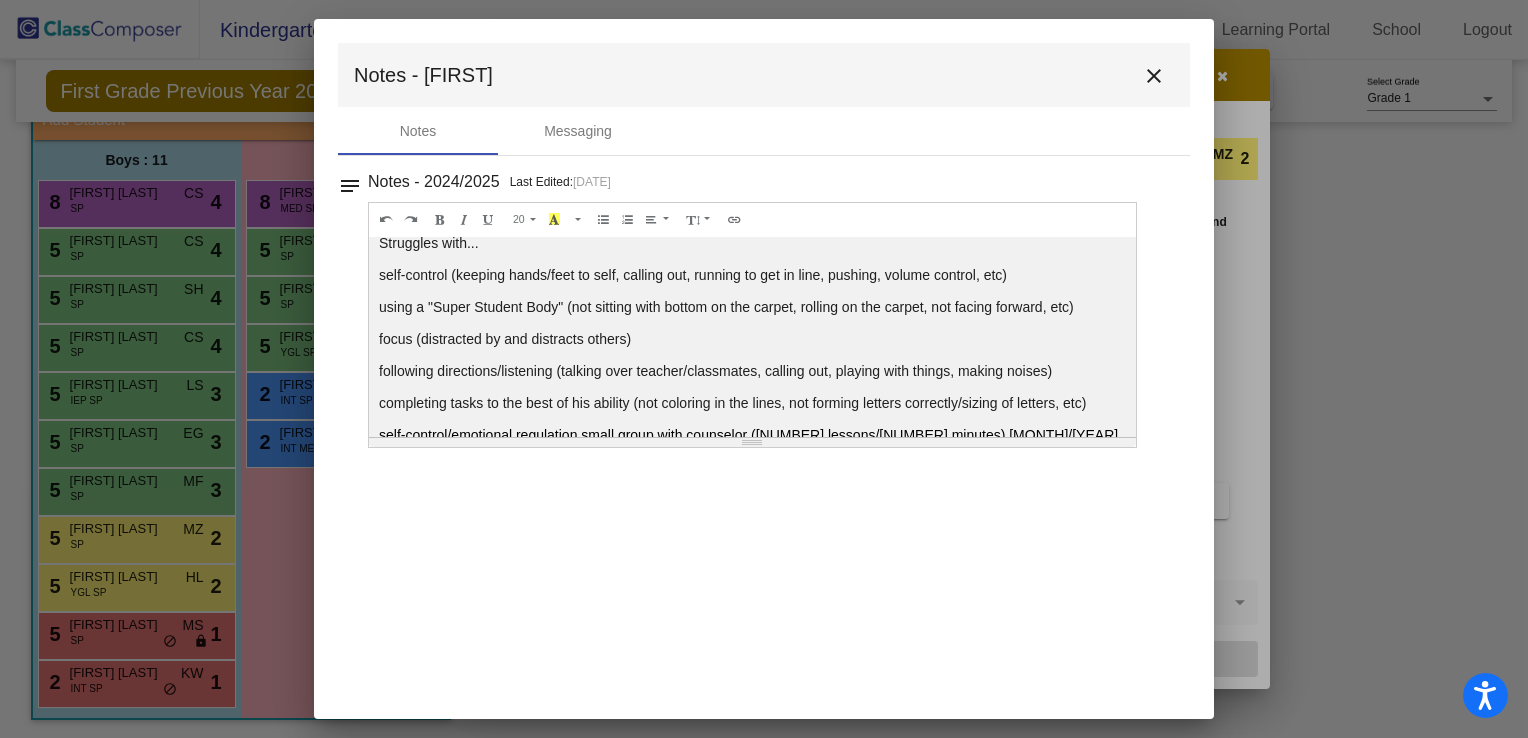 scroll, scrollTop: 0, scrollLeft: 0, axis: both 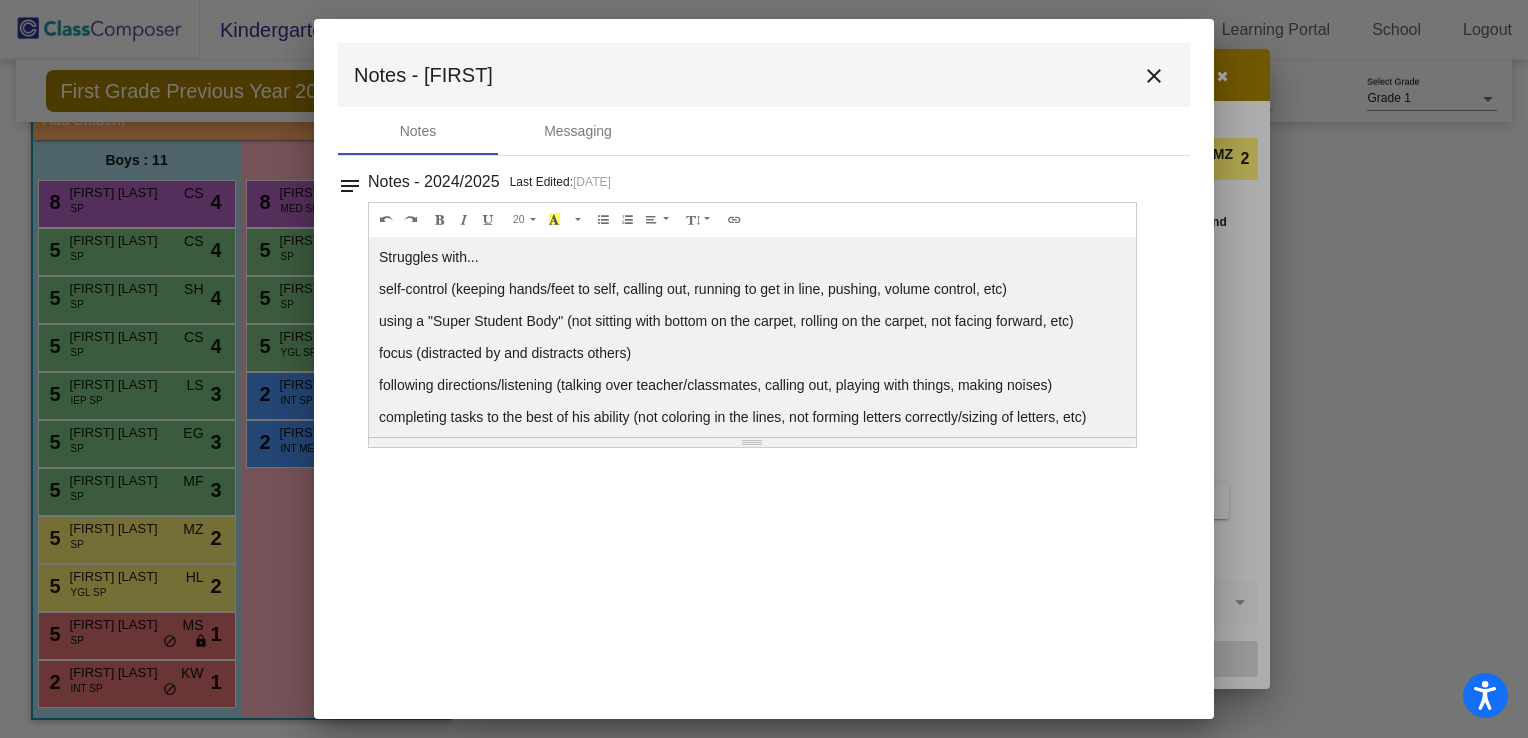 click on "close" at bounding box center [1154, 76] 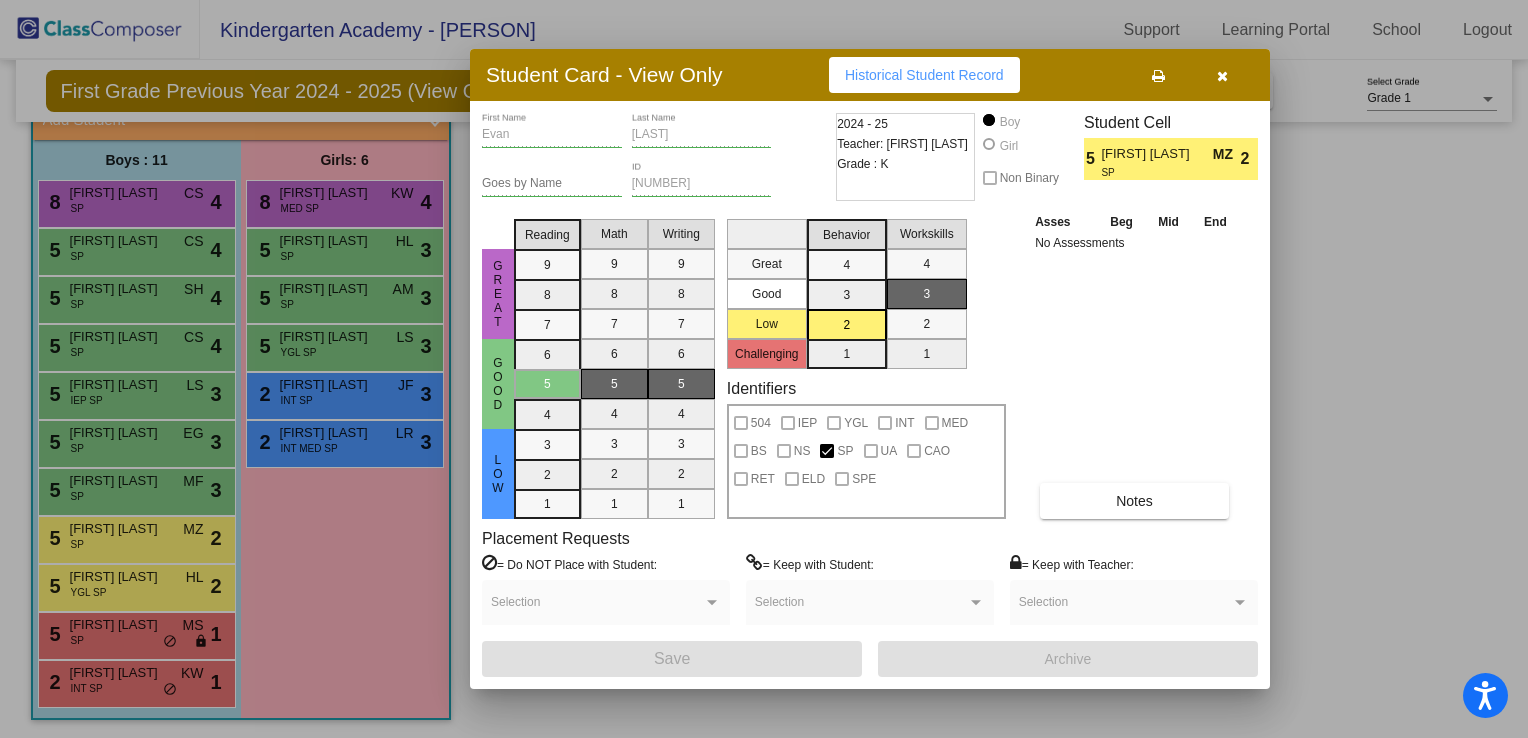 click at bounding box center [1222, 75] 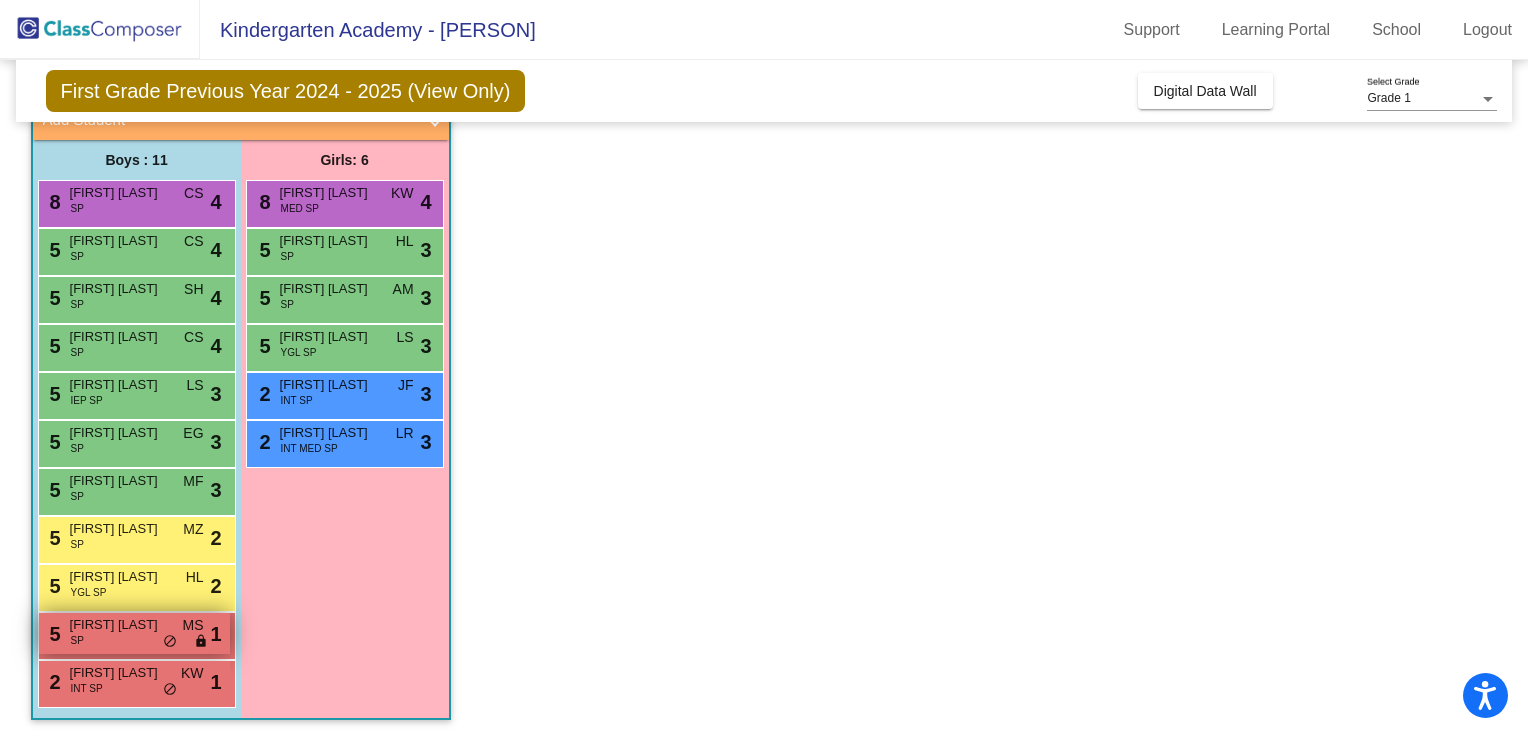 click on "[FIRST] [LAST]" at bounding box center (120, 625) 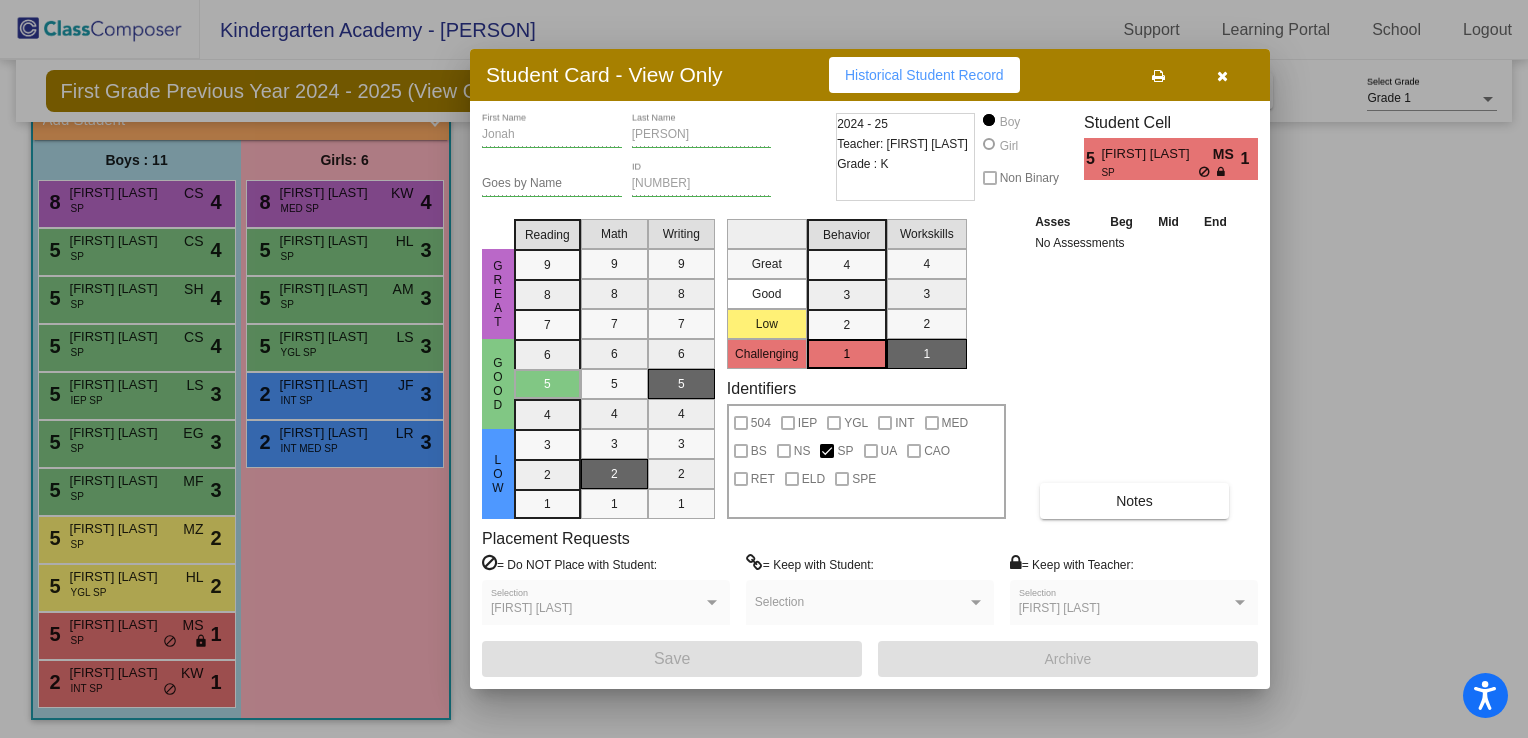 click on "[FIRST] [LAST]" at bounding box center (1134, 602) 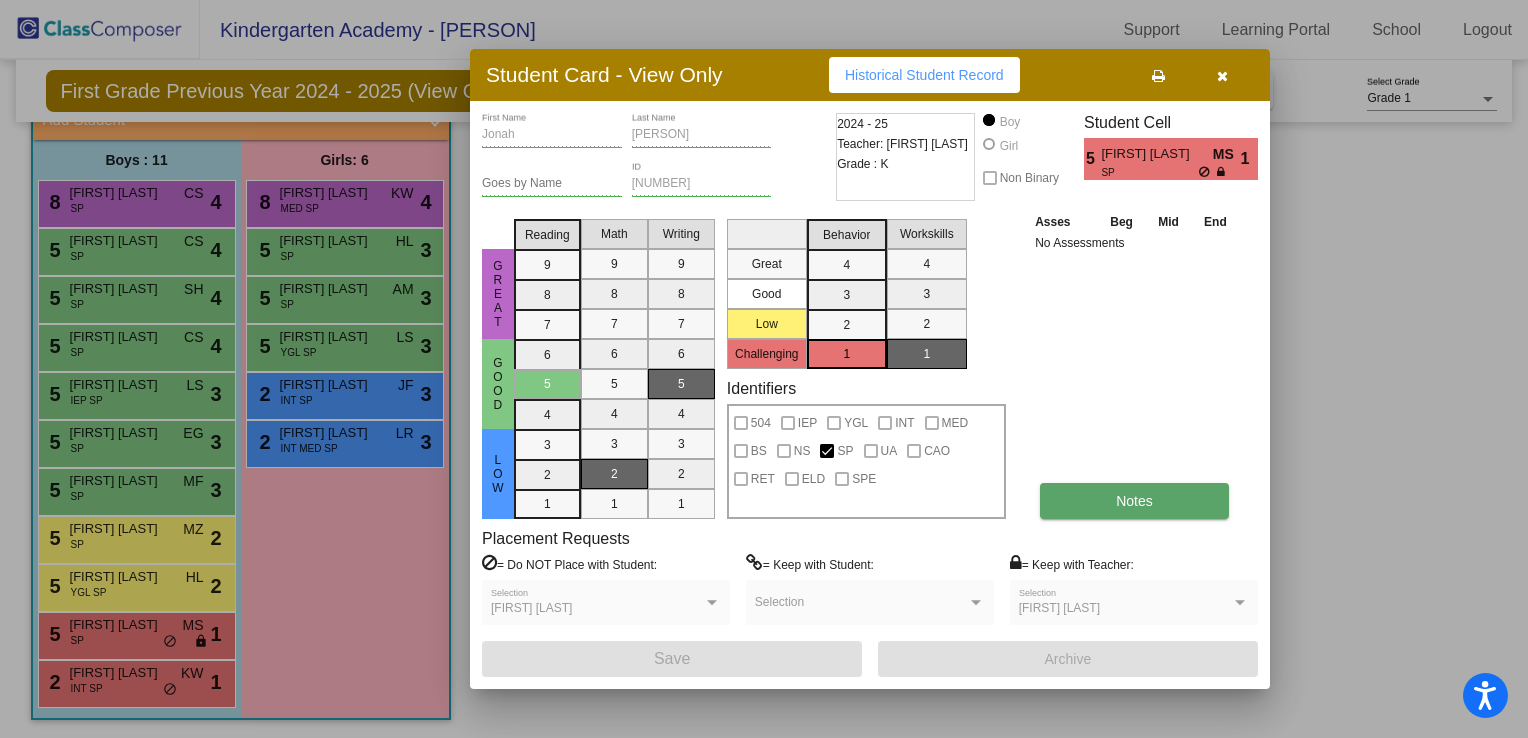click on "Notes" at bounding box center (1134, 501) 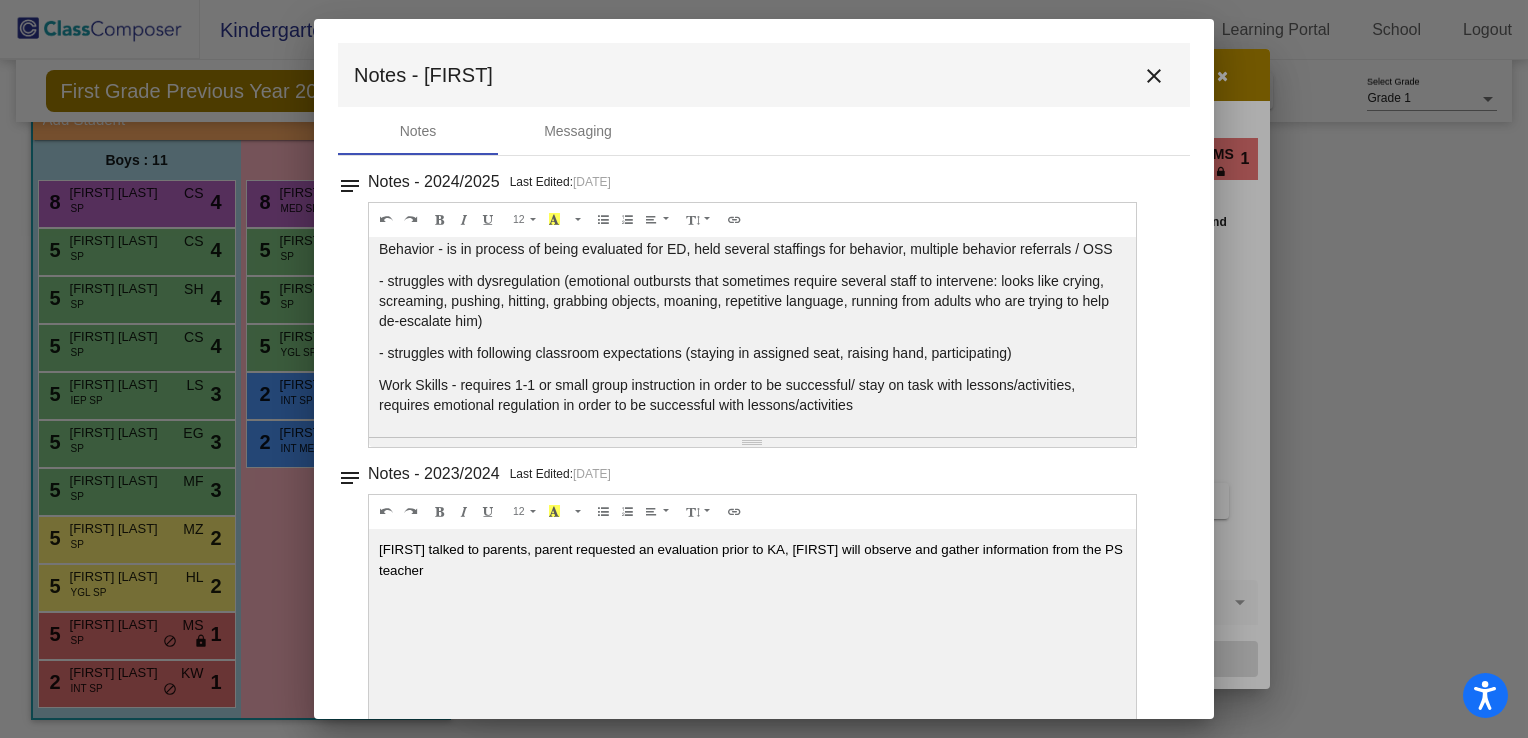 scroll, scrollTop: 0, scrollLeft: 0, axis: both 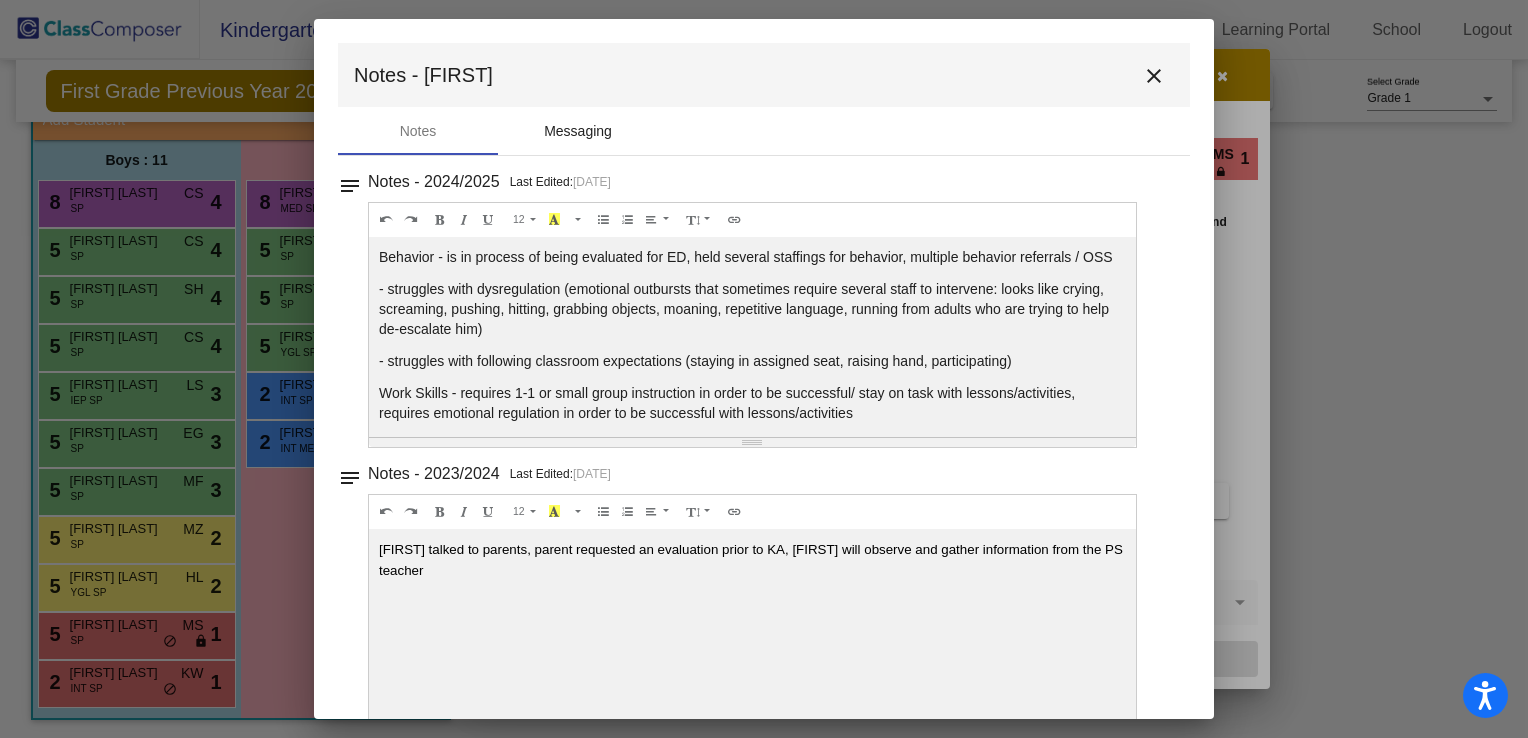 click on "Messaging" at bounding box center [578, 131] 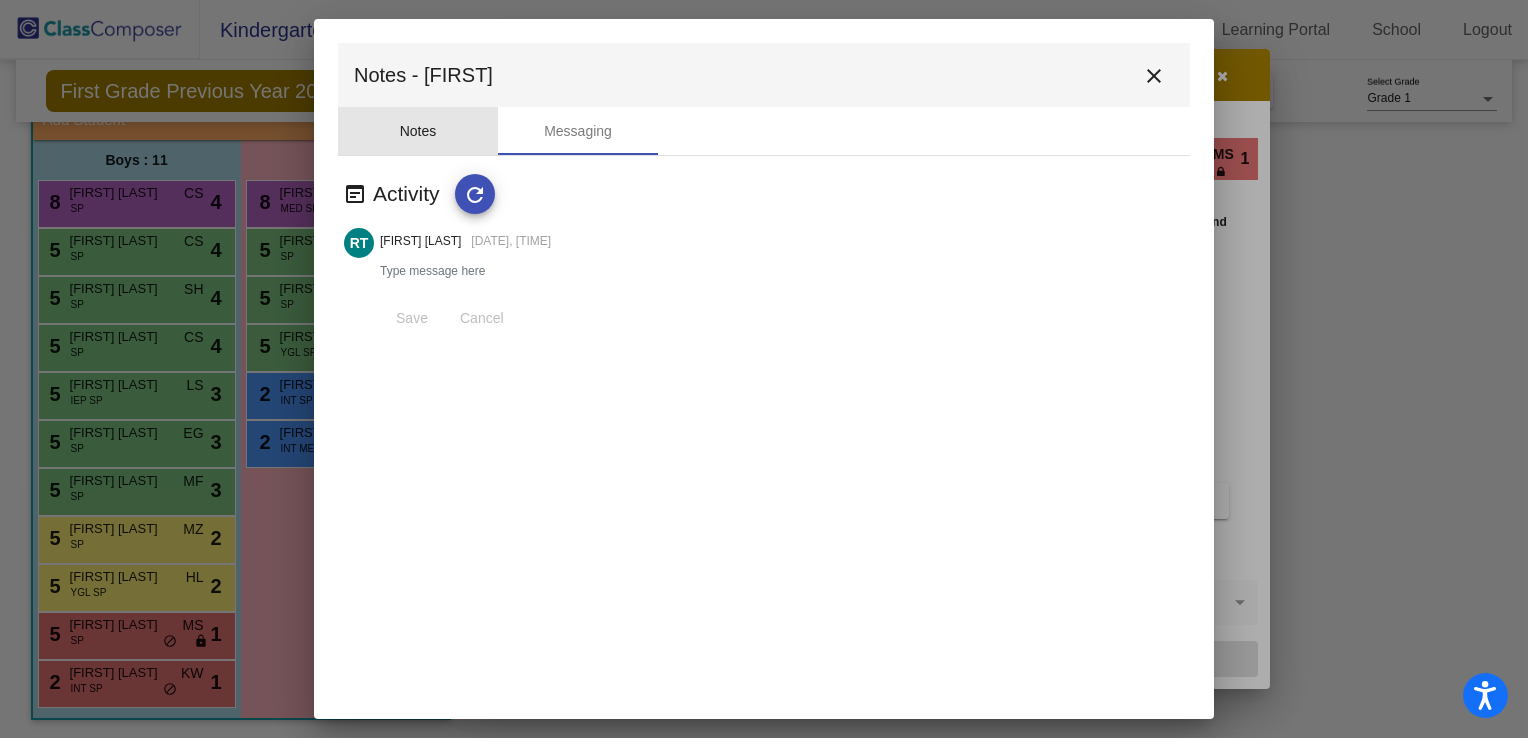 click on "Notes" at bounding box center (418, 131) 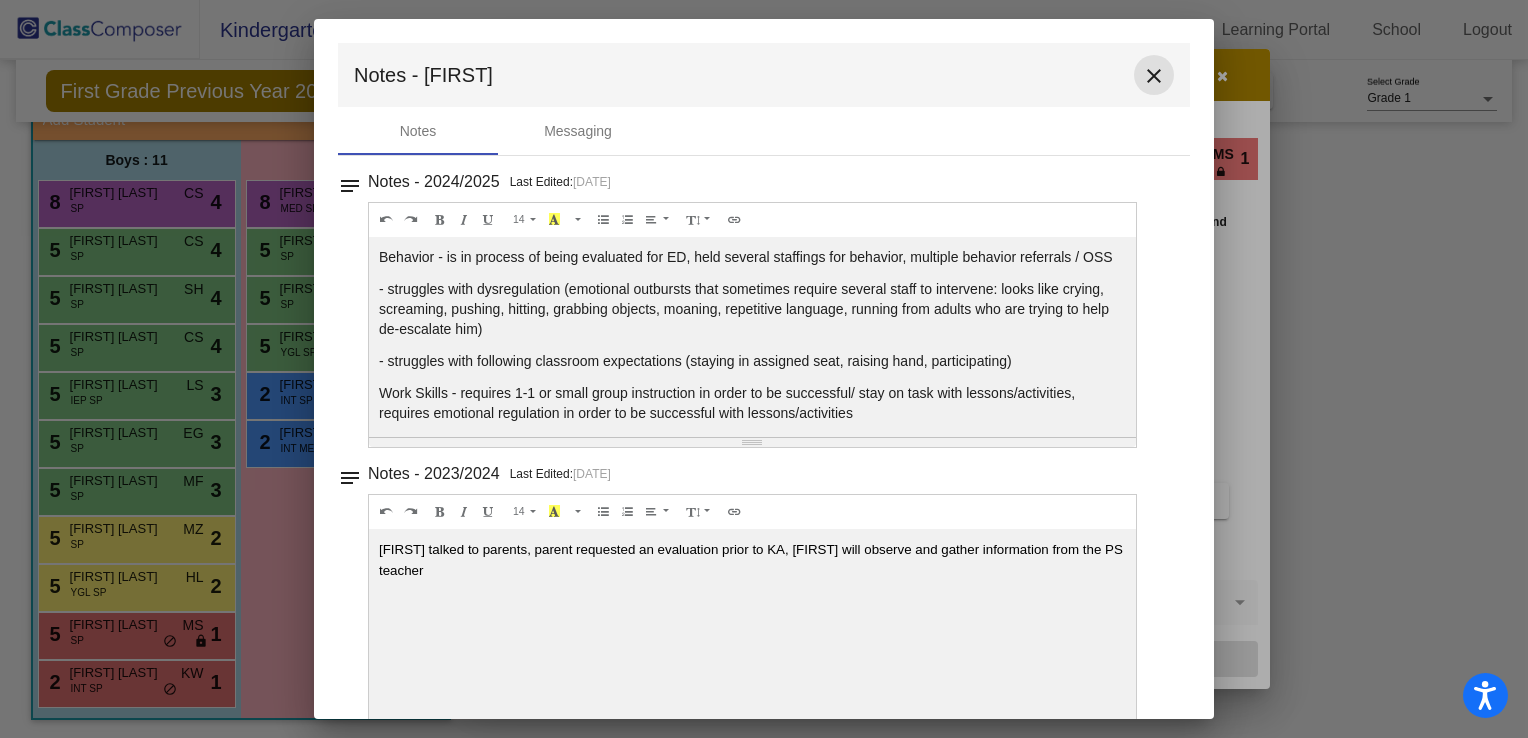 click on "close" at bounding box center [1154, 76] 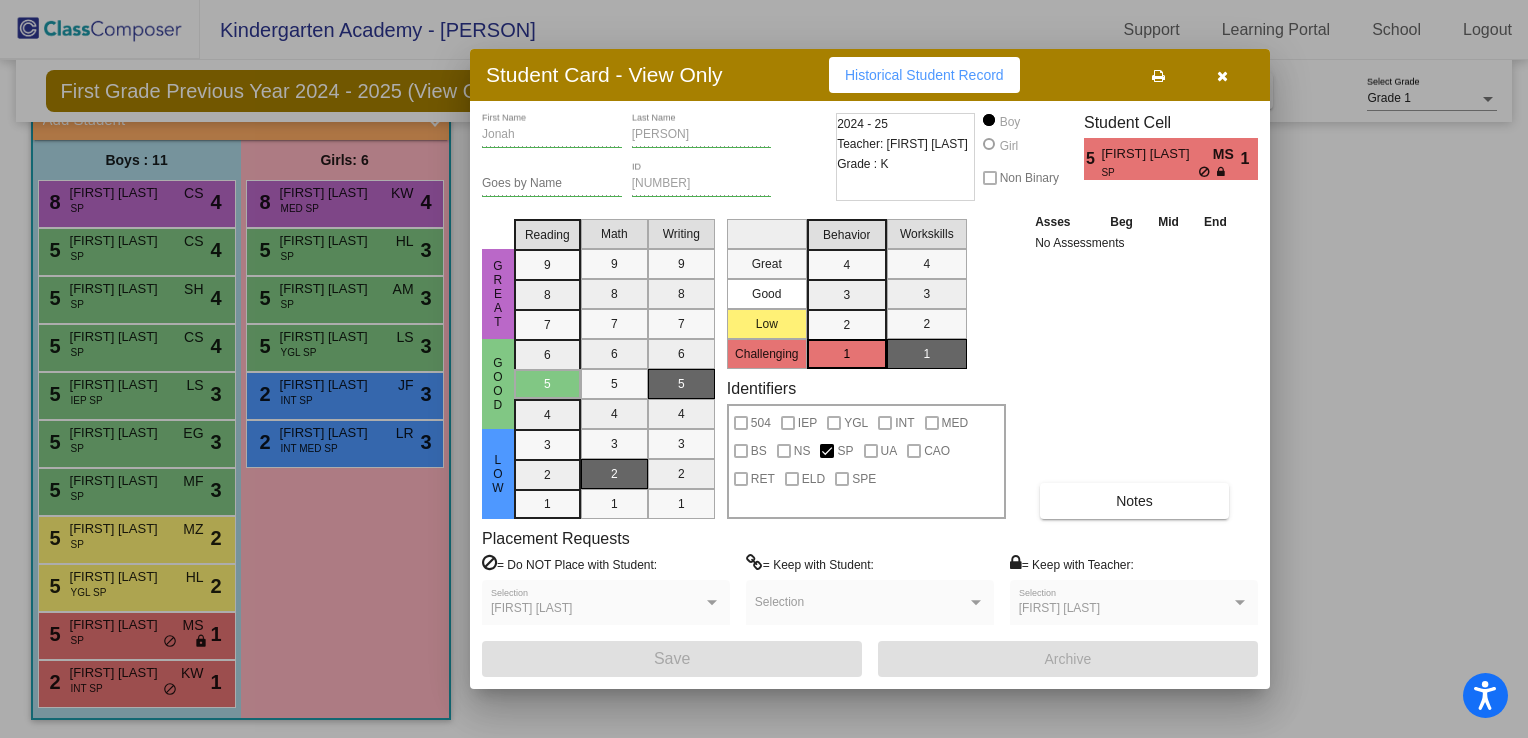 click at bounding box center (764, 369) 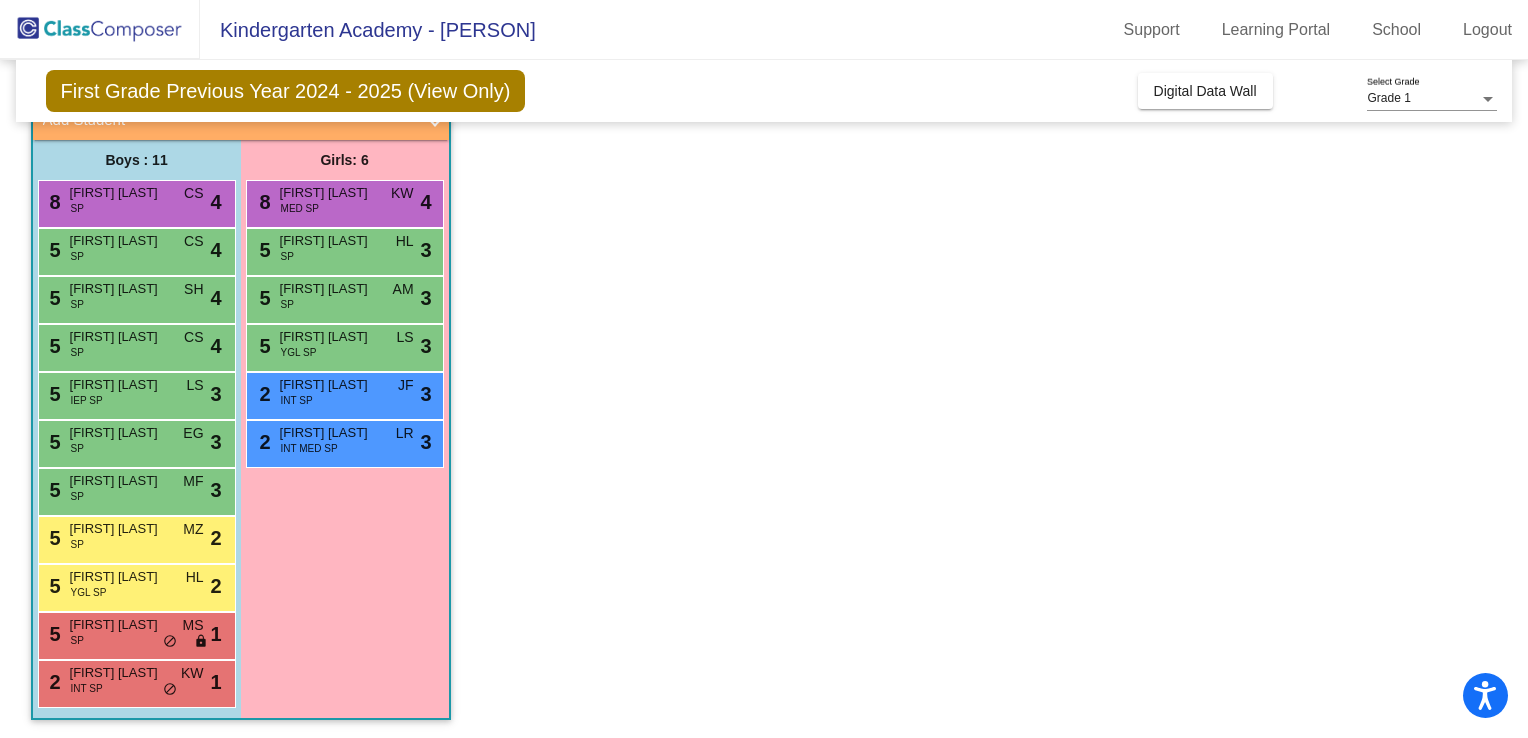 scroll, scrollTop: 0, scrollLeft: 0, axis: both 